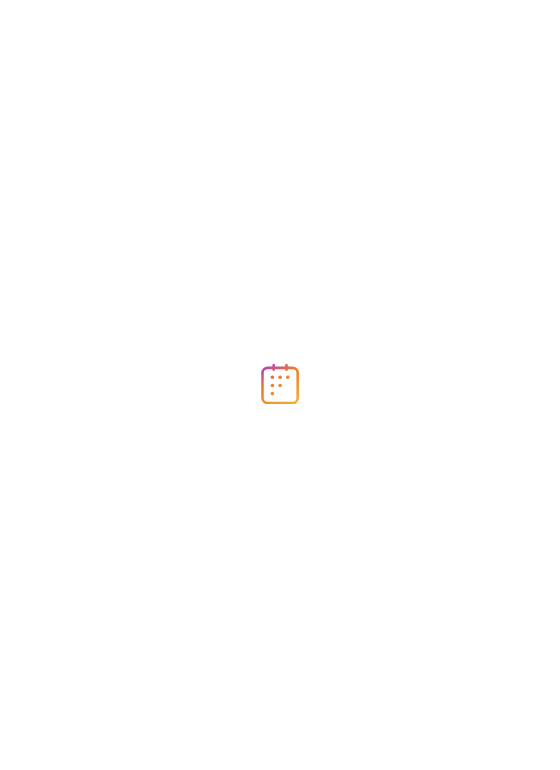 scroll, scrollTop: 0, scrollLeft: 0, axis: both 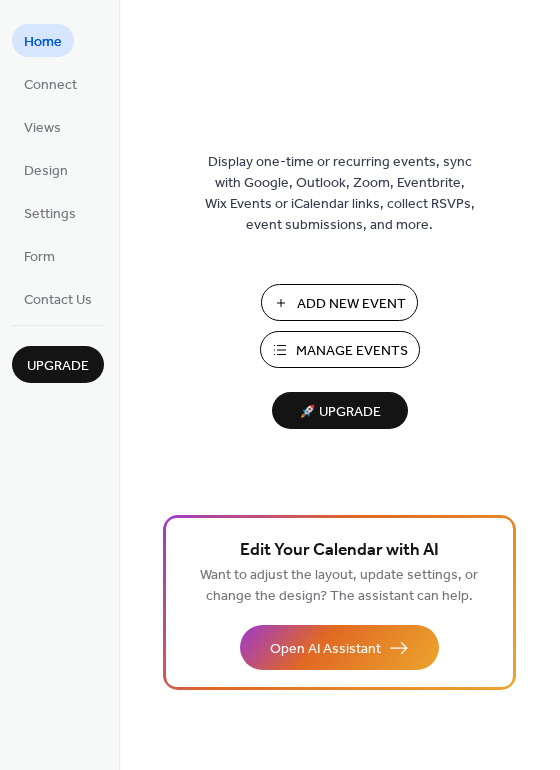click on "Manage Events" at bounding box center (352, 351) 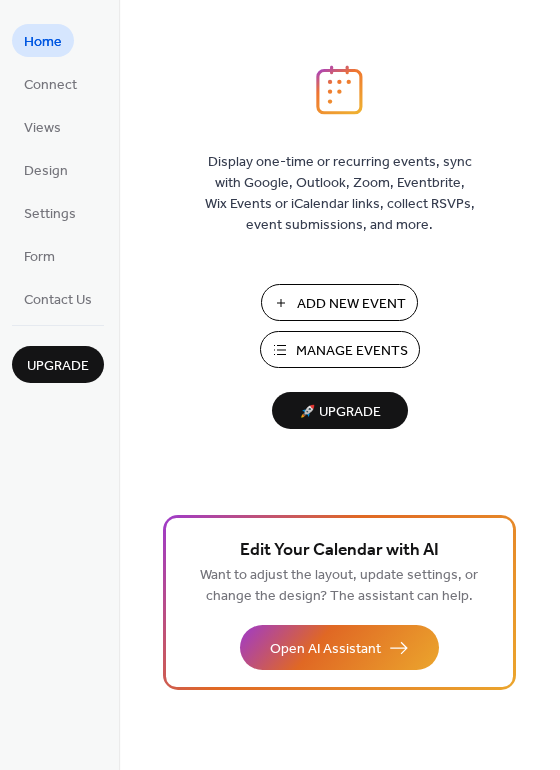 click on "Add New Event" at bounding box center (351, 304) 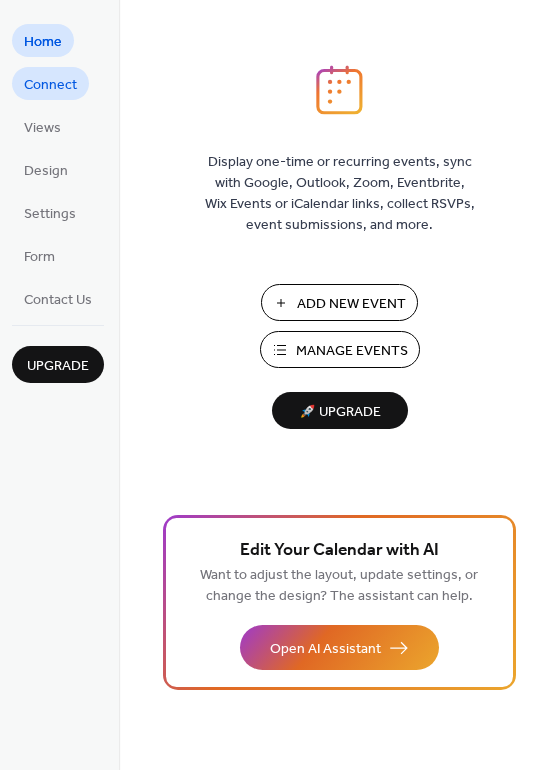 click on "Connect" at bounding box center [50, 85] 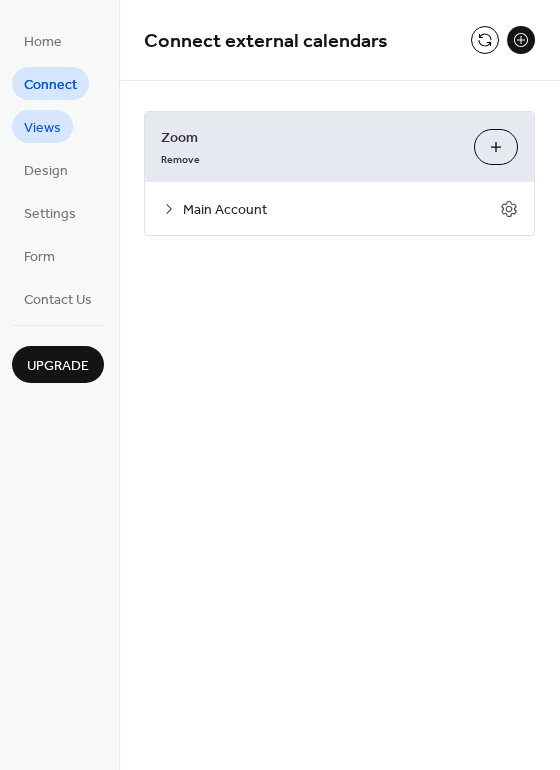 click on "Views" at bounding box center [42, 128] 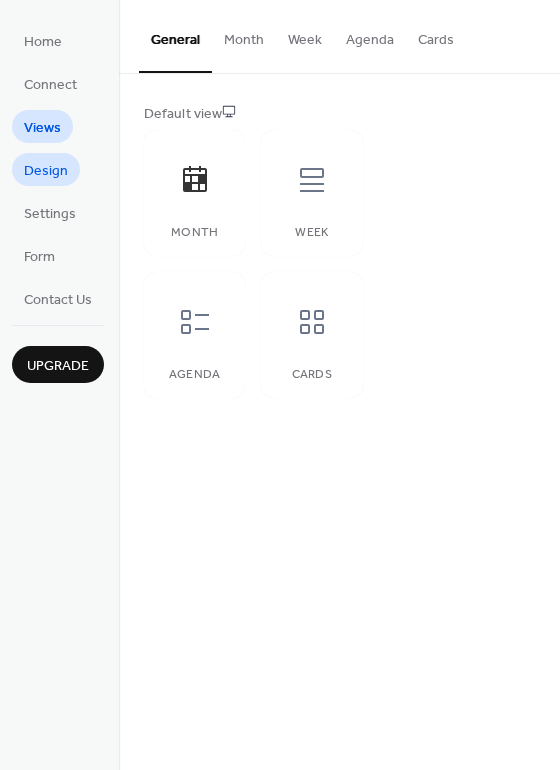 click on "Design" at bounding box center (46, 171) 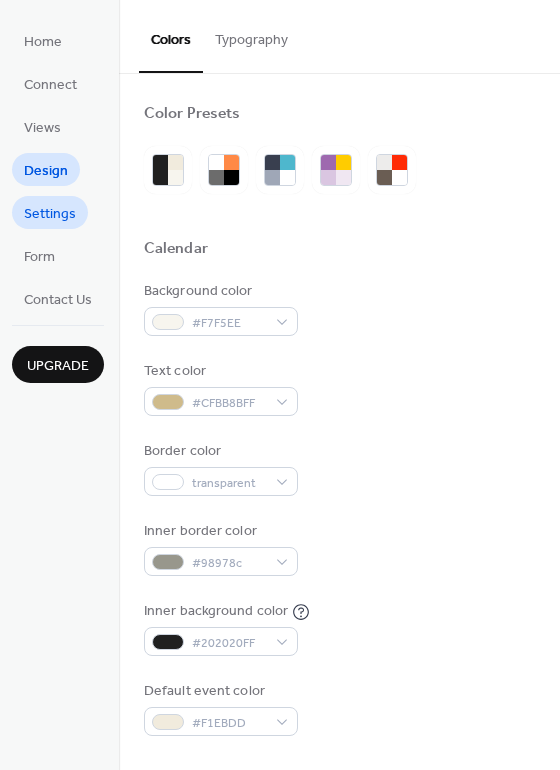 click on "Settings" at bounding box center (50, 214) 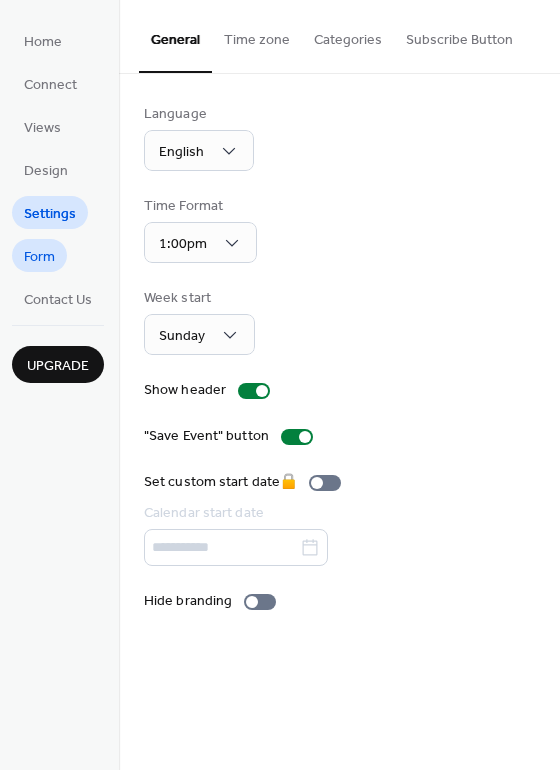 click on "Form" at bounding box center (39, 257) 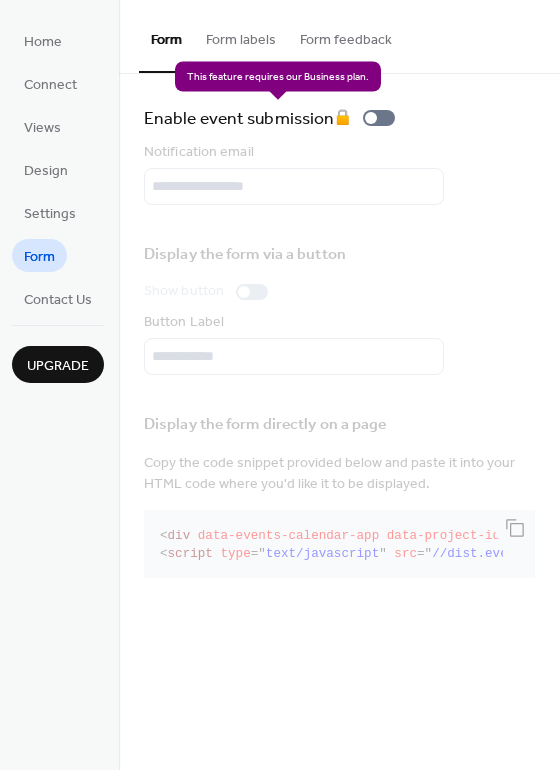 click on "Enable event submission  🔒" at bounding box center [273, 118] 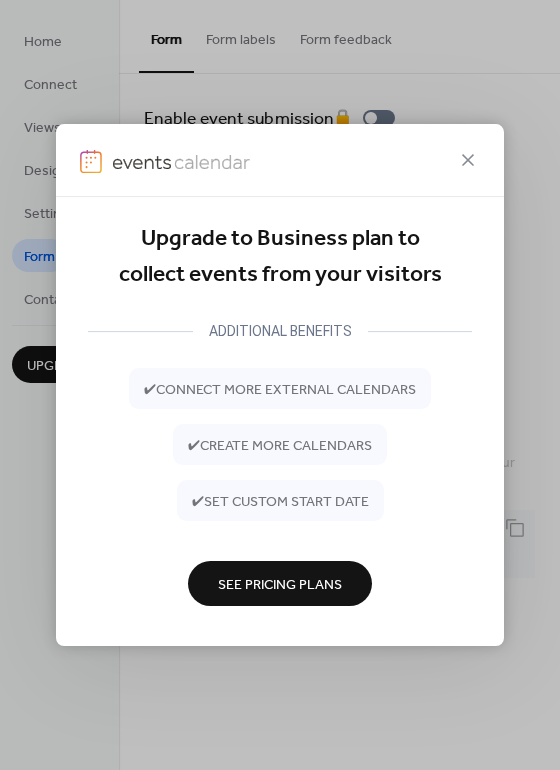 click on "See Pricing Plans" at bounding box center (280, 584) 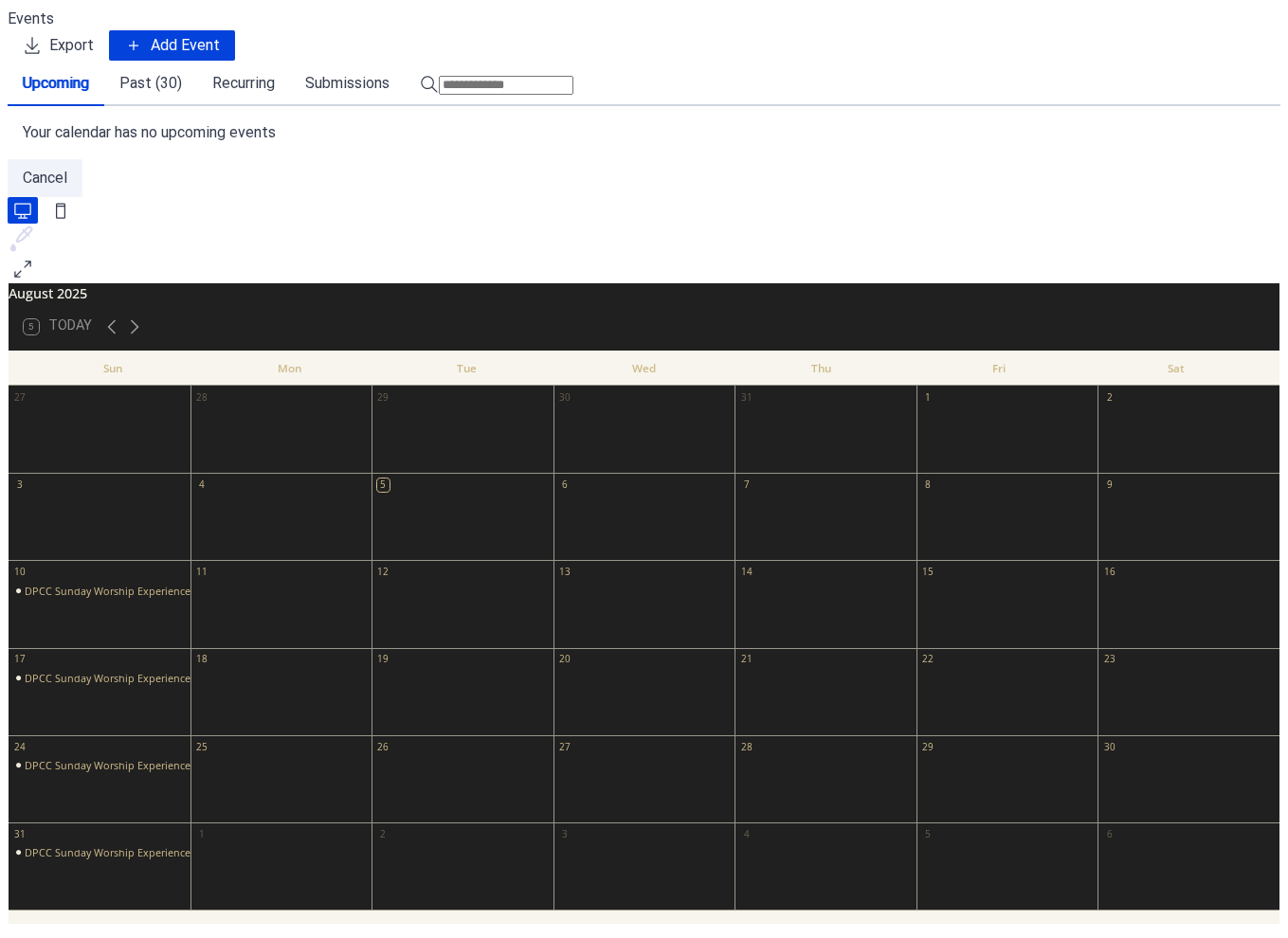 scroll, scrollTop: 0, scrollLeft: 0, axis: both 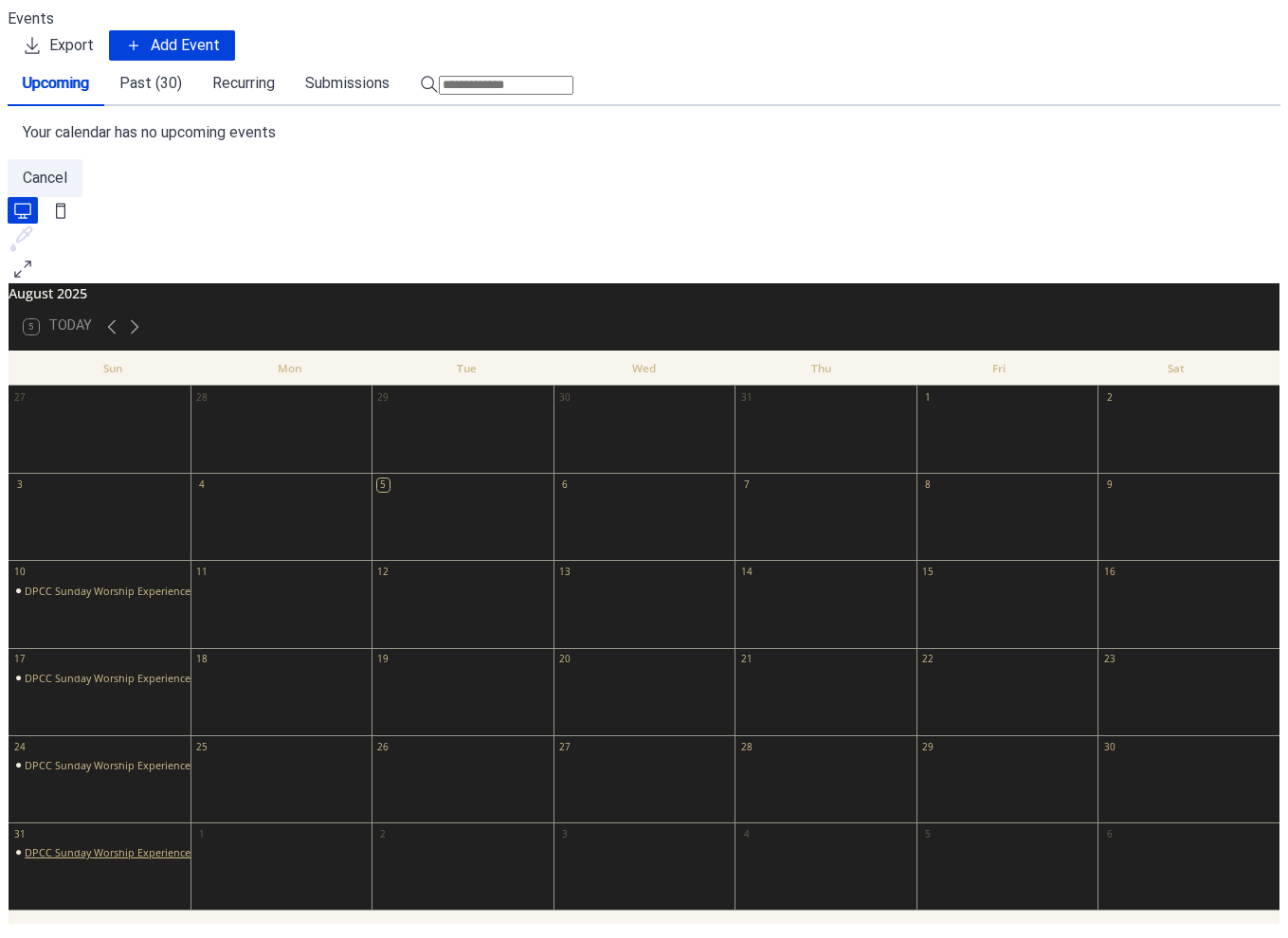 click on "DPCC Sunday Worship Experience - Online" at bounding box center (128, 852) 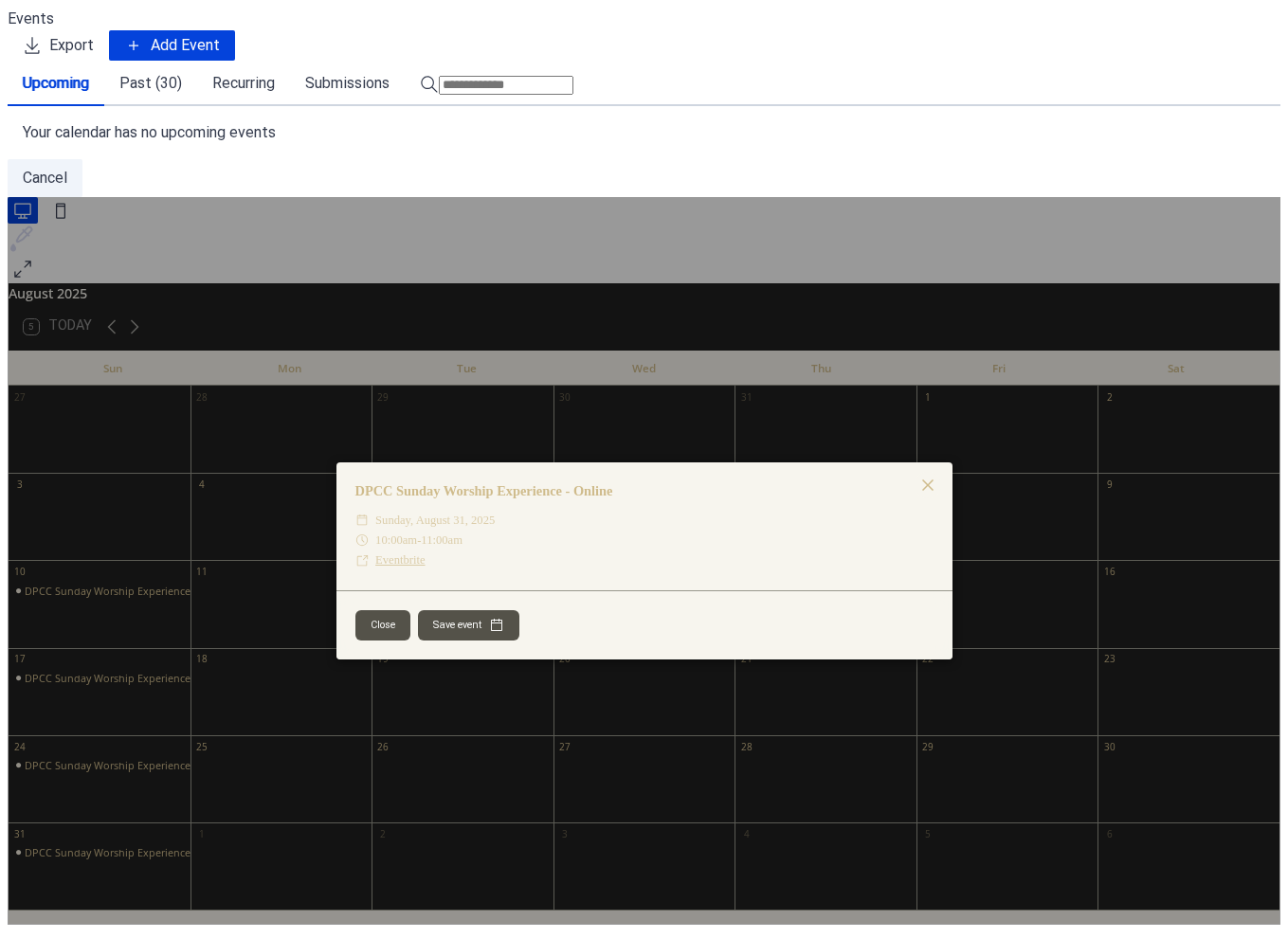 click 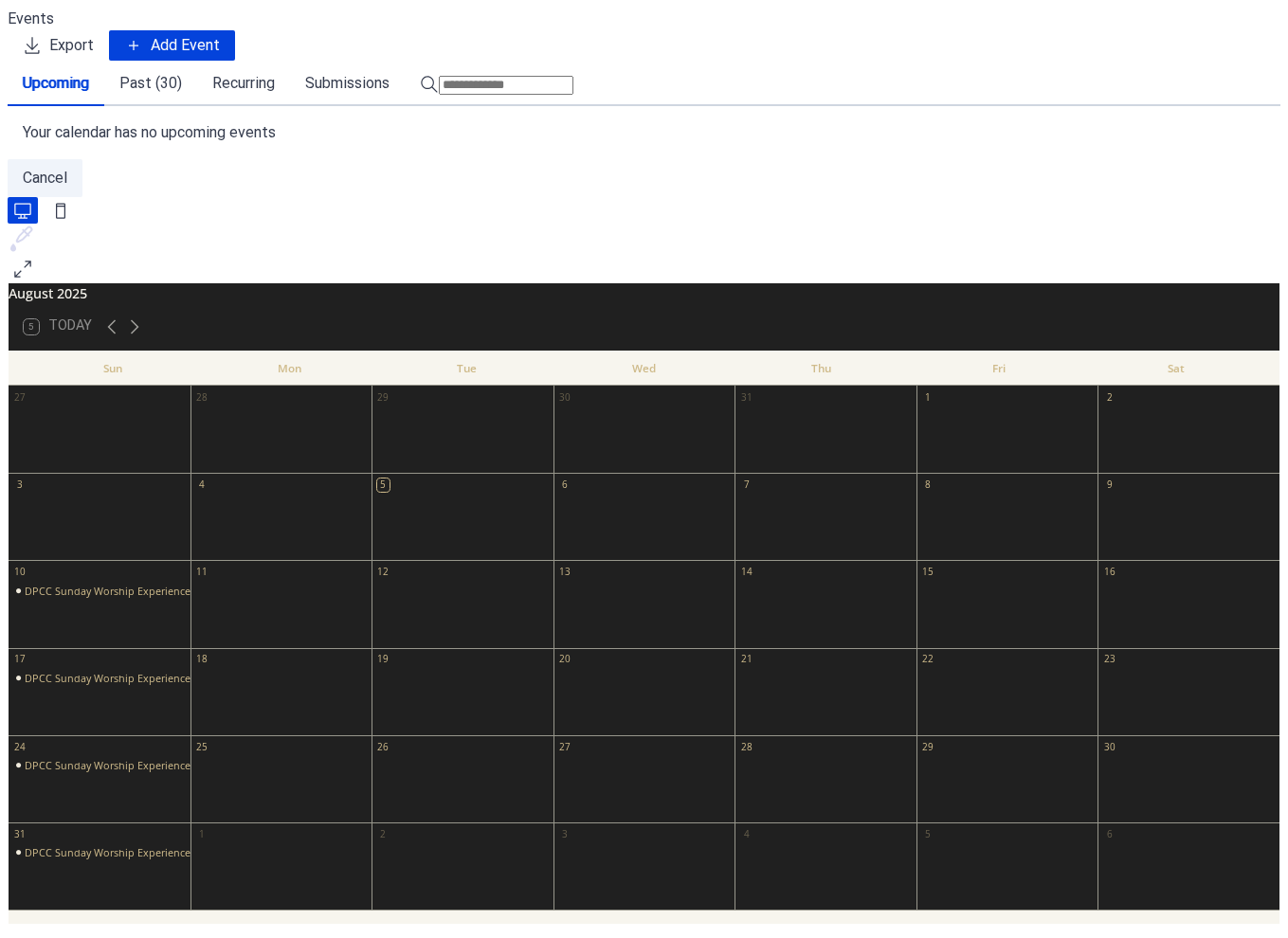 click on "Past (30)" at bounding box center [151, 83] 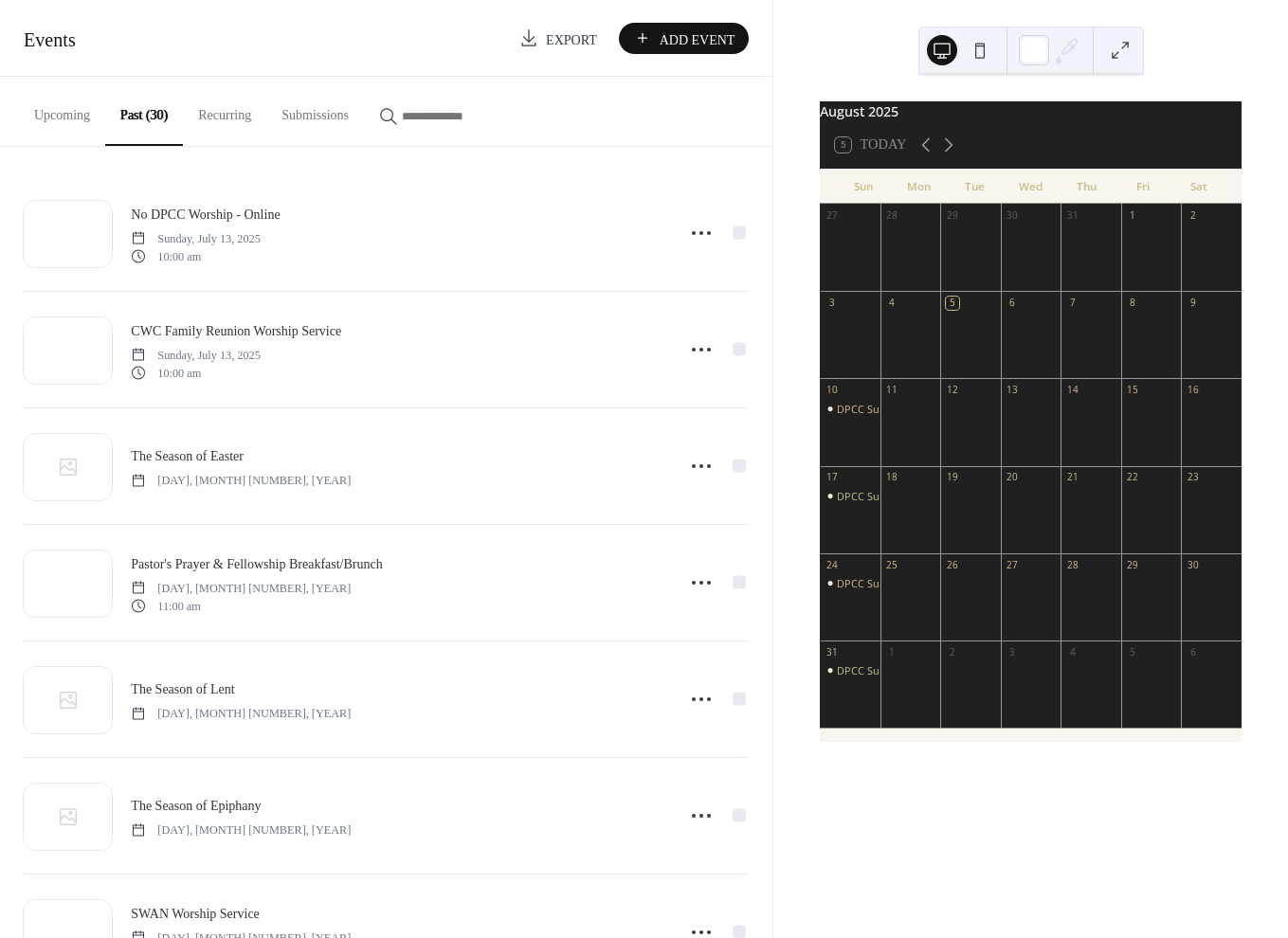 click on "Recurring" at bounding box center (225, 110) 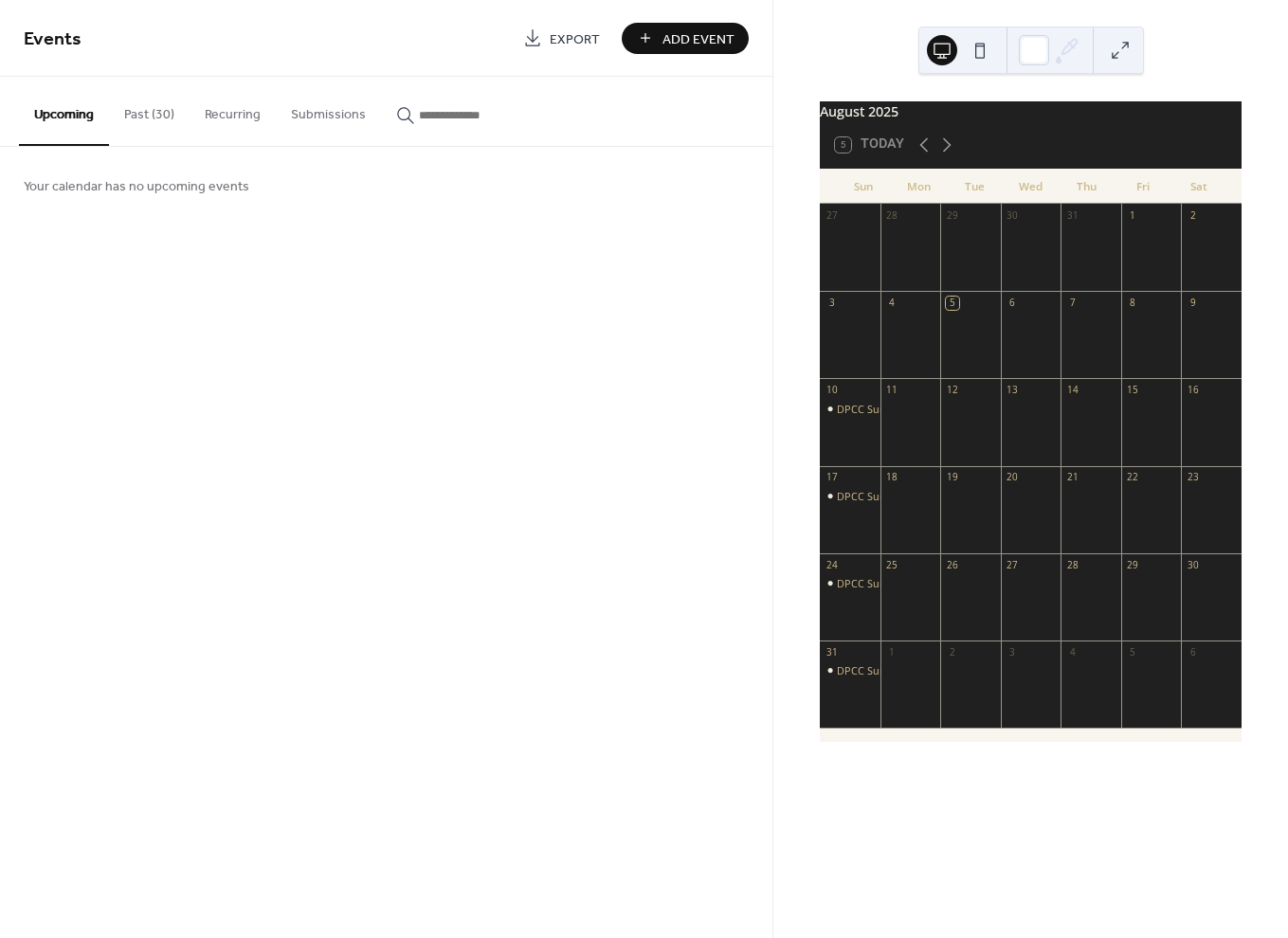click on "Upcoming" at bounding box center [63, 111] 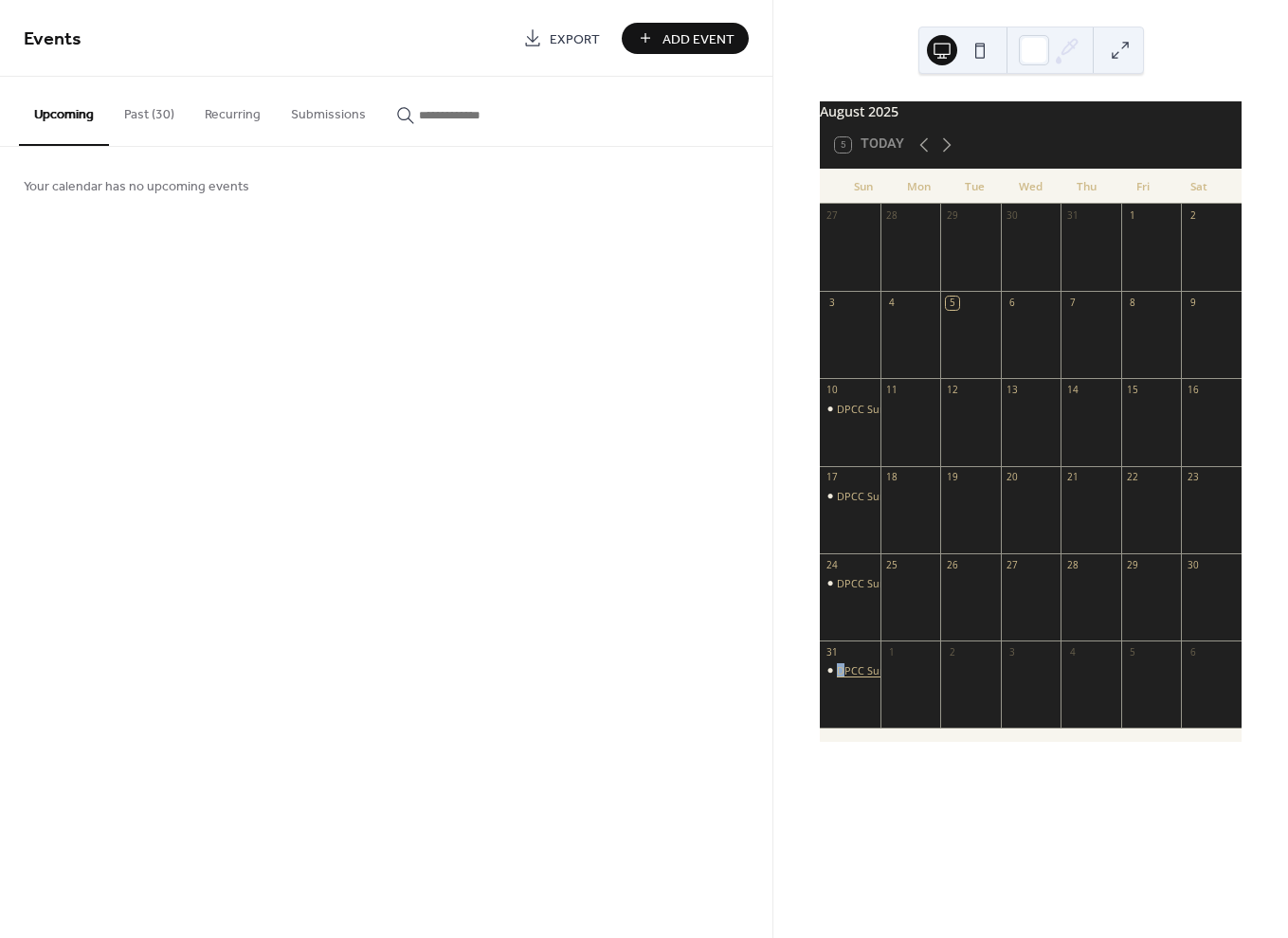 drag, startPoint x: 876, startPoint y: 682, endPoint x: 855, endPoint y: 677, distance: 21.587033 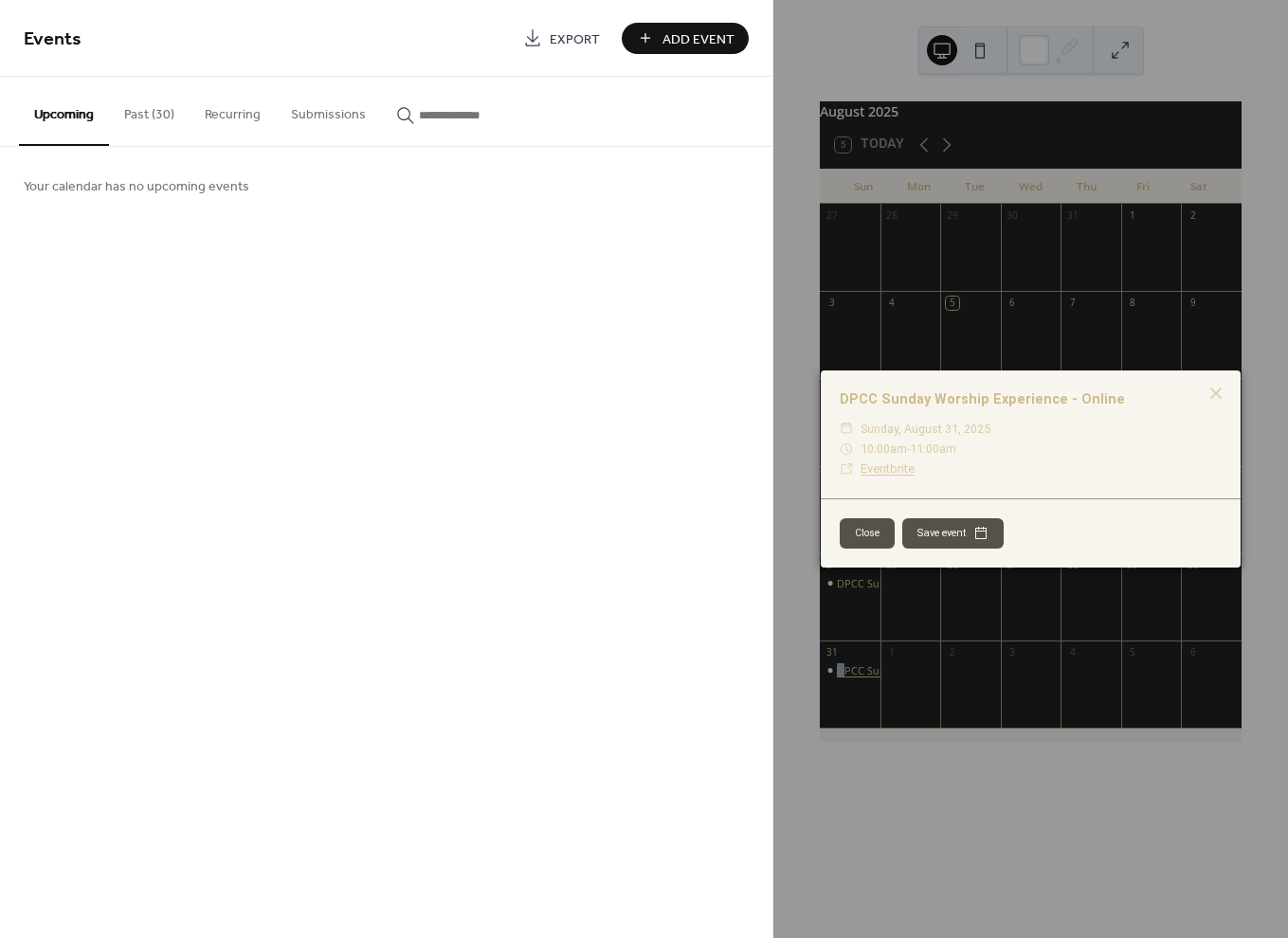 click on "[DAY], [MONTH] [NUMBER], [YEAR] ​ [NUMBER]:[NUMBER] ​ Eventbrite Close Save event" at bounding box center (1030, 469) 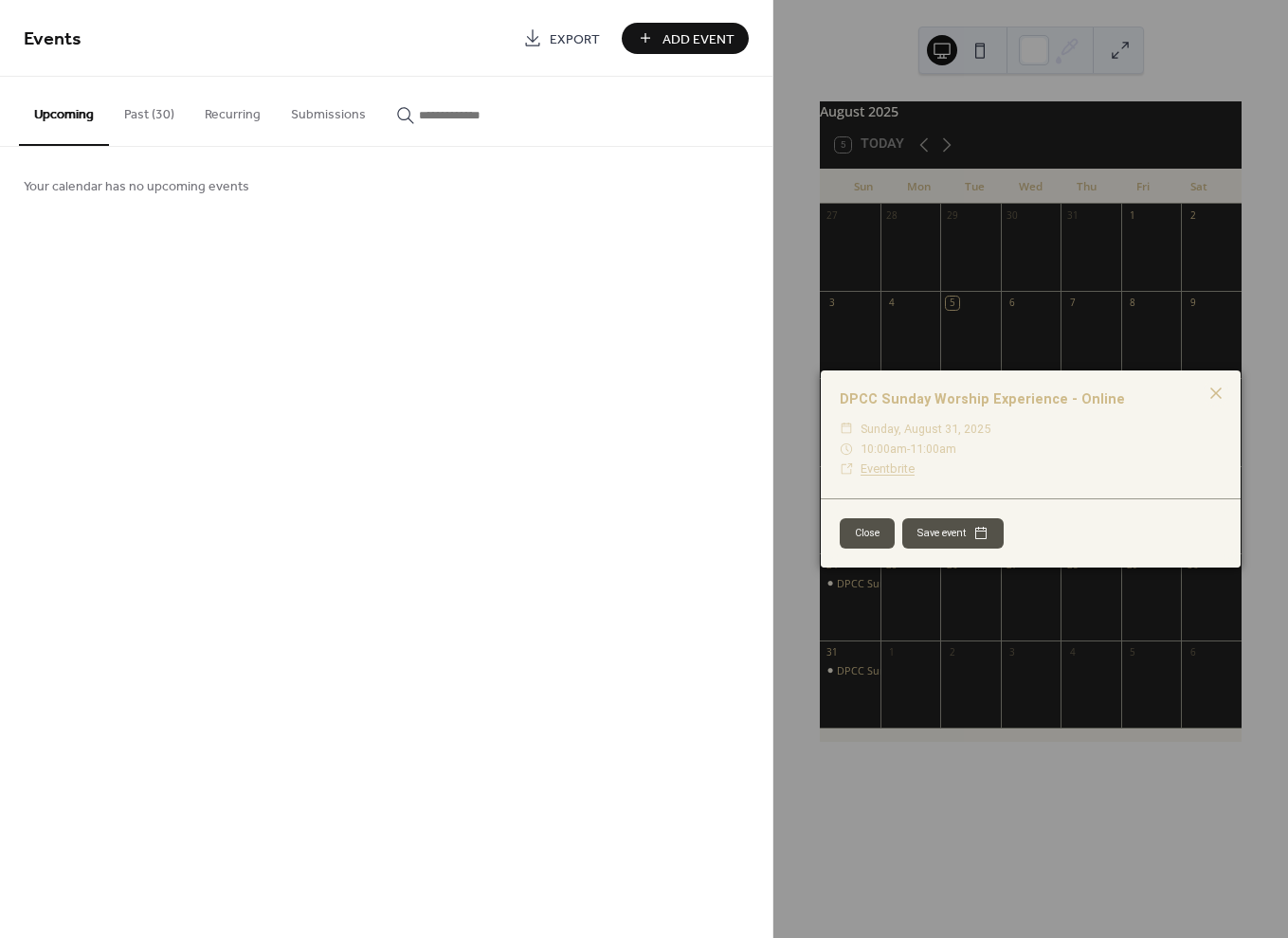 click 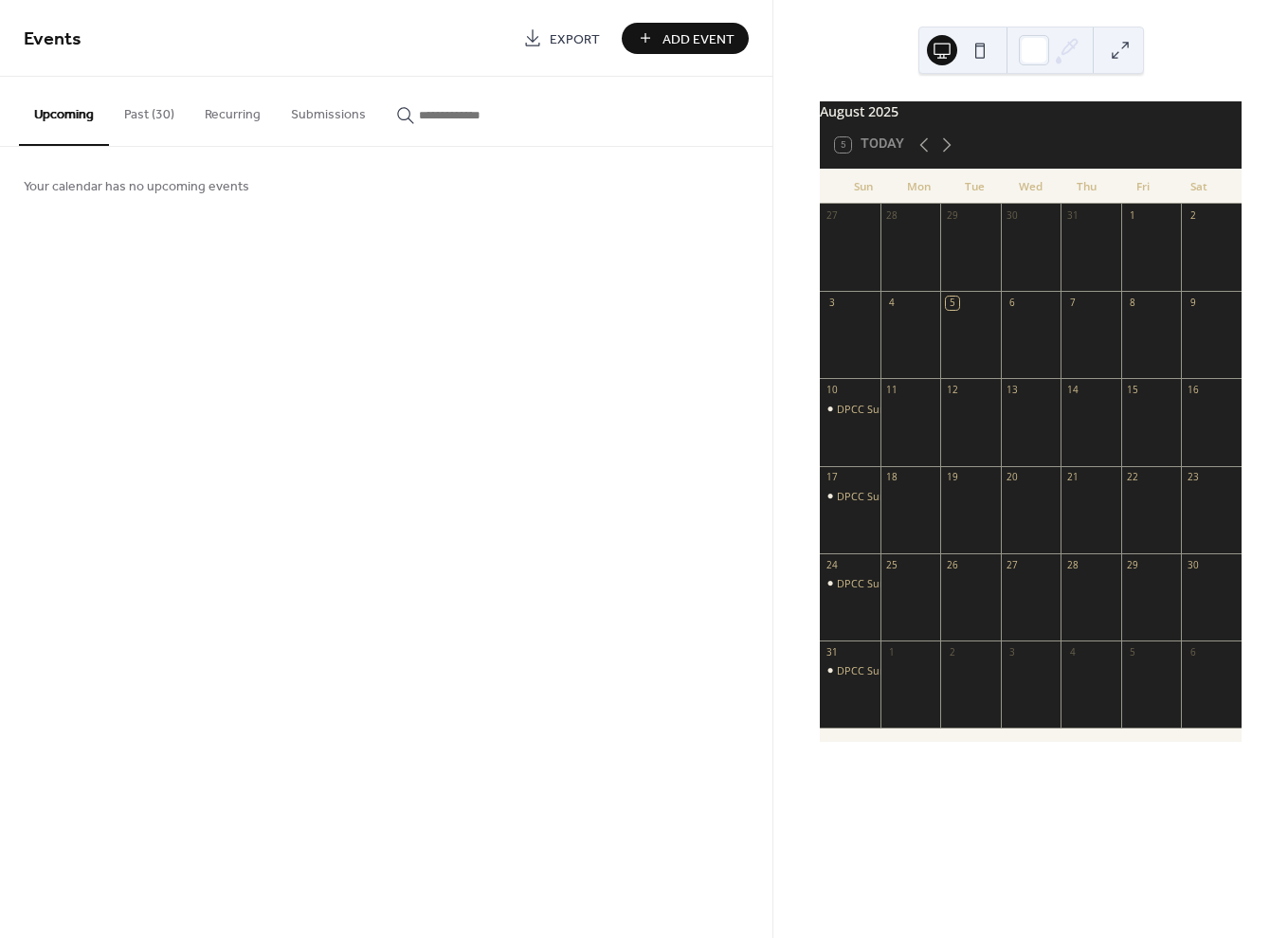 click on "Recurring" at bounding box center [232, 110] 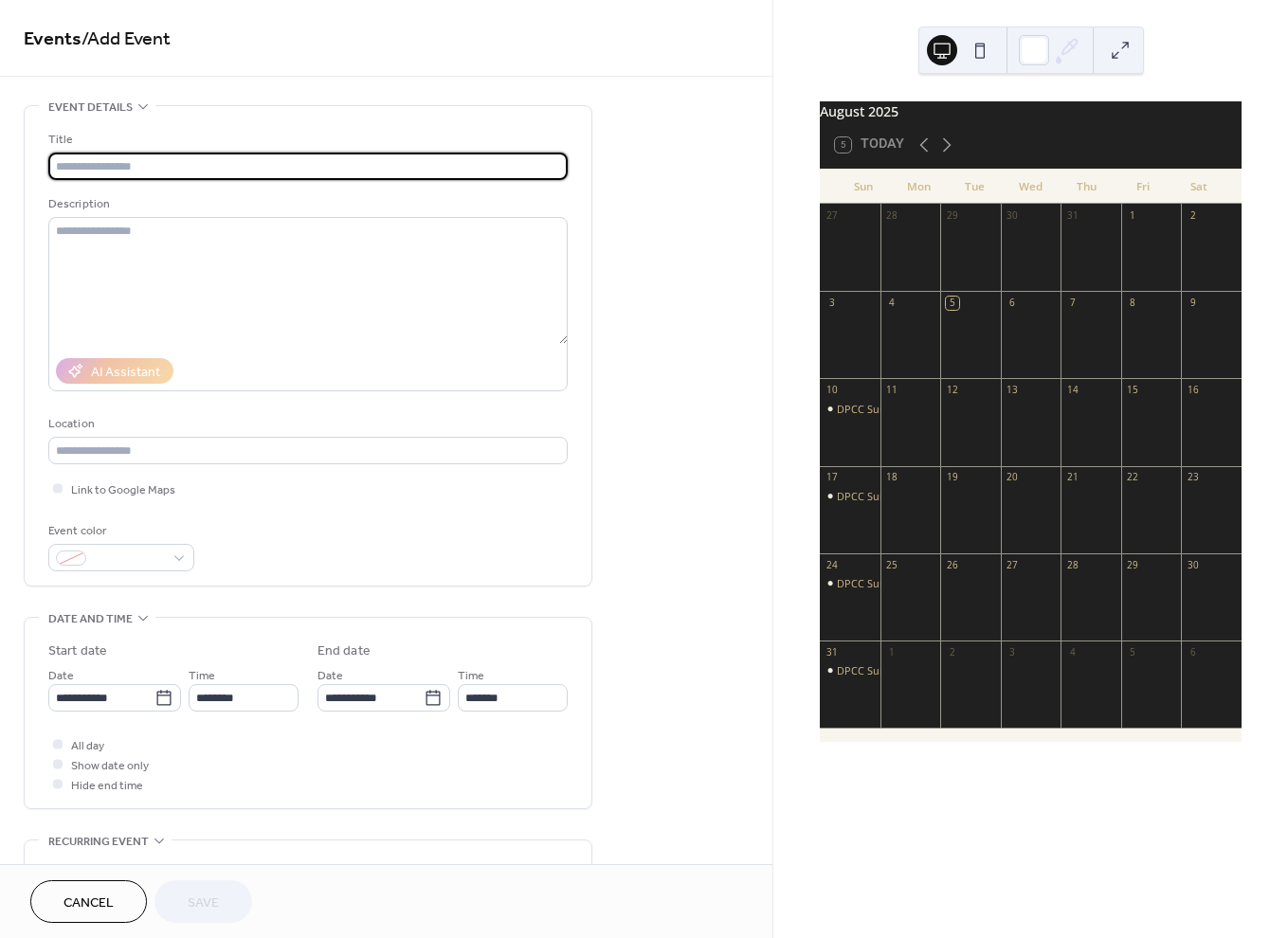 scroll, scrollTop: 0, scrollLeft: 0, axis: both 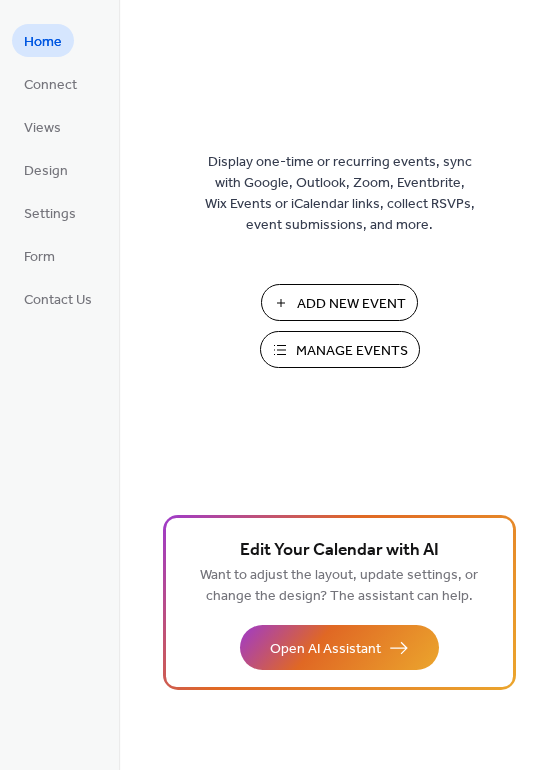 click on "Manage Events" at bounding box center [352, 351] 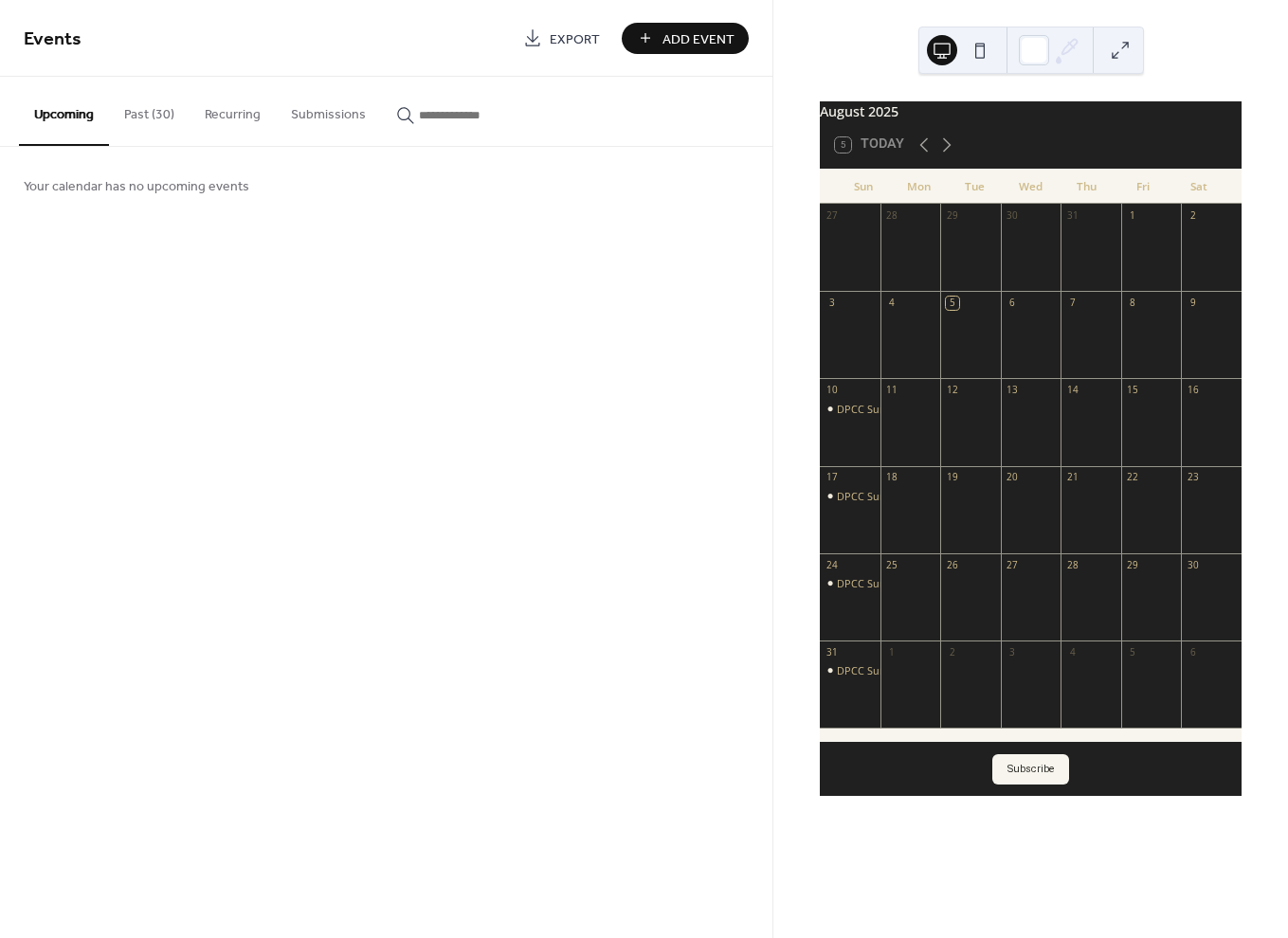 scroll, scrollTop: 0, scrollLeft: 0, axis: both 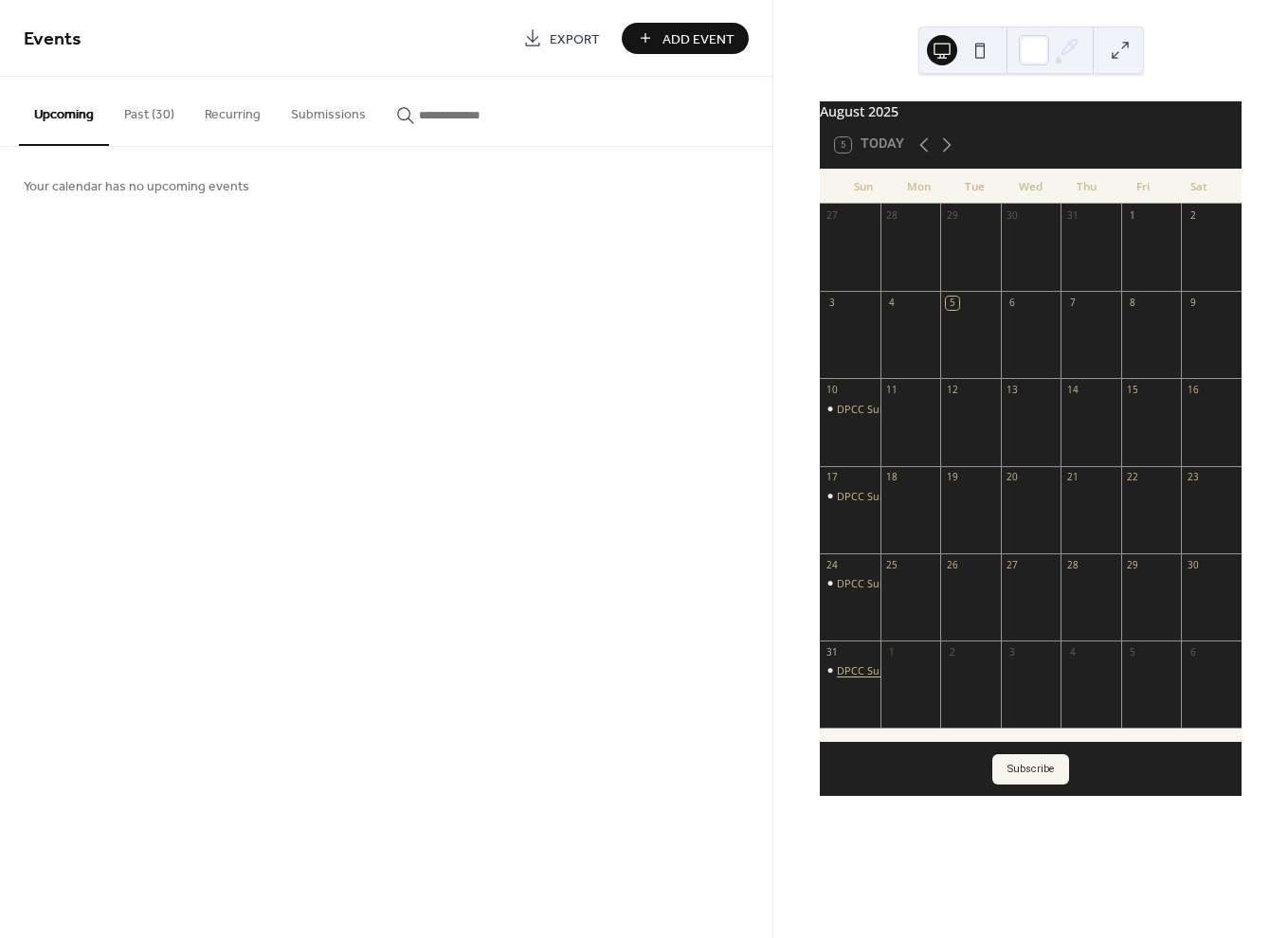 click on "DPCC Sunday Worship Experience - Online" at bounding box center (940, 670) 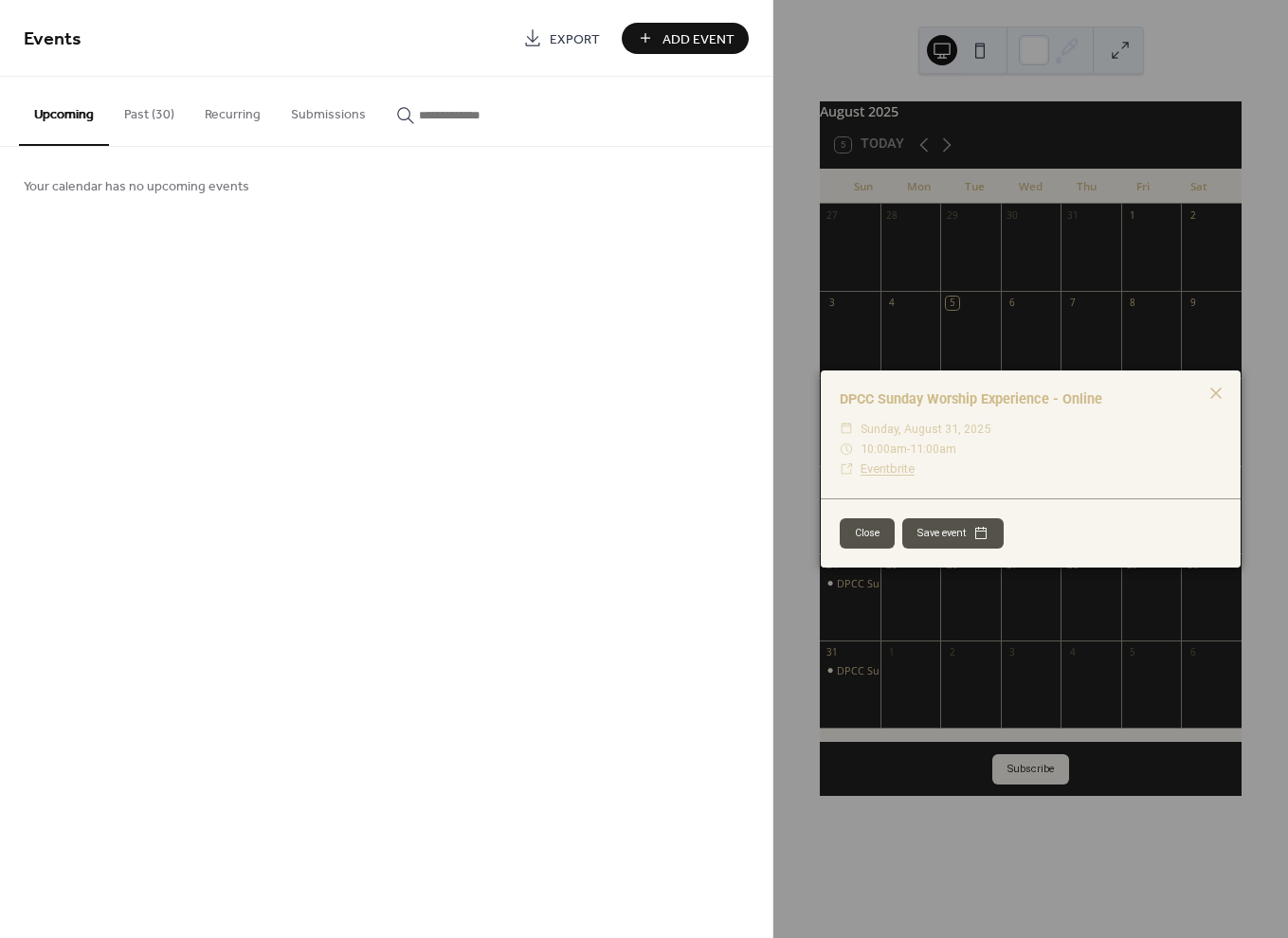 click 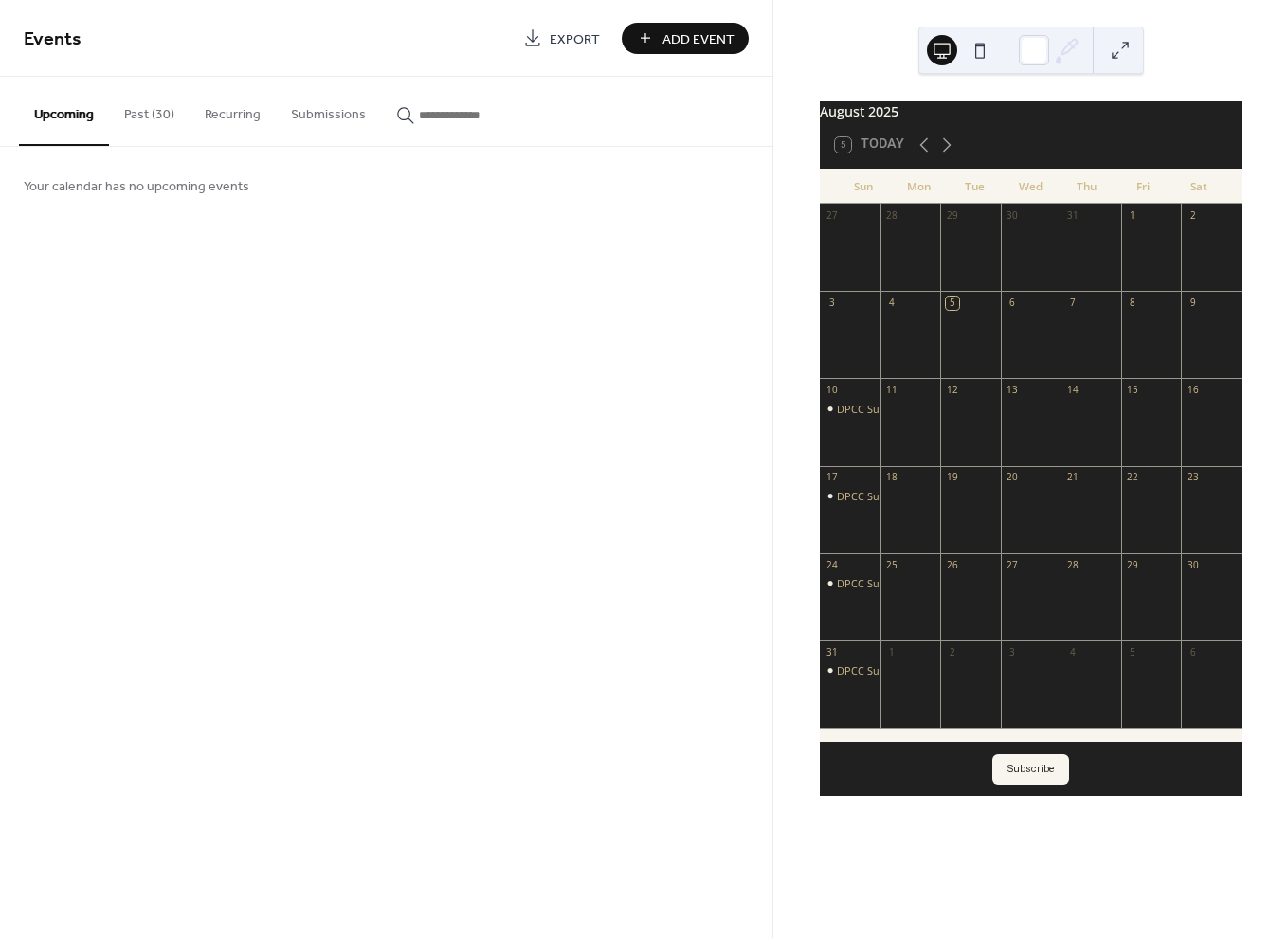 click on "Events Export Add Event Upcoming Past (30) Recurring Submissions Your calendar has no upcoming events Cancel" at bounding box center [386, 469] 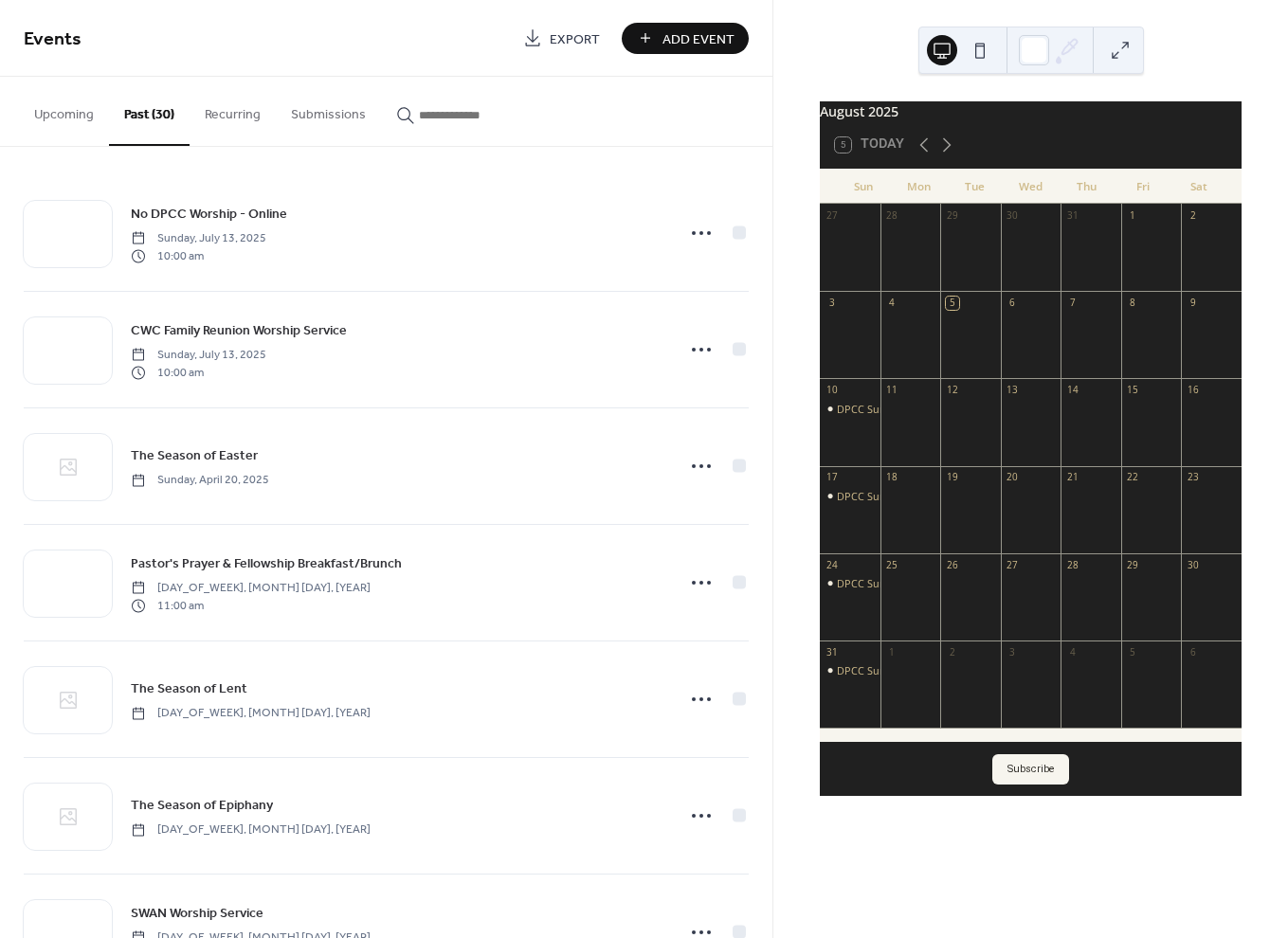 click on "Upcoming" at bounding box center [63, 110] 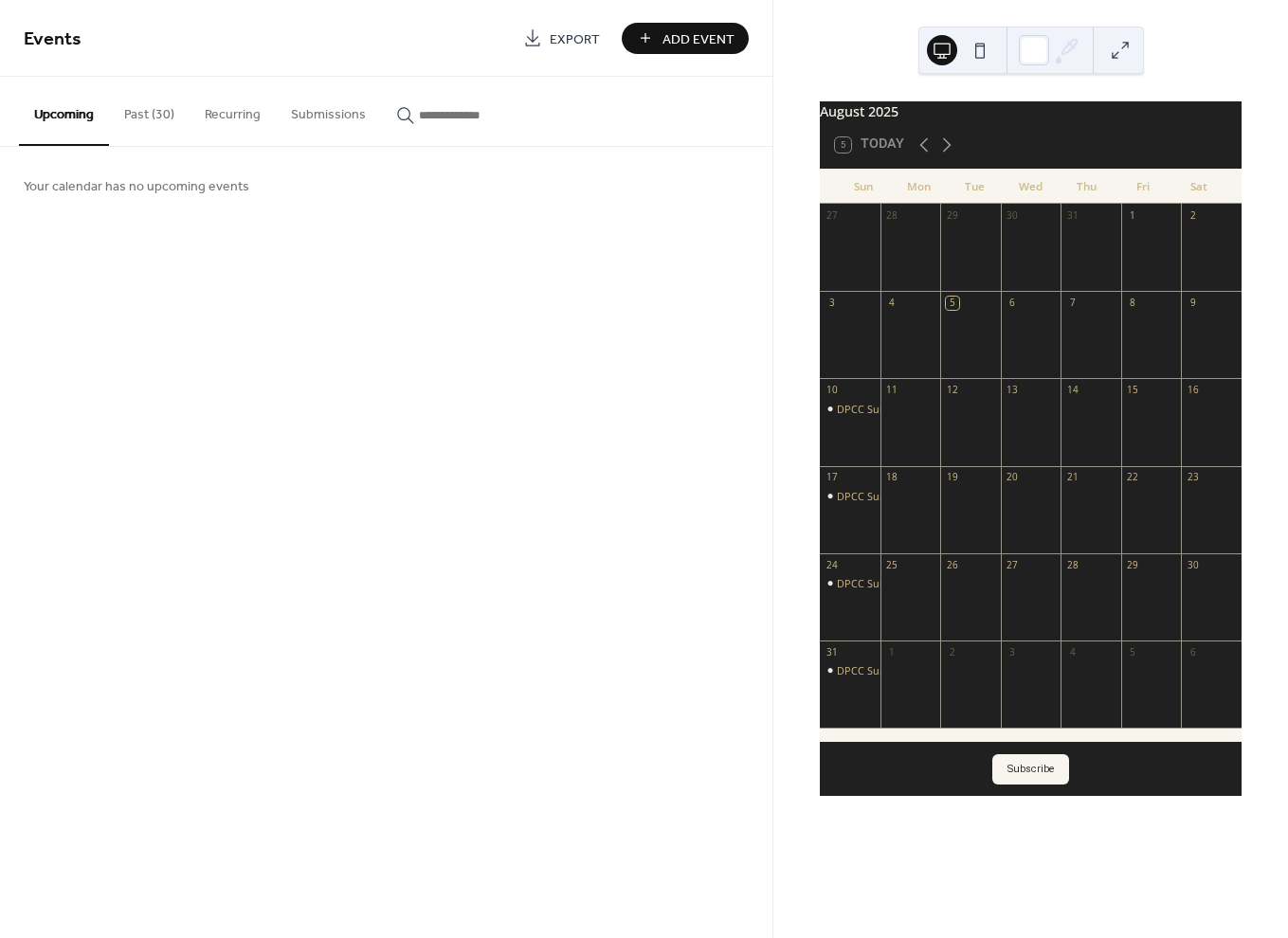 click on "Past (30)" at bounding box center [149, 110] 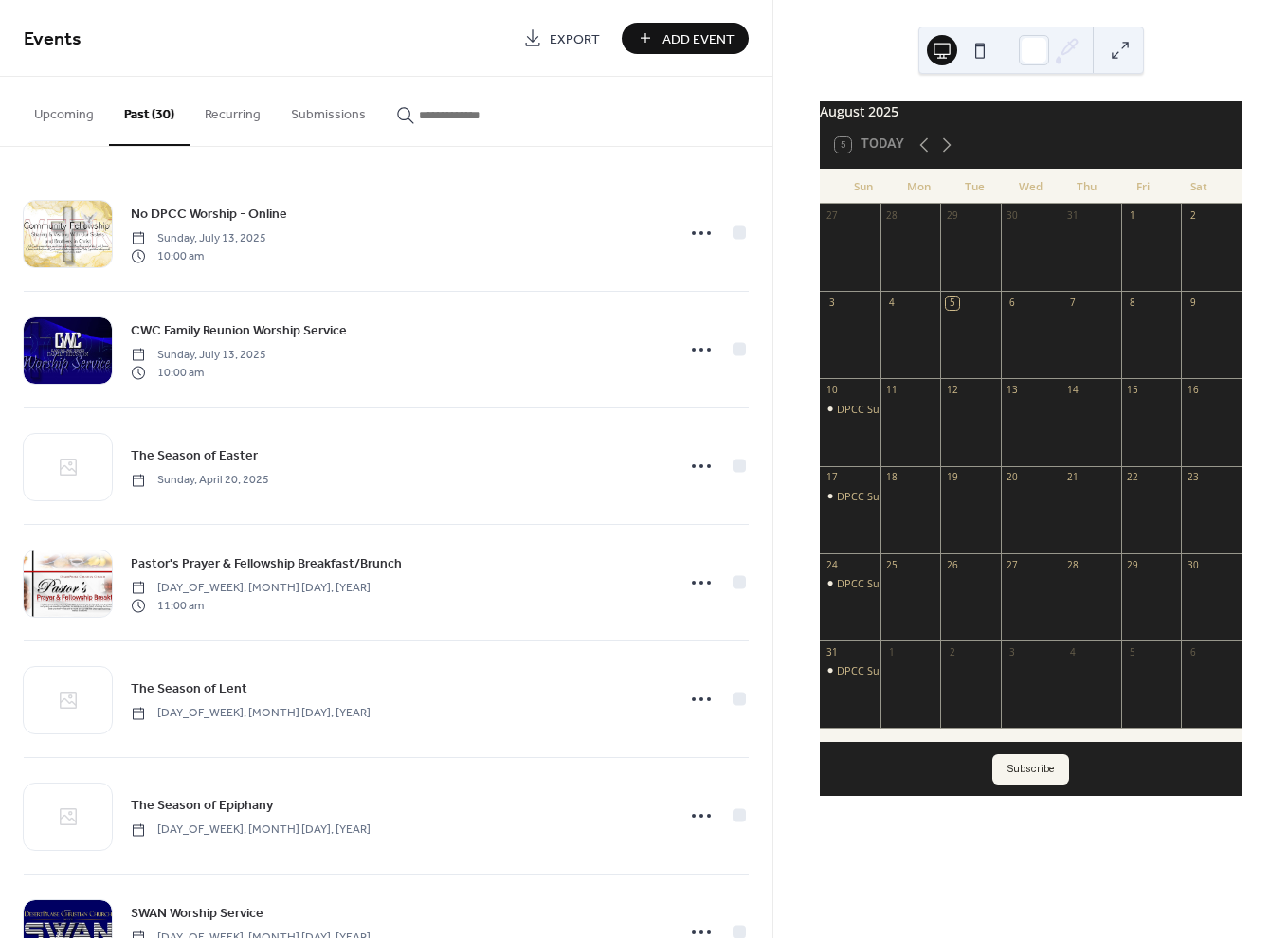 click on "Recurring" at bounding box center [232, 110] 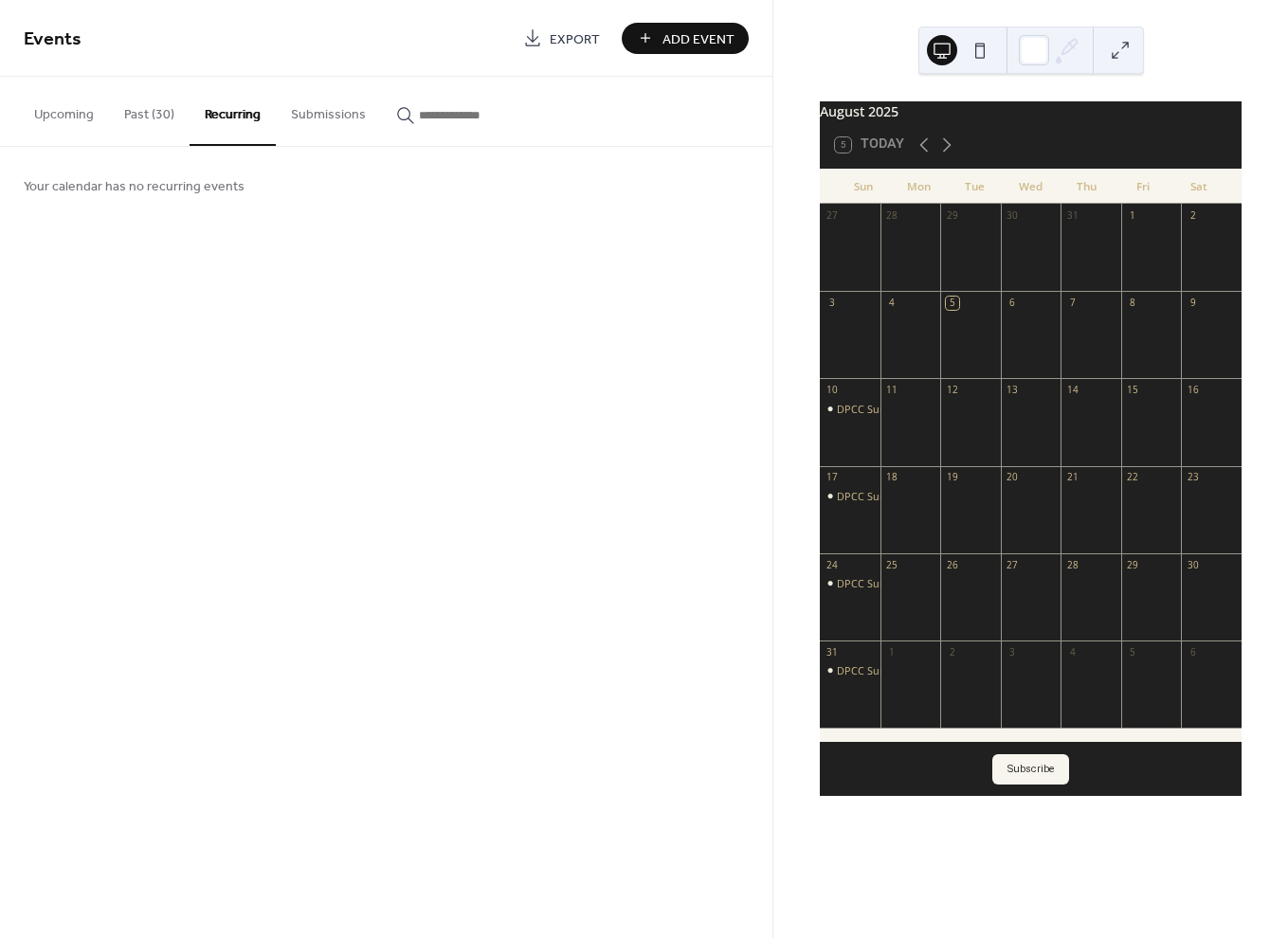 click on "Submissions" at bounding box center (328, 110) 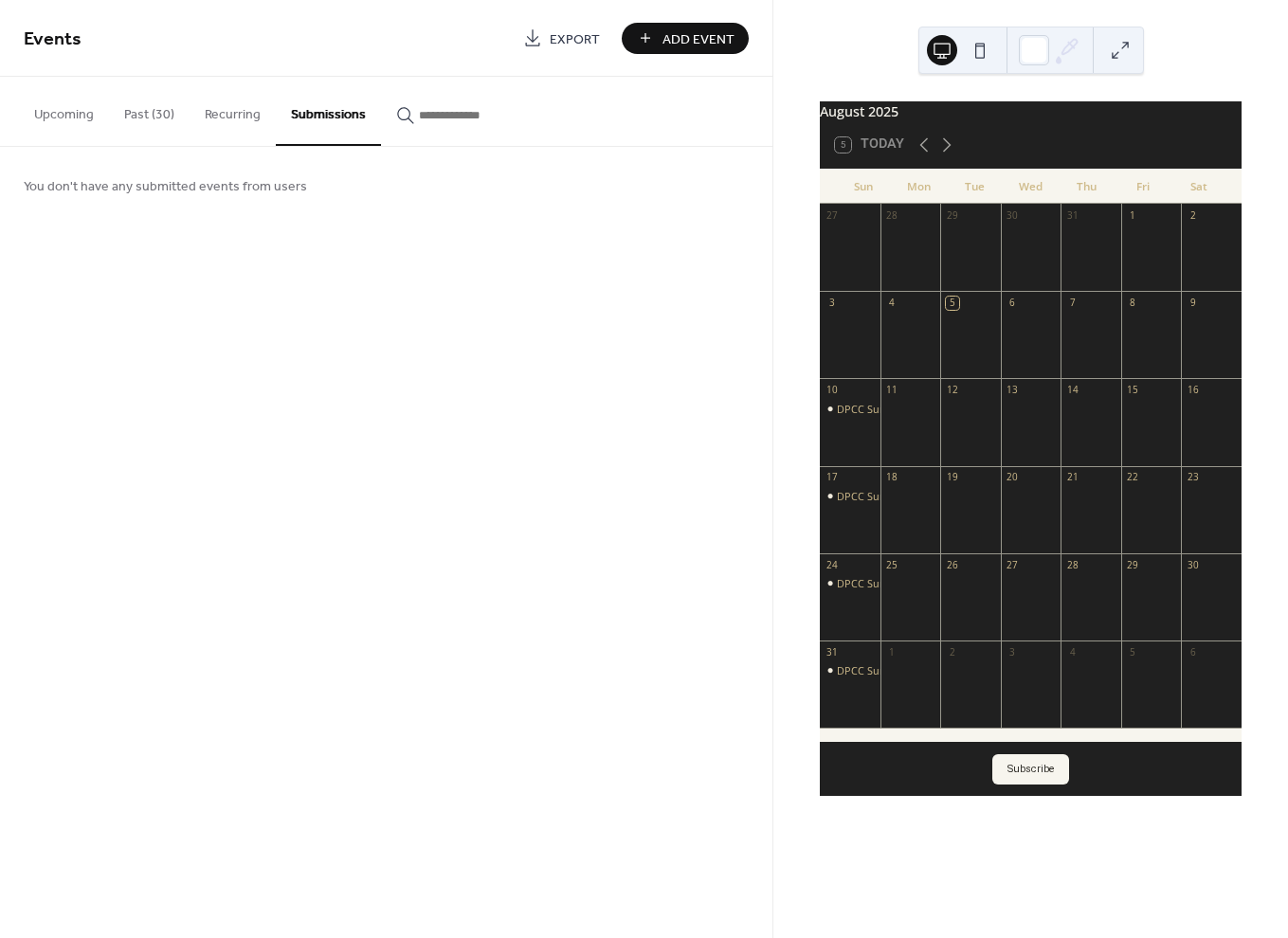 click at bounding box center (476, 115) 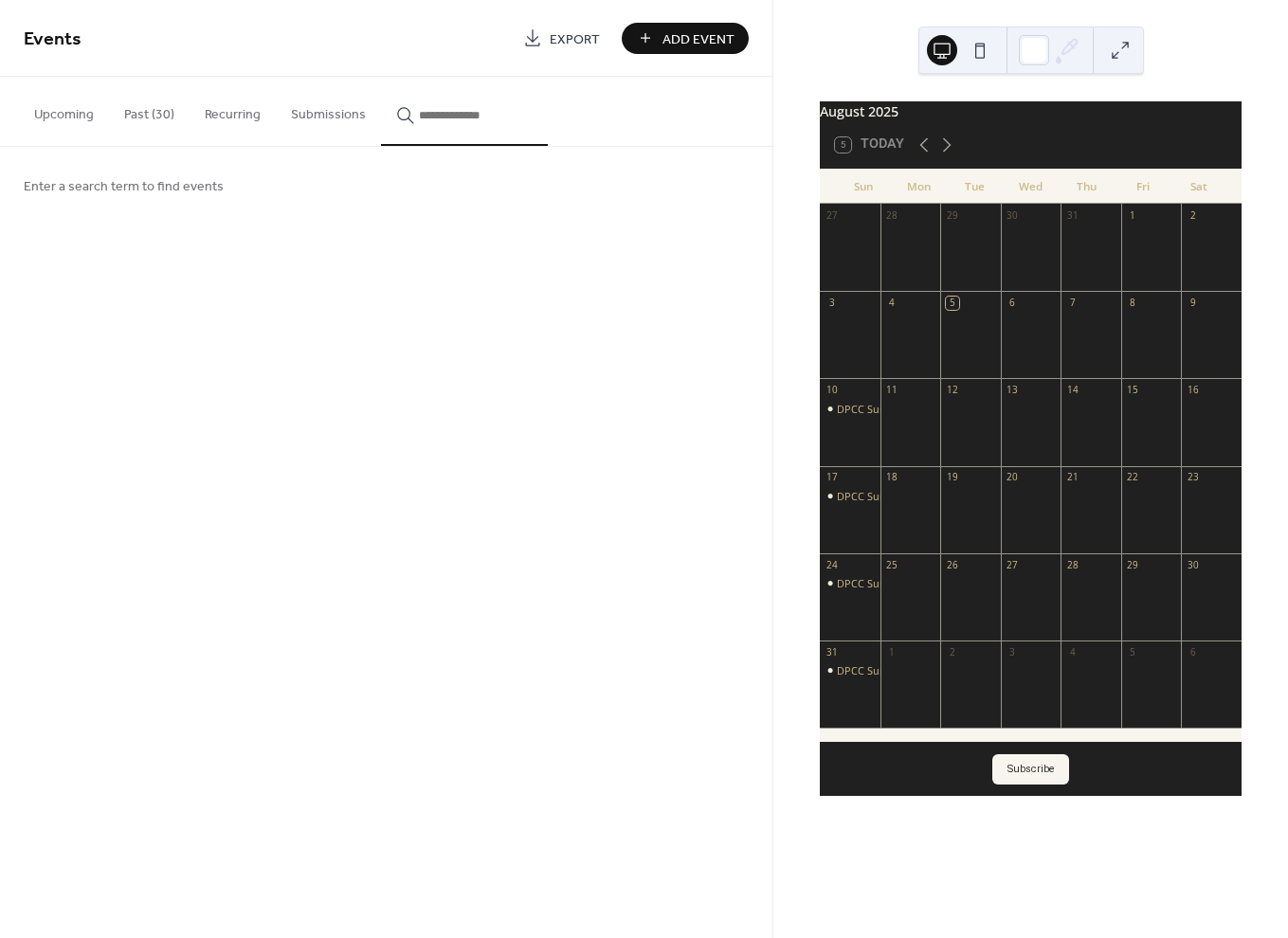 click on "Upcoming" at bounding box center (63, 110) 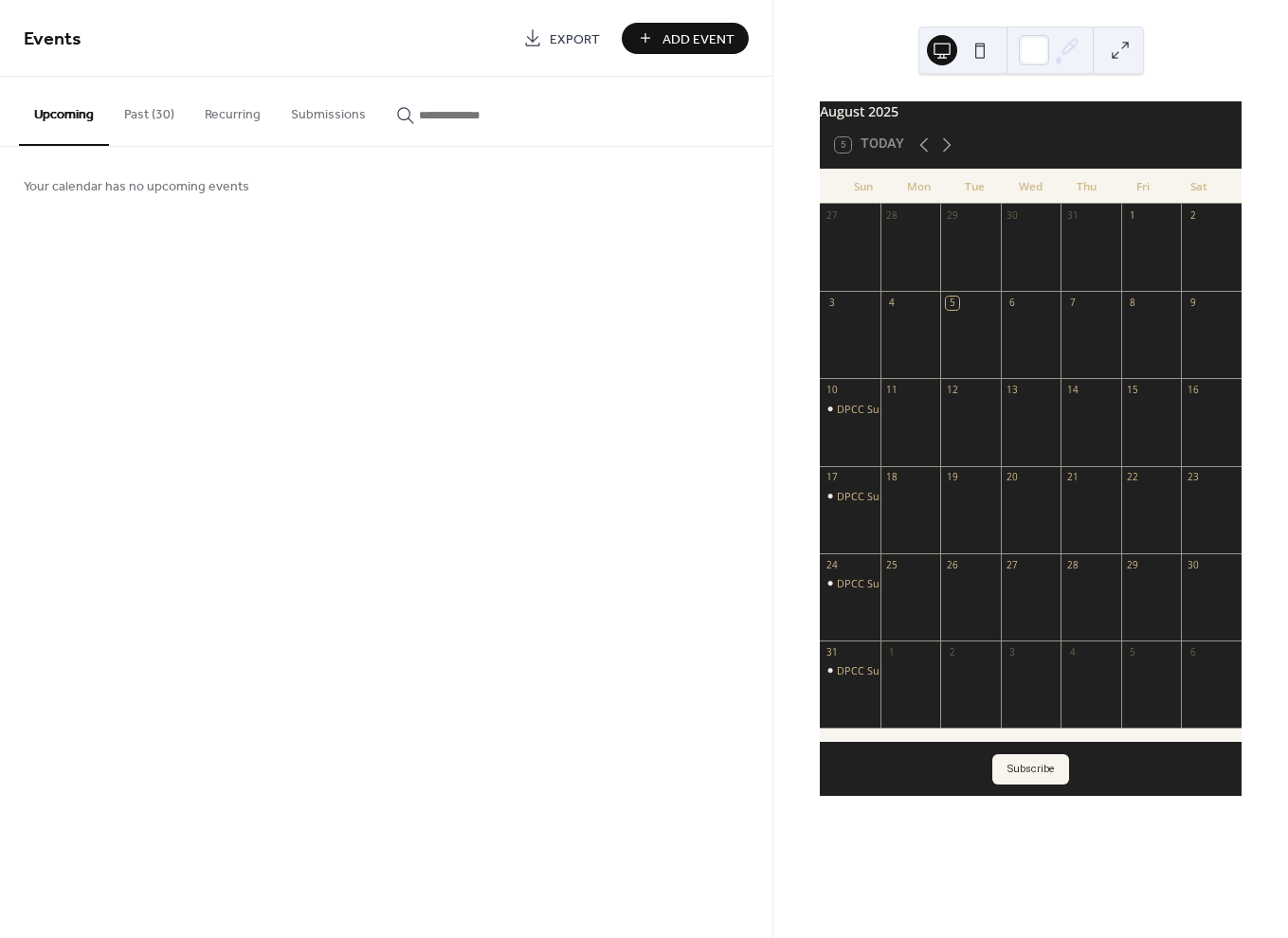 click on "Add Event" at bounding box center [698, 39] 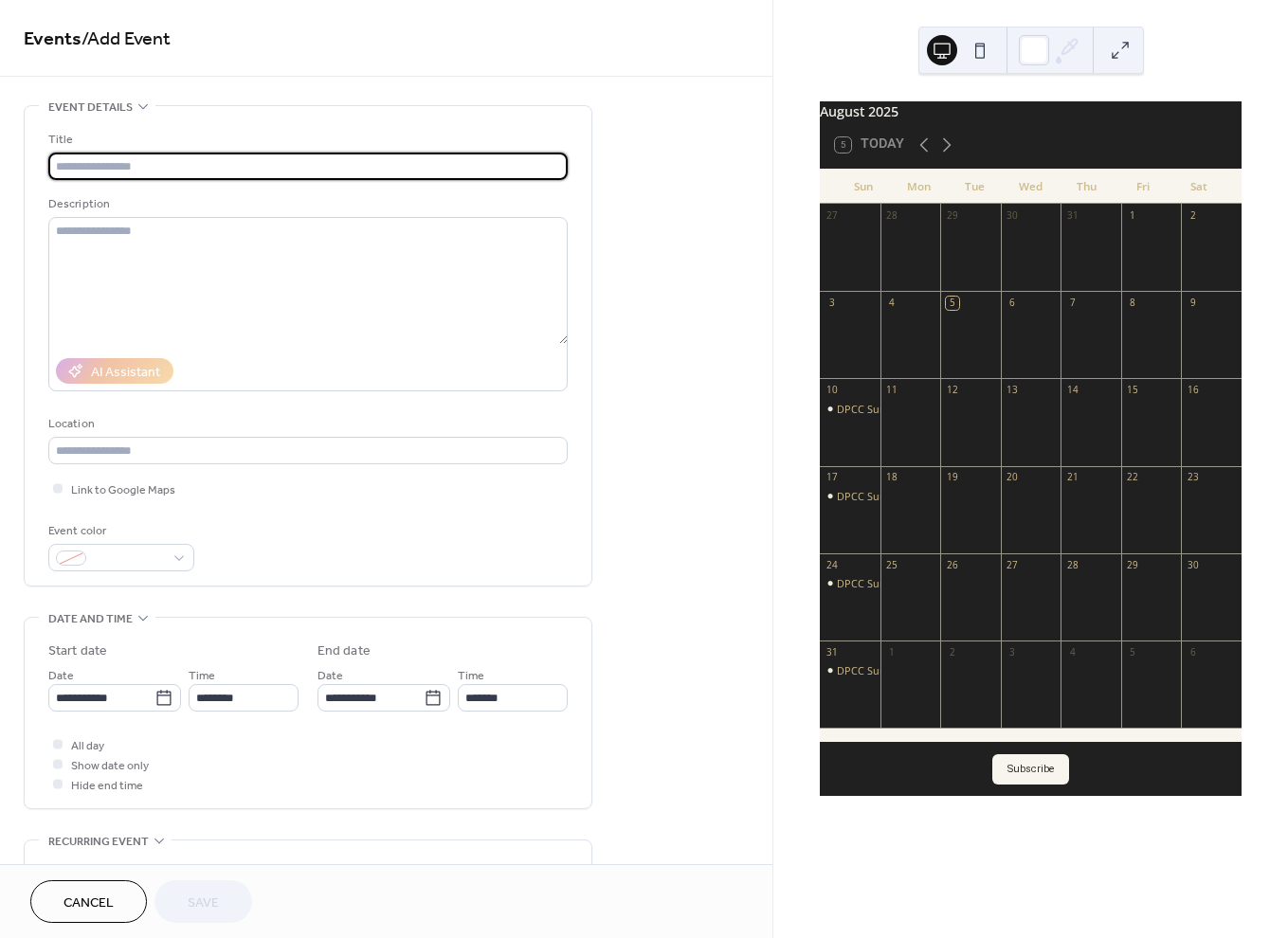 click at bounding box center [308, 166] 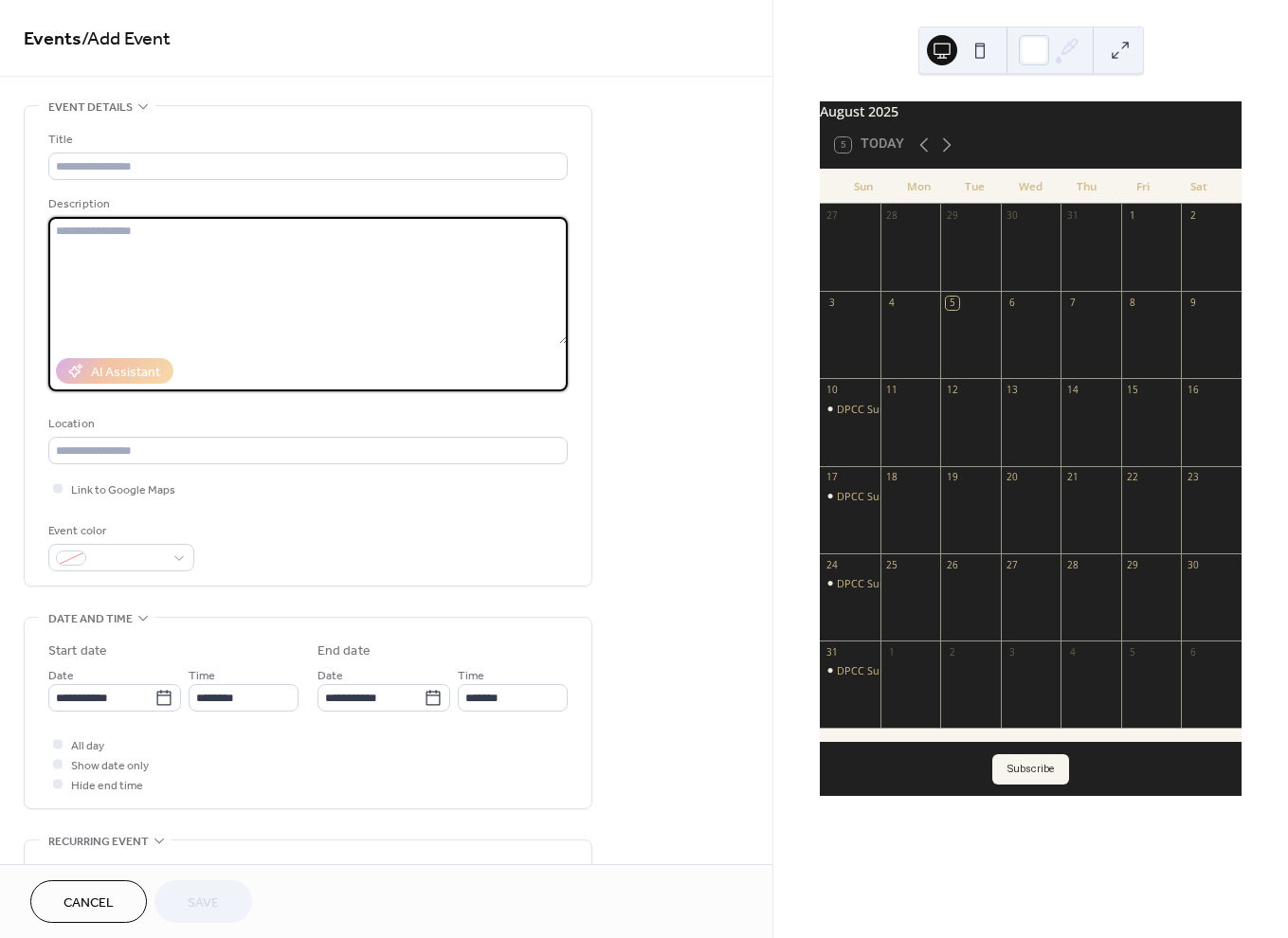 click at bounding box center (308, 280) 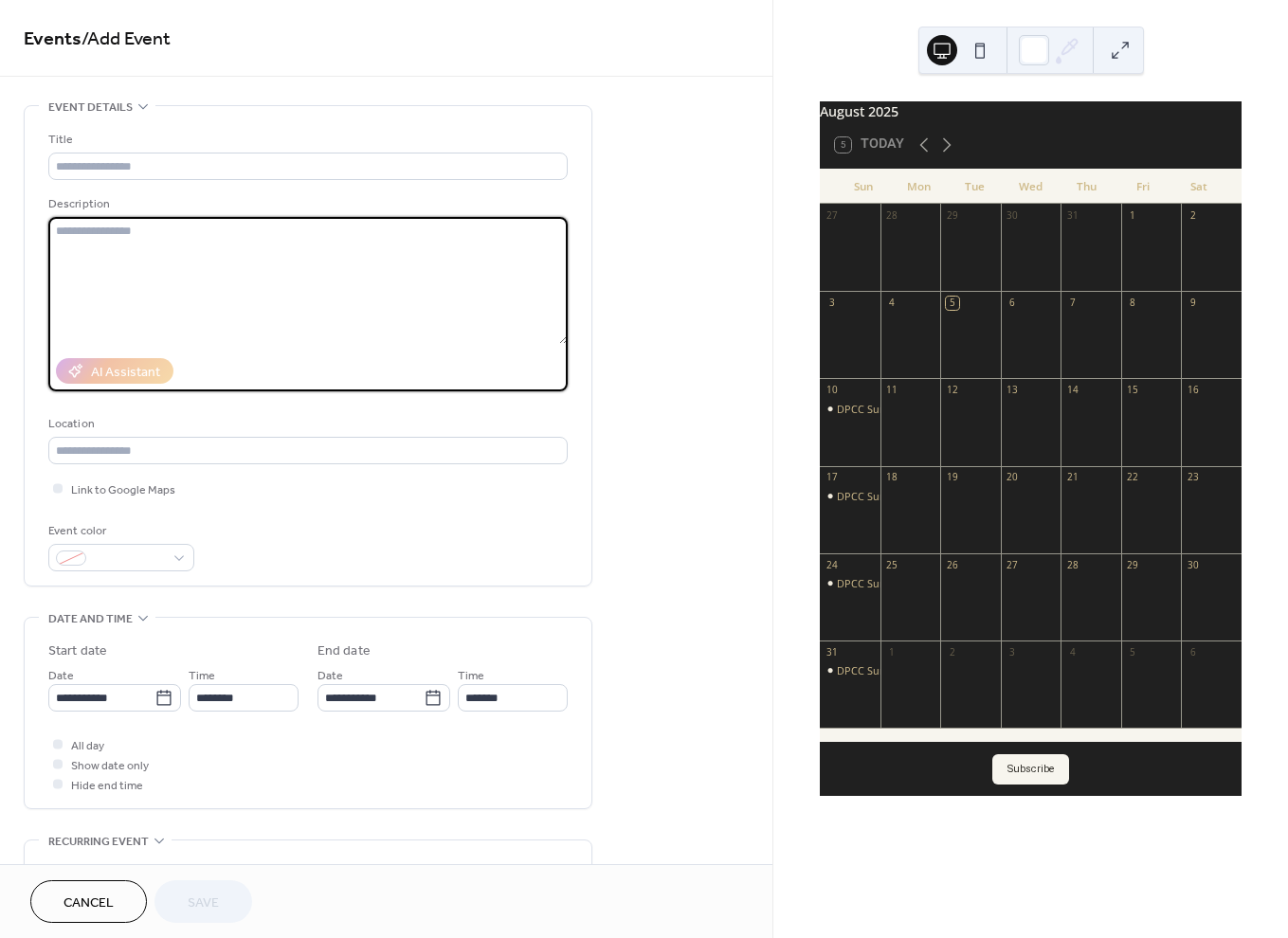 paste on "**********" 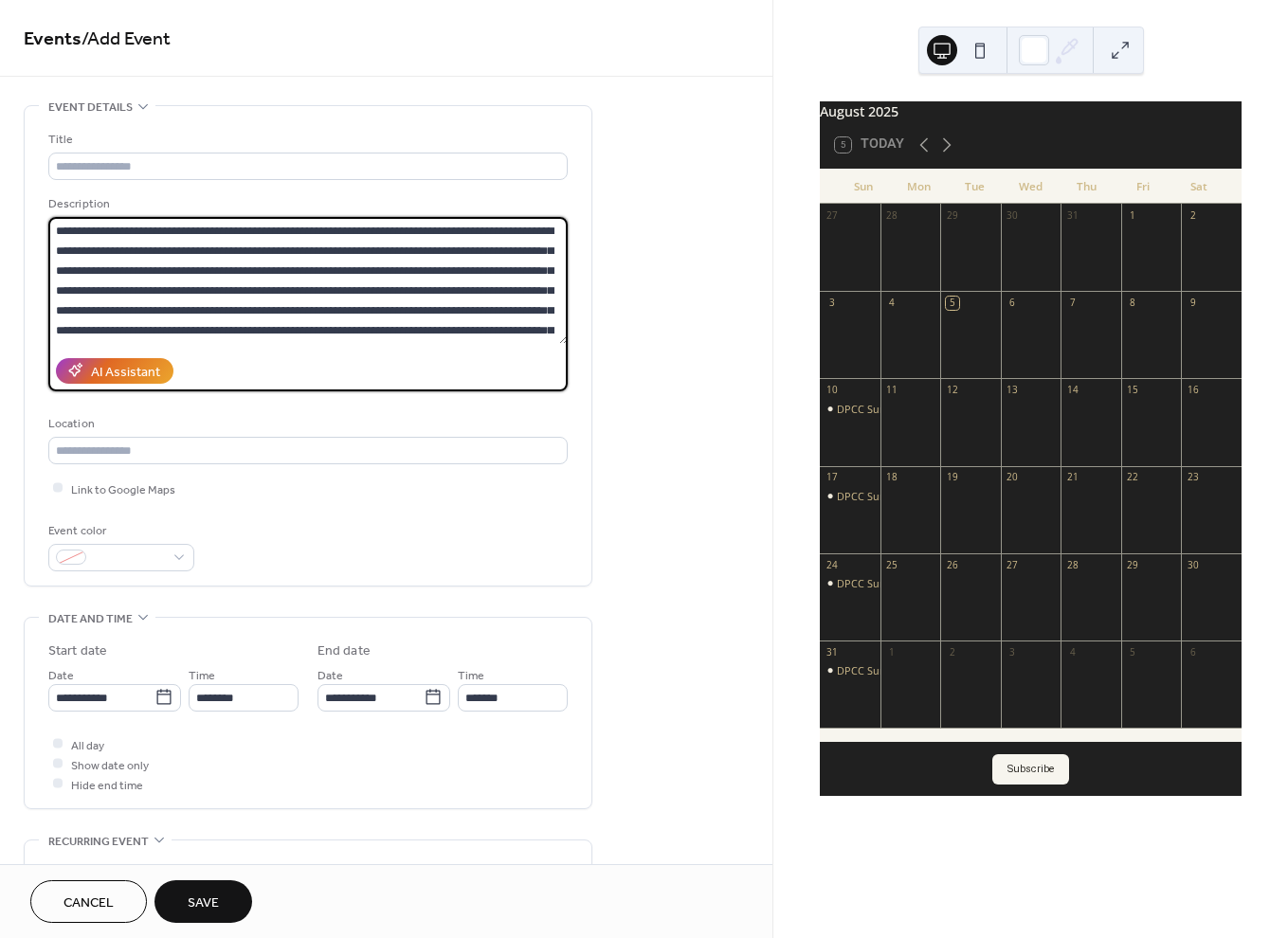 scroll, scrollTop: 57, scrollLeft: 0, axis: vertical 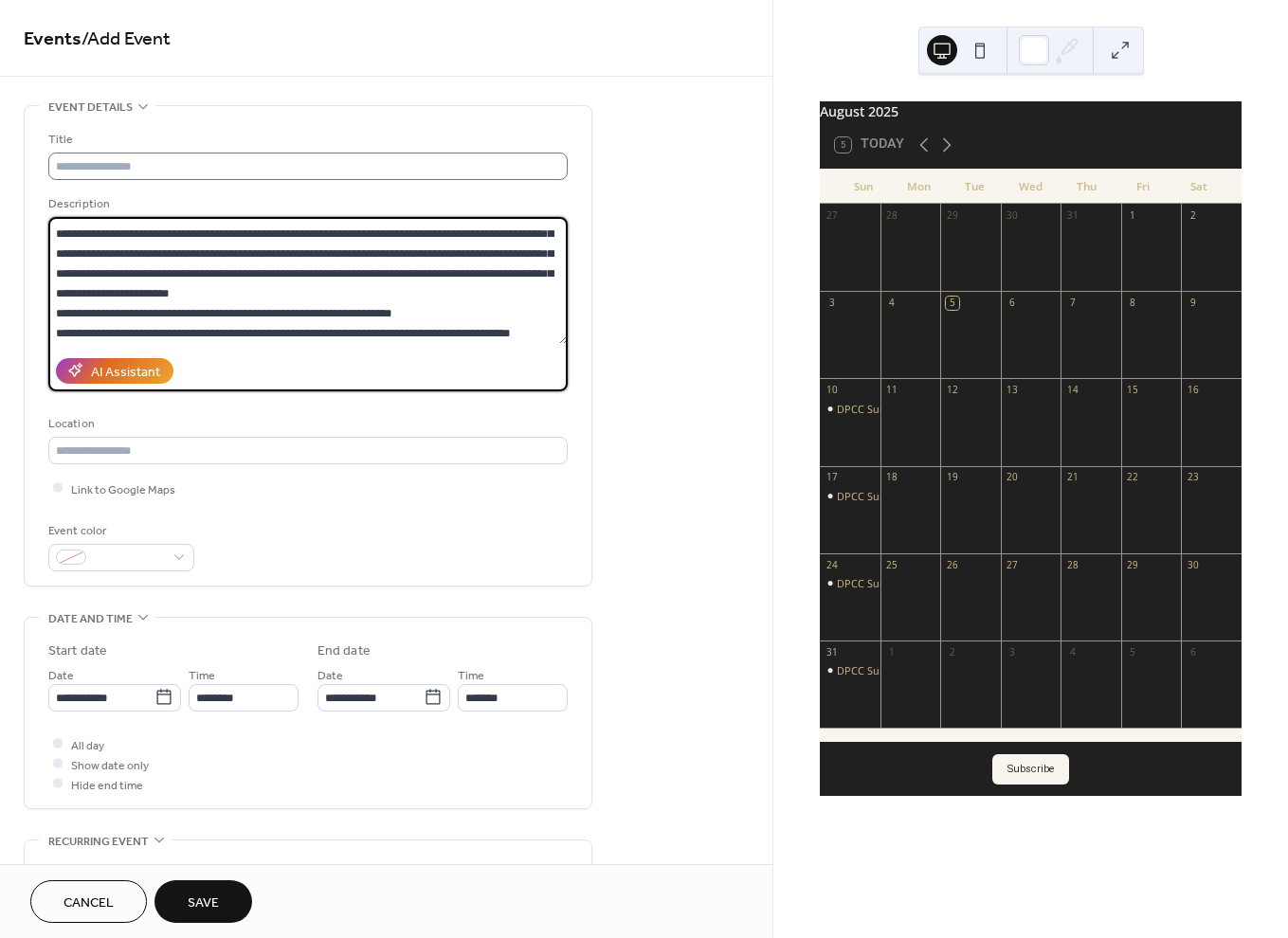 type on "**********" 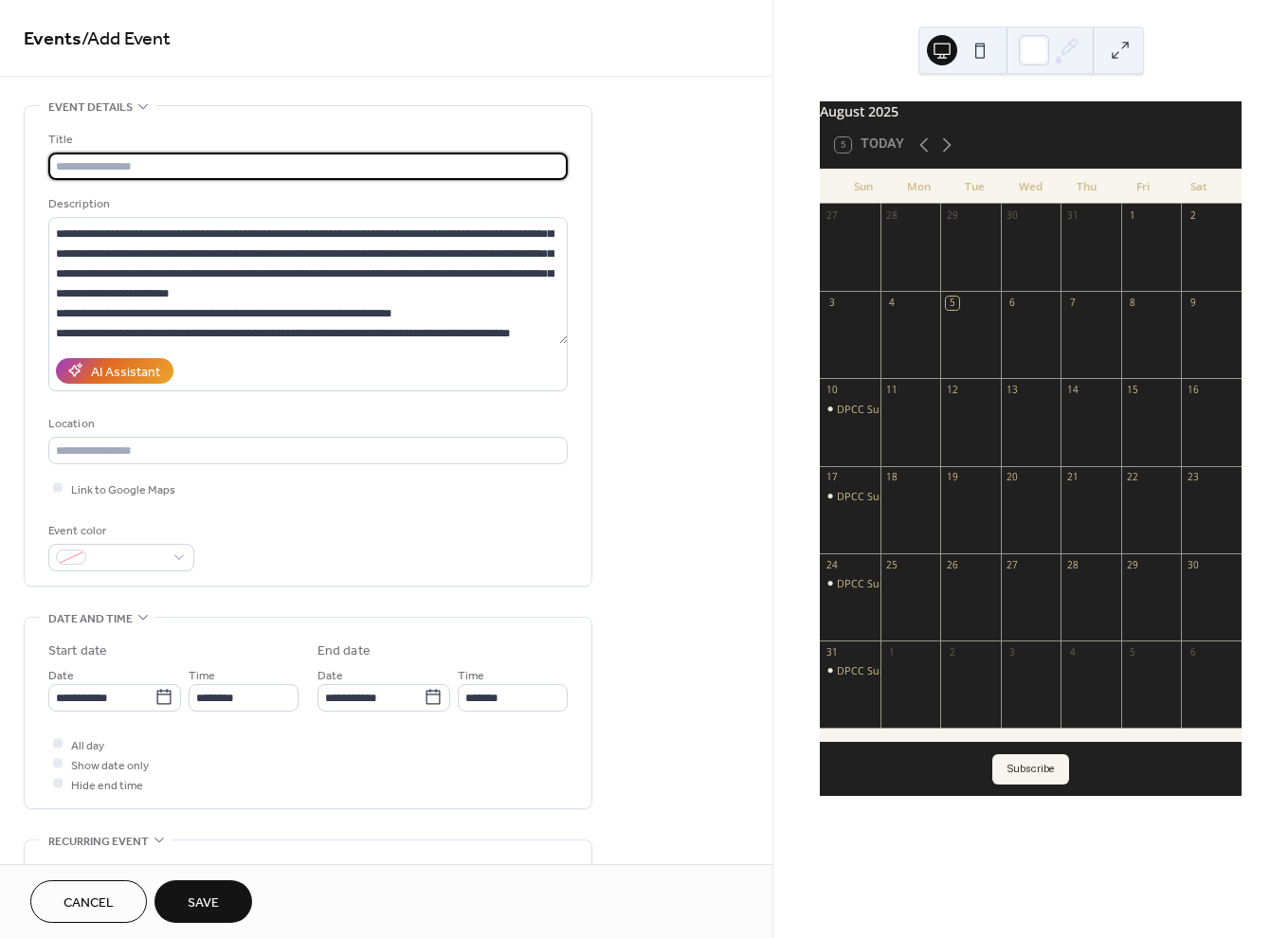 click at bounding box center (308, 166) 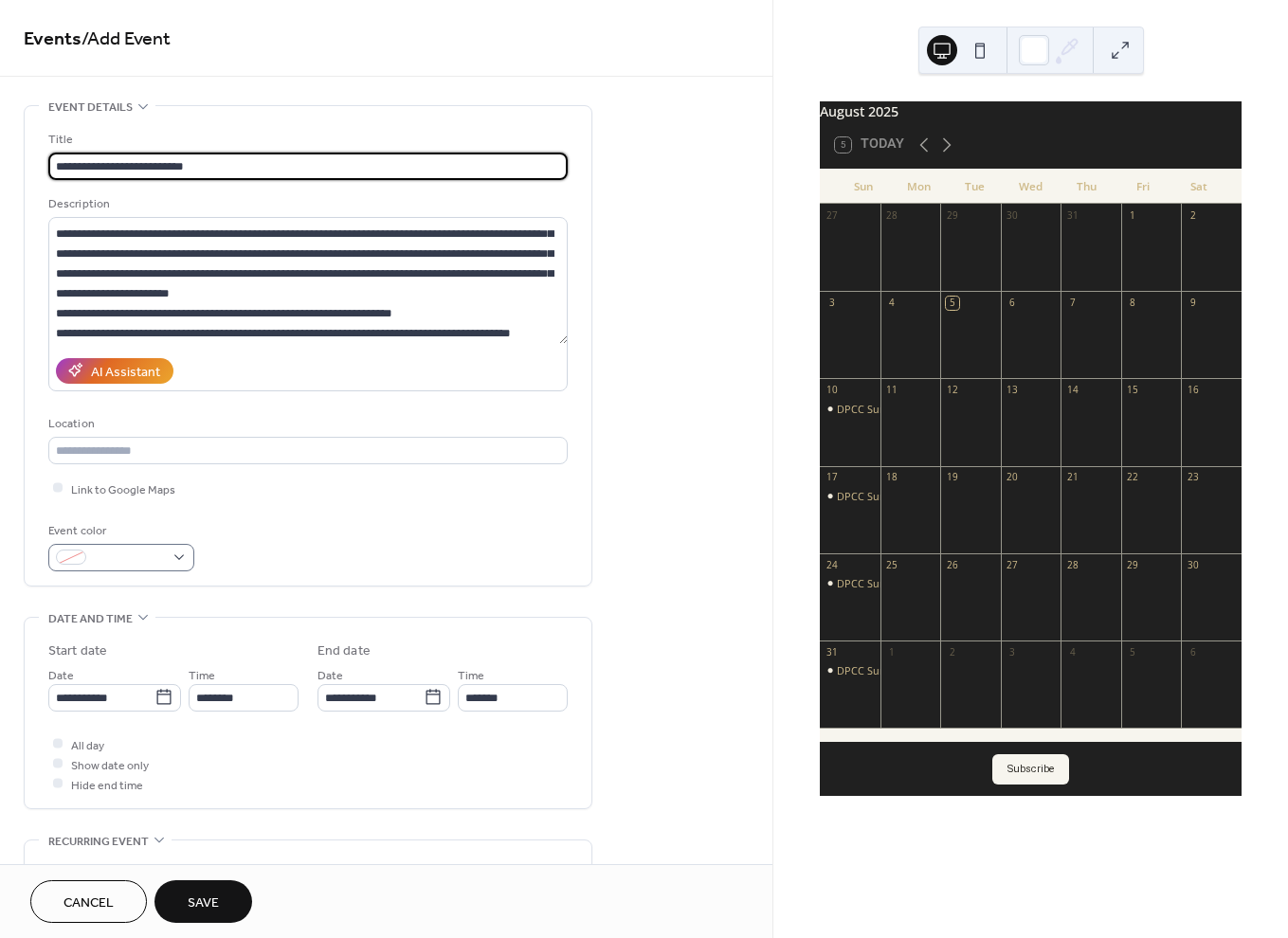 type on "**********" 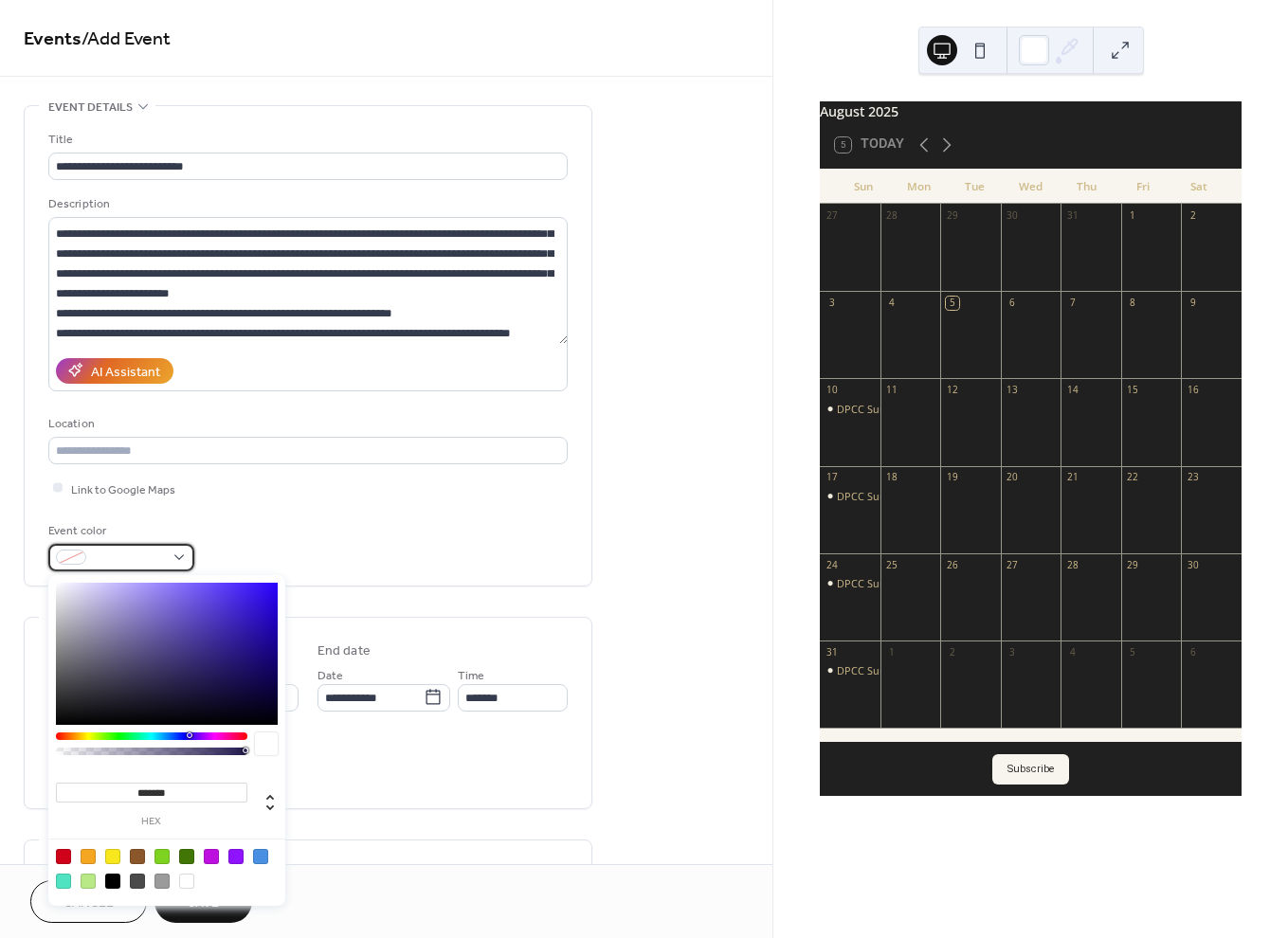 click at bounding box center [121, 557] 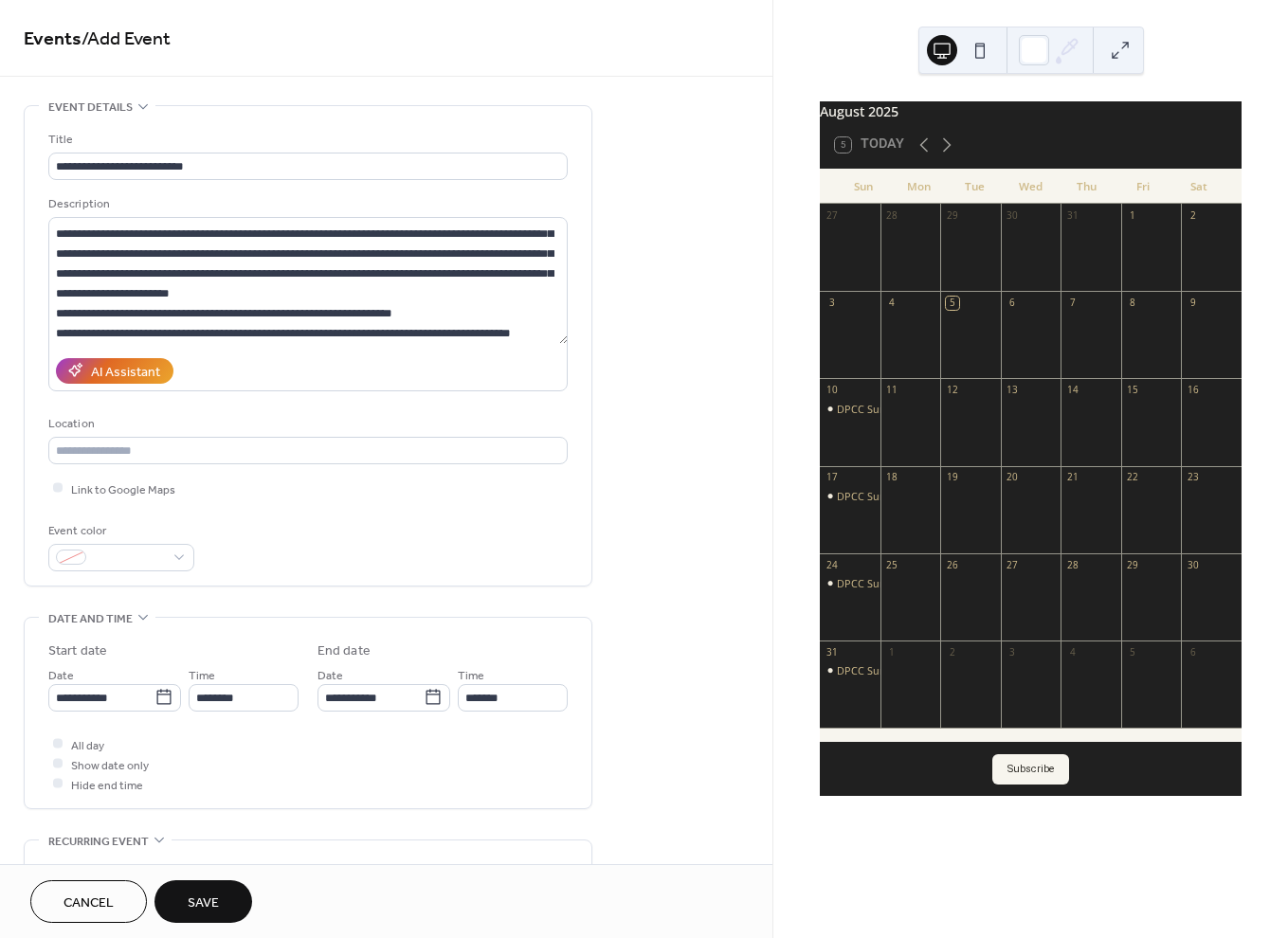 click on "Event color" at bounding box center [308, 546] 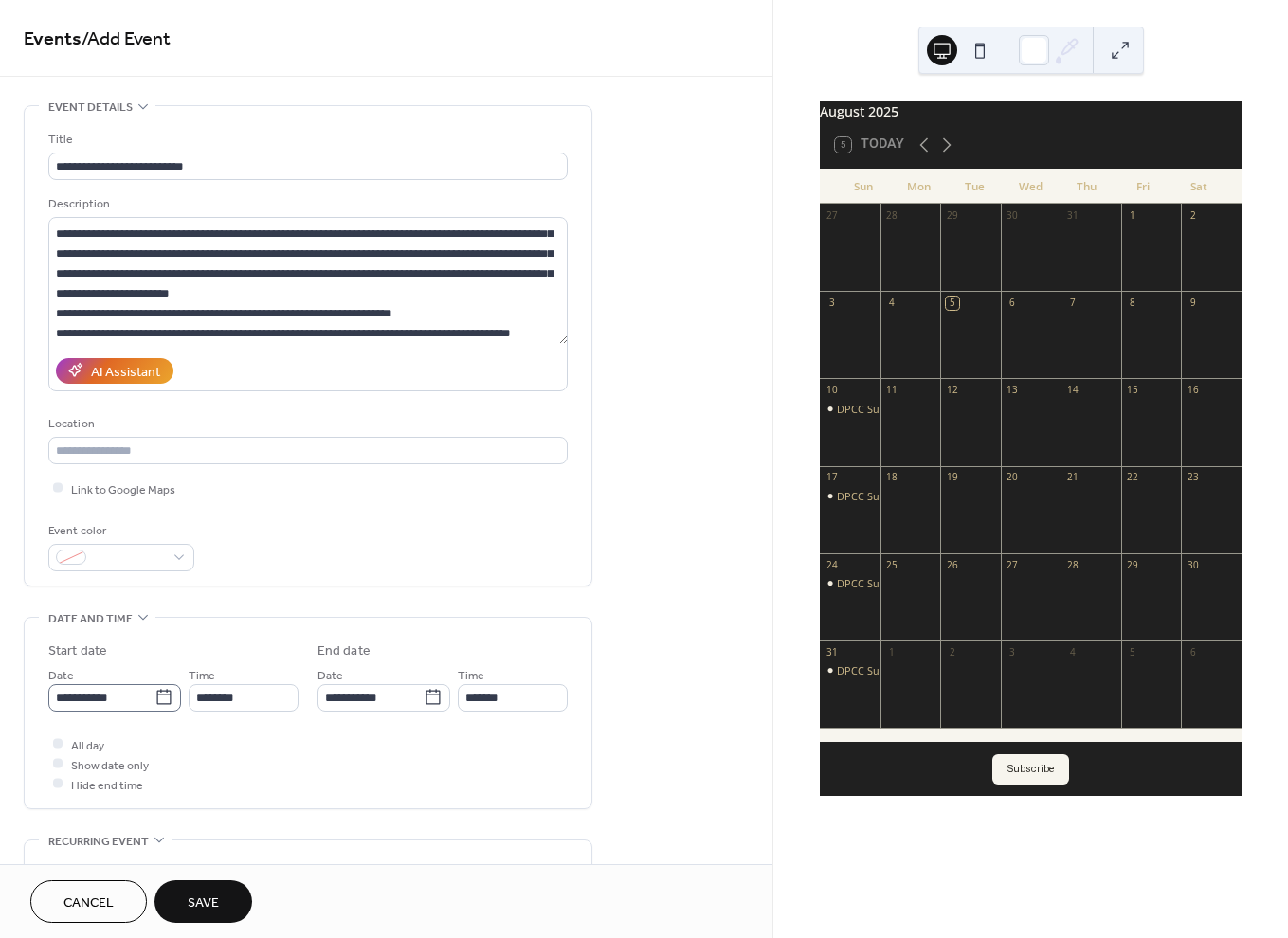 click 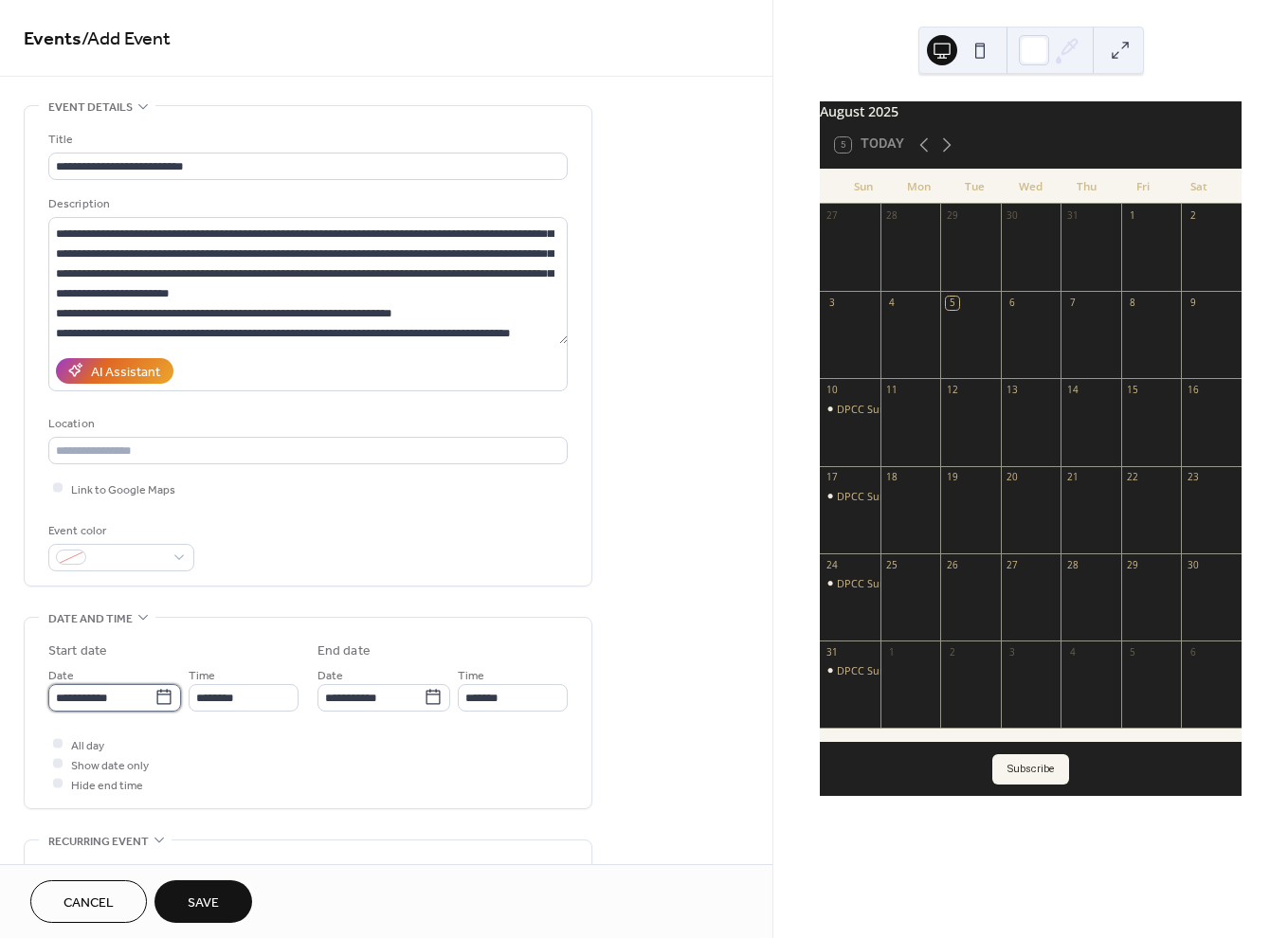 click on "**********" at bounding box center (101, 697) 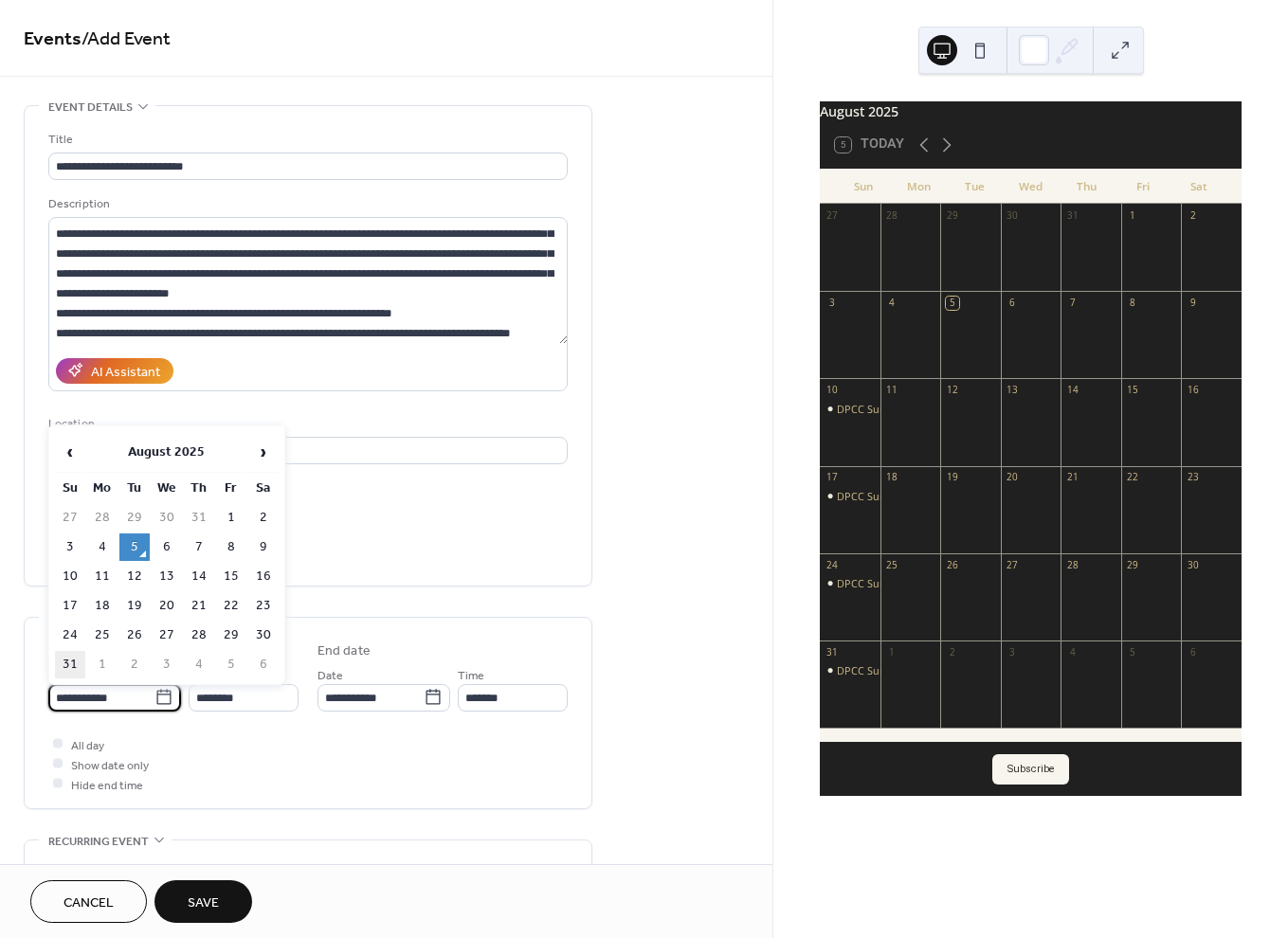 click on "31" at bounding box center [70, 664] 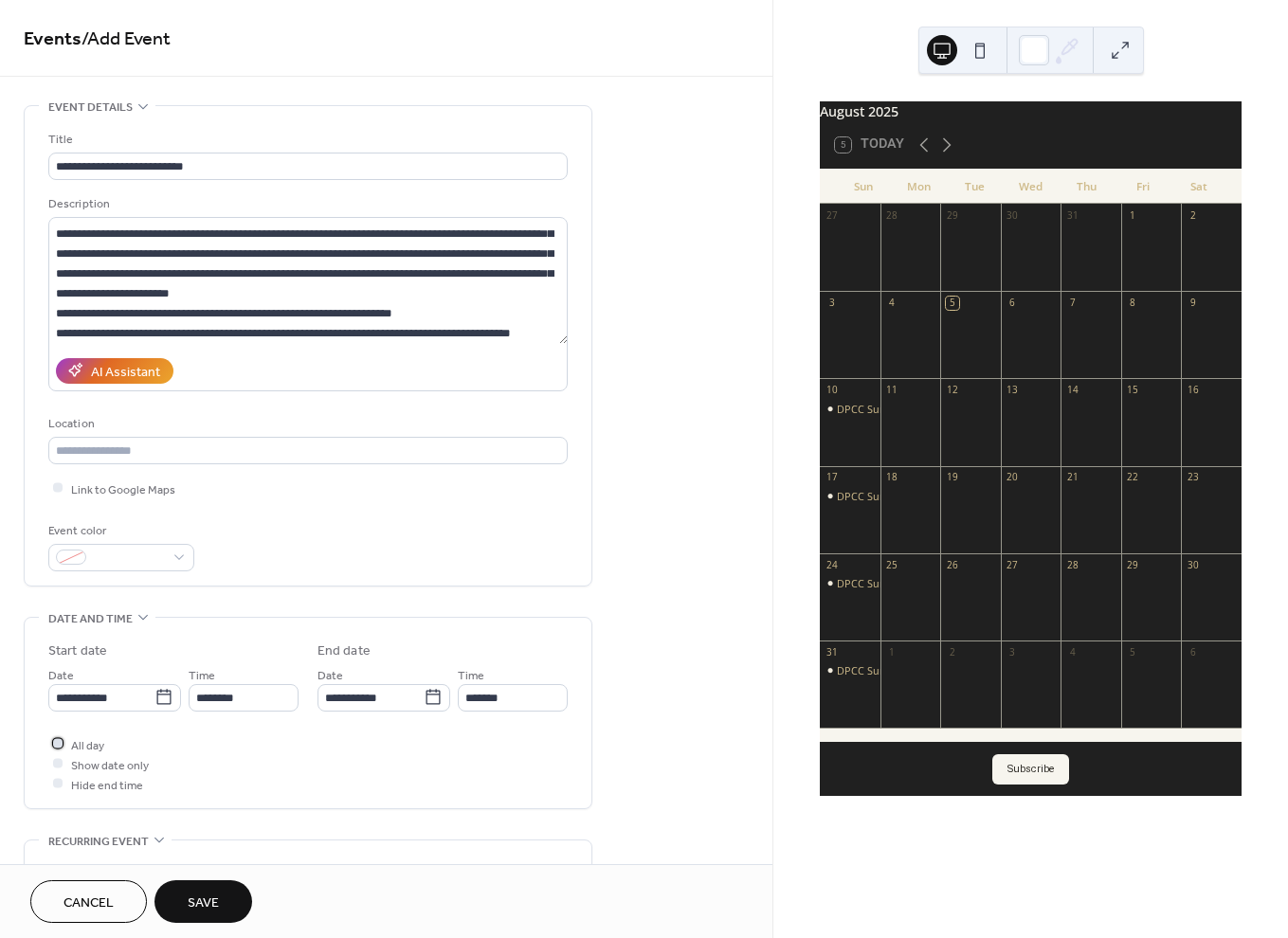 click at bounding box center (58, 744) 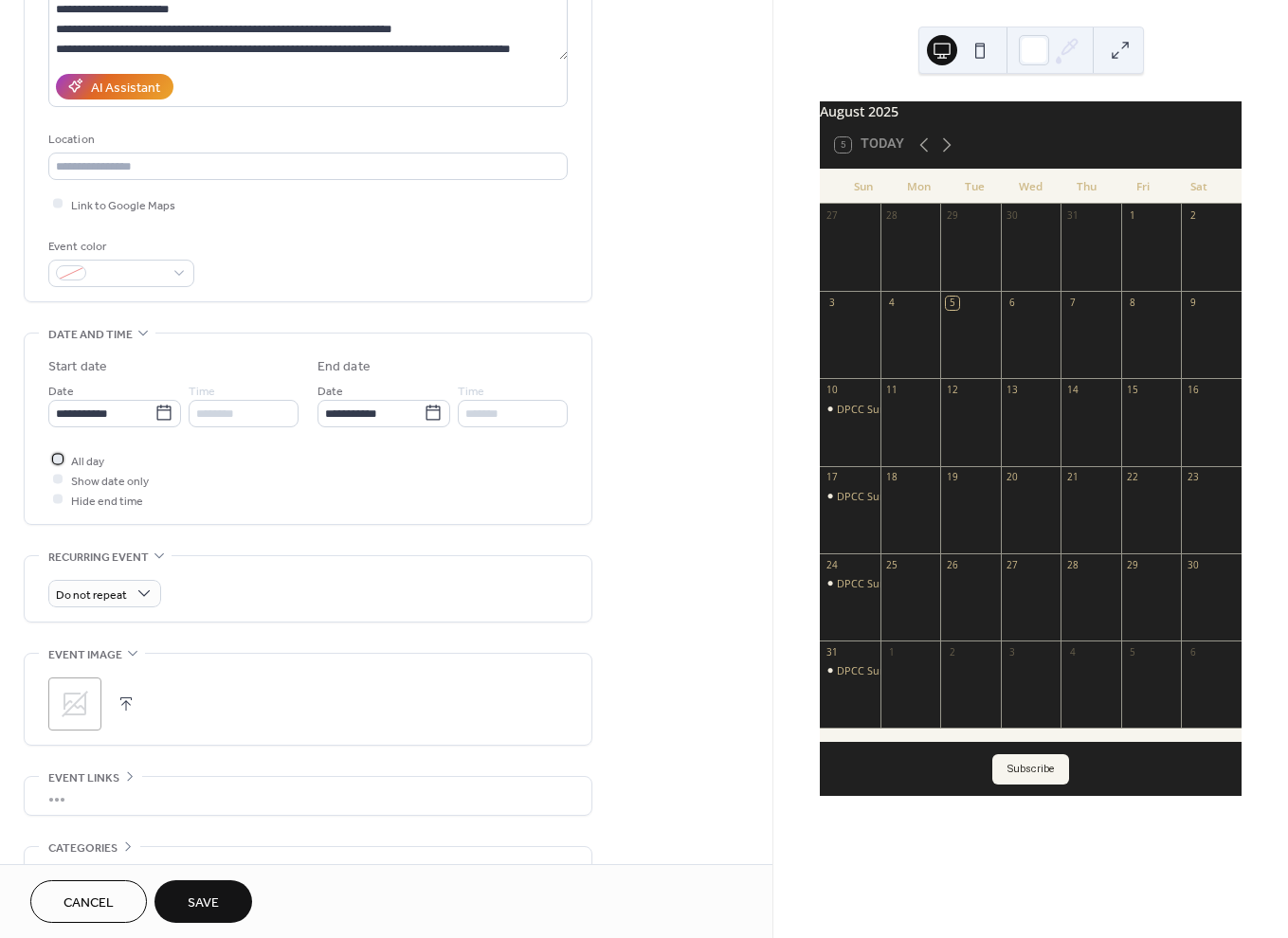 scroll, scrollTop: 379, scrollLeft: 0, axis: vertical 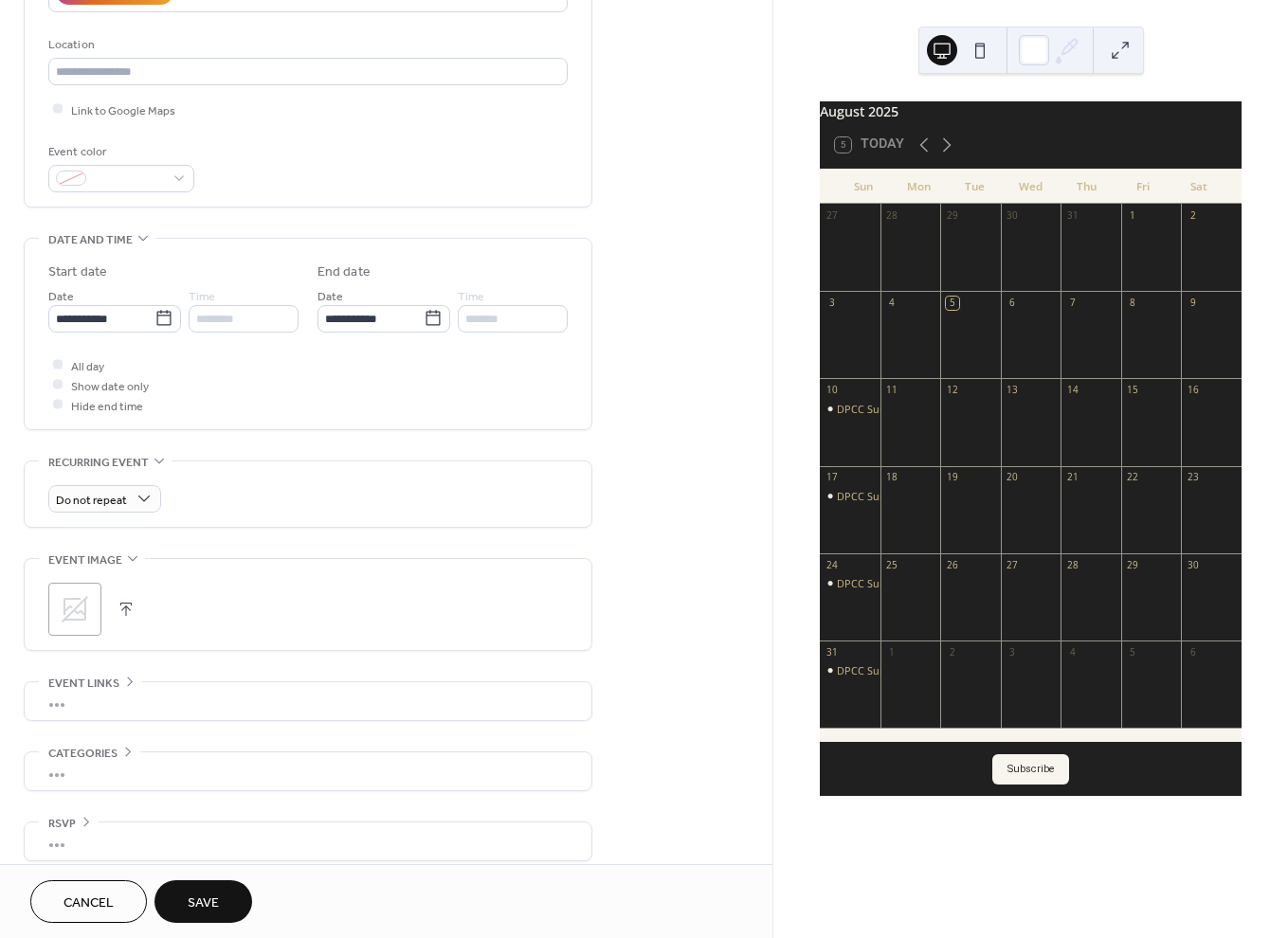click 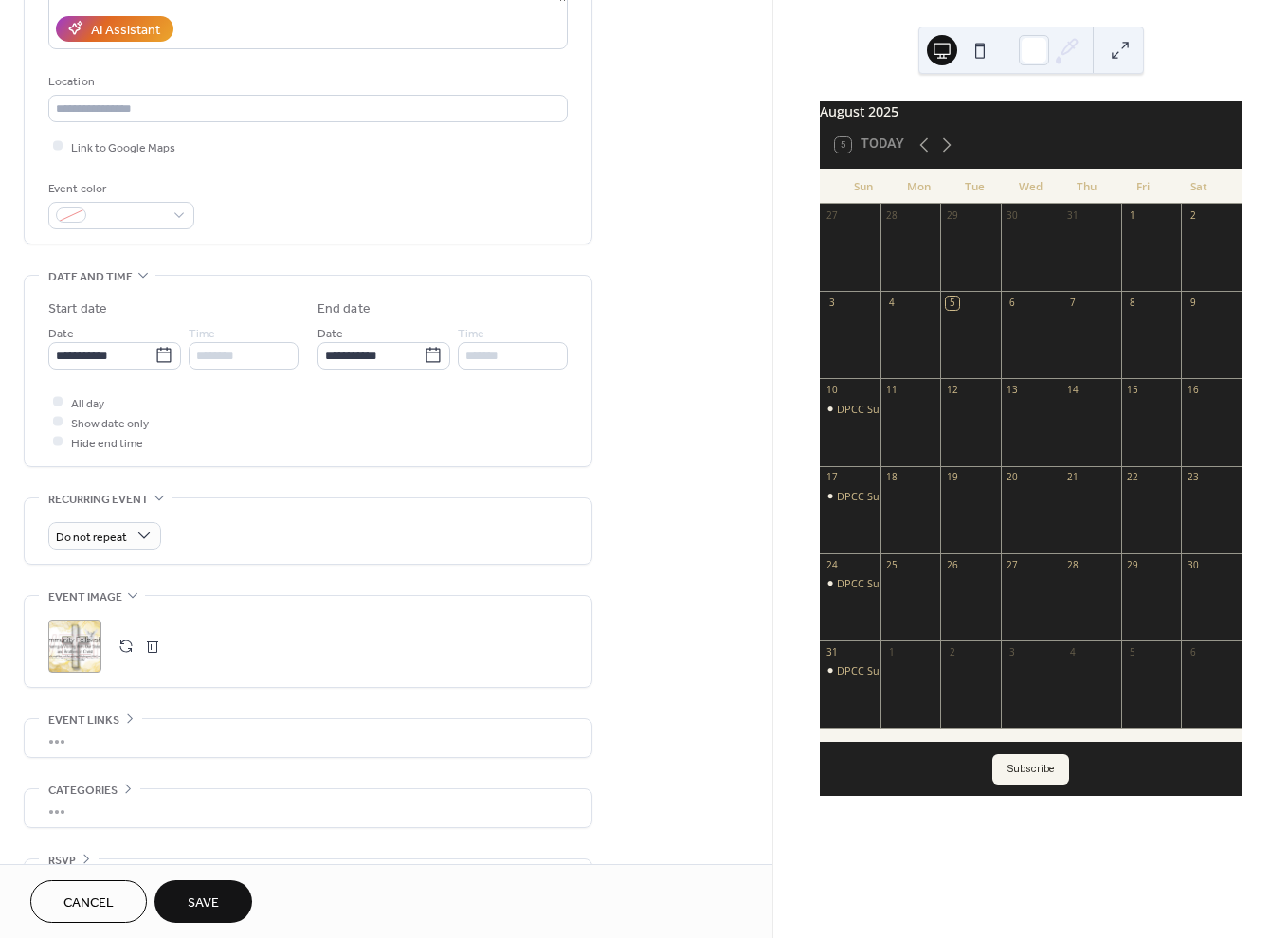 scroll, scrollTop: 392, scrollLeft: 0, axis: vertical 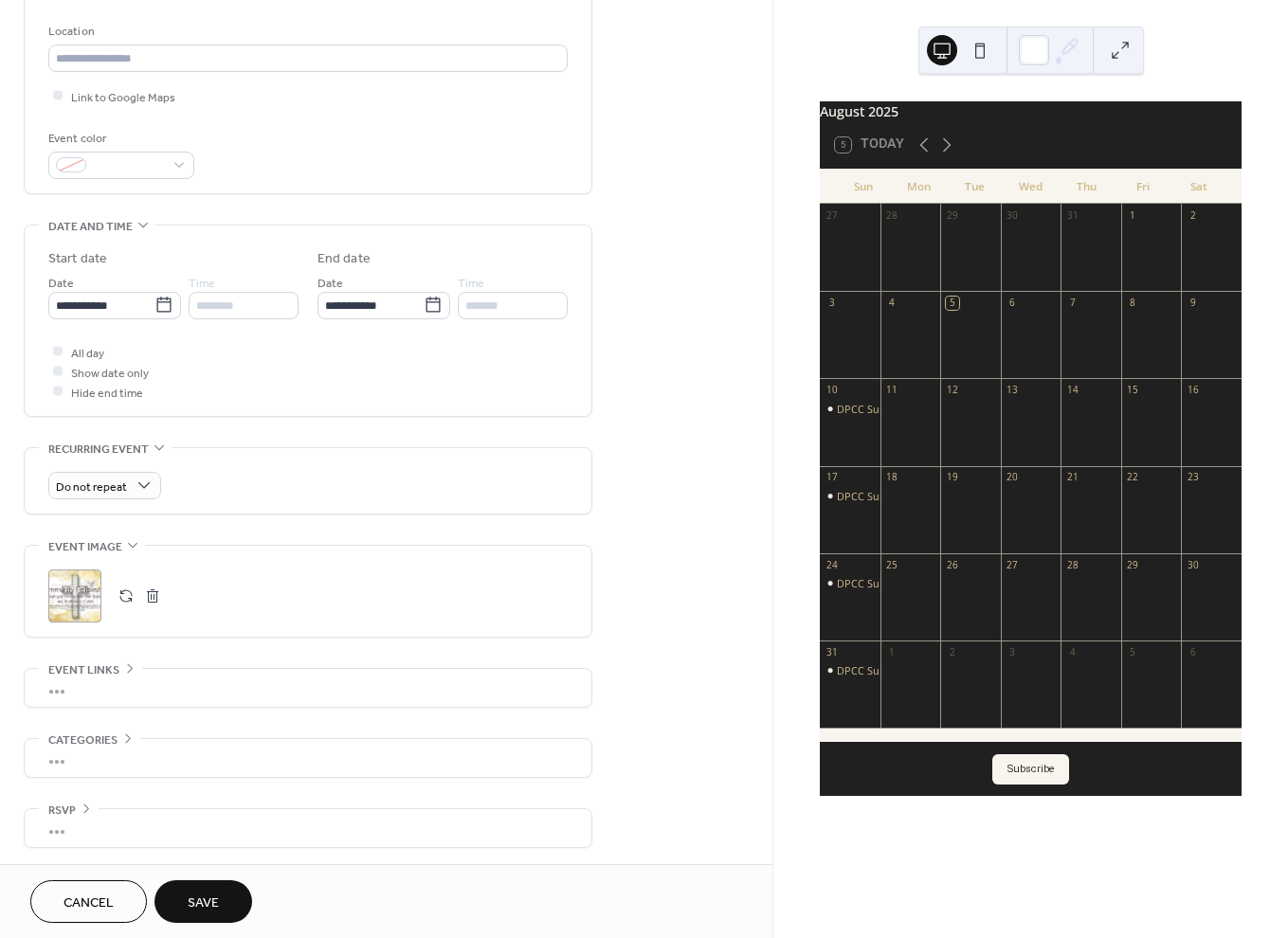 click on "Save" at bounding box center [203, 903] 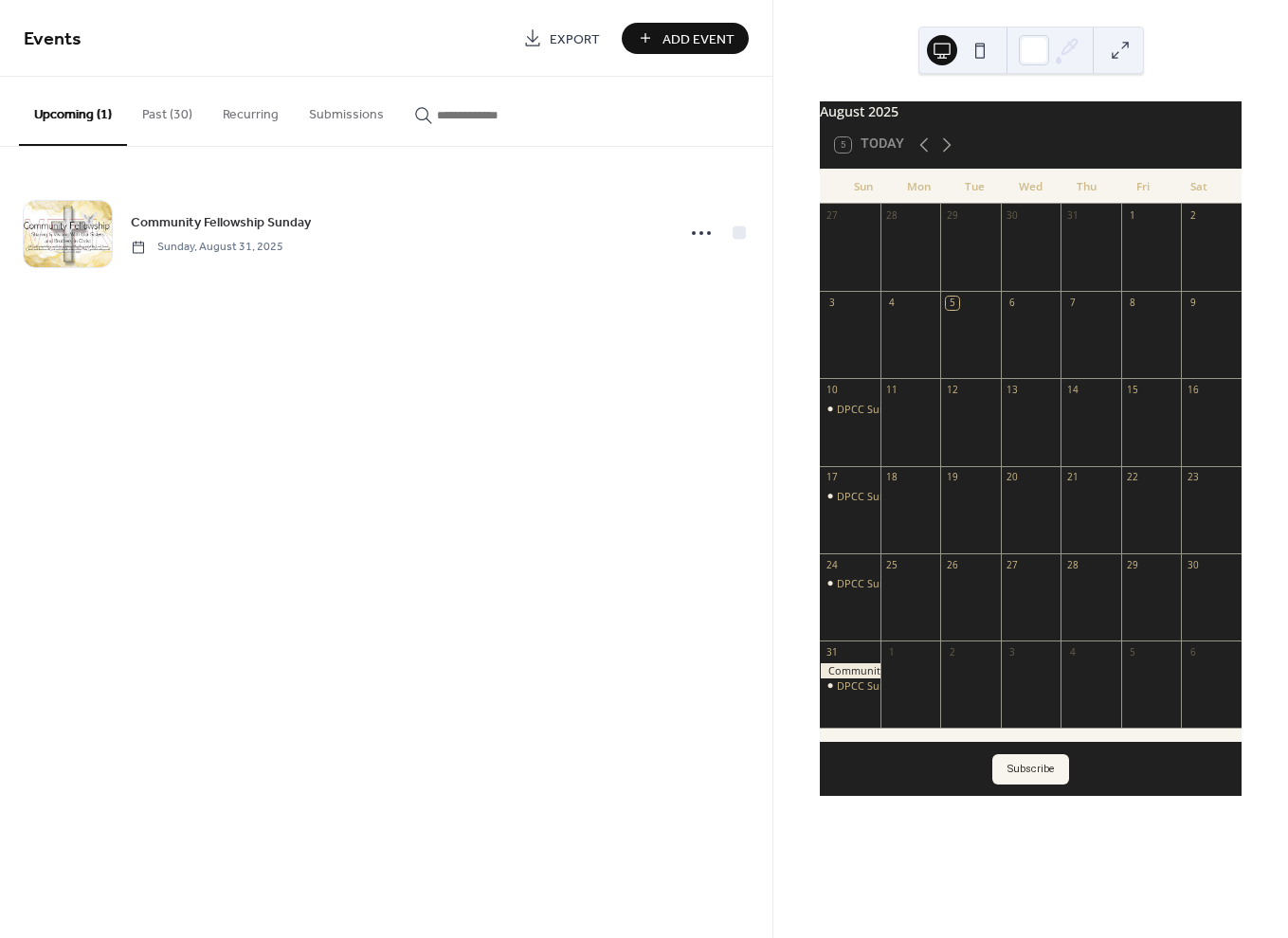 click on "Events Export Add Event Upcoming (1) Past (30) Recurring Submissions Community Fellowship Sunday Sunday, August 31, 2025 Cancel" at bounding box center [386, 469] 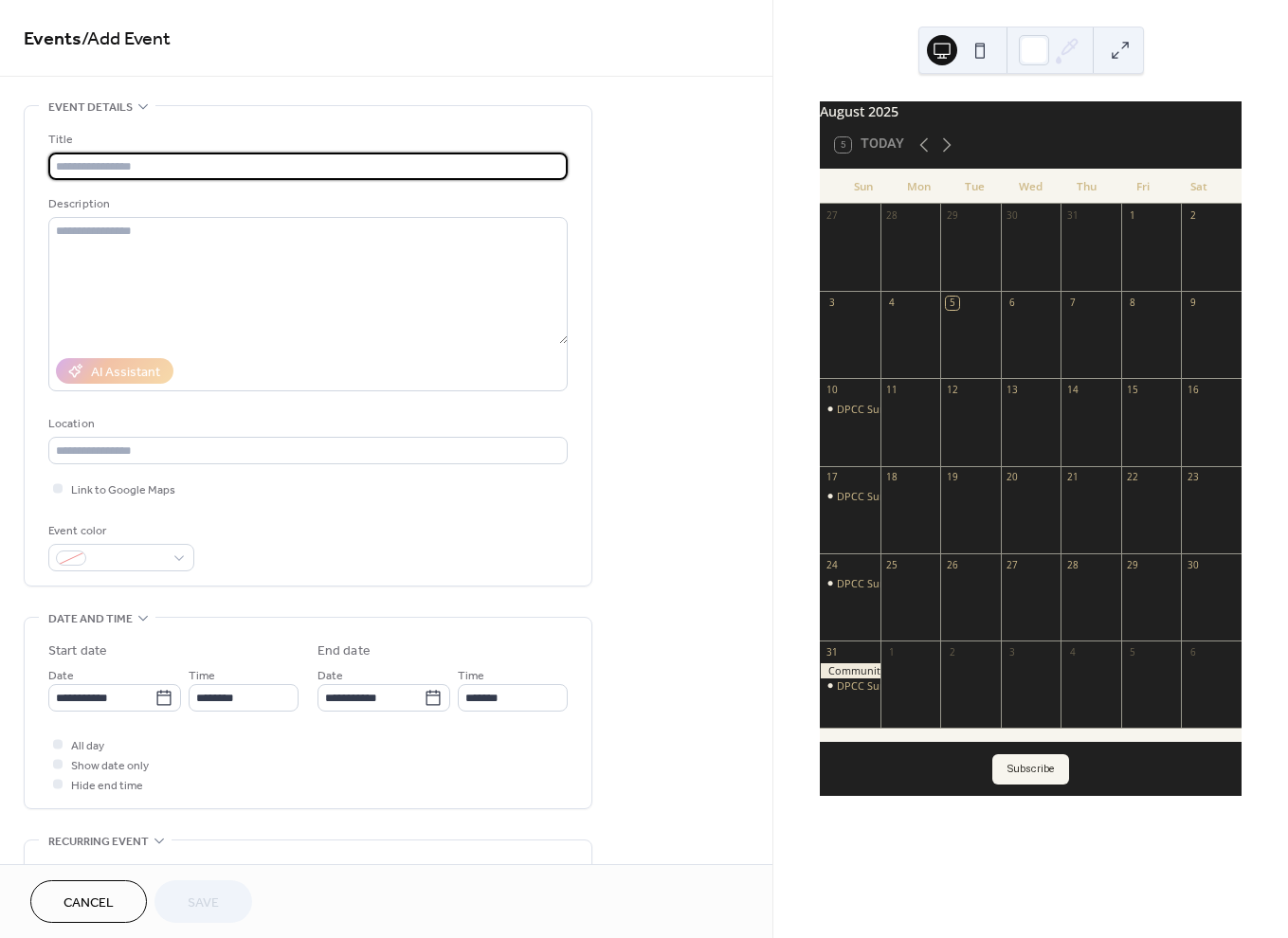click at bounding box center (308, 166) 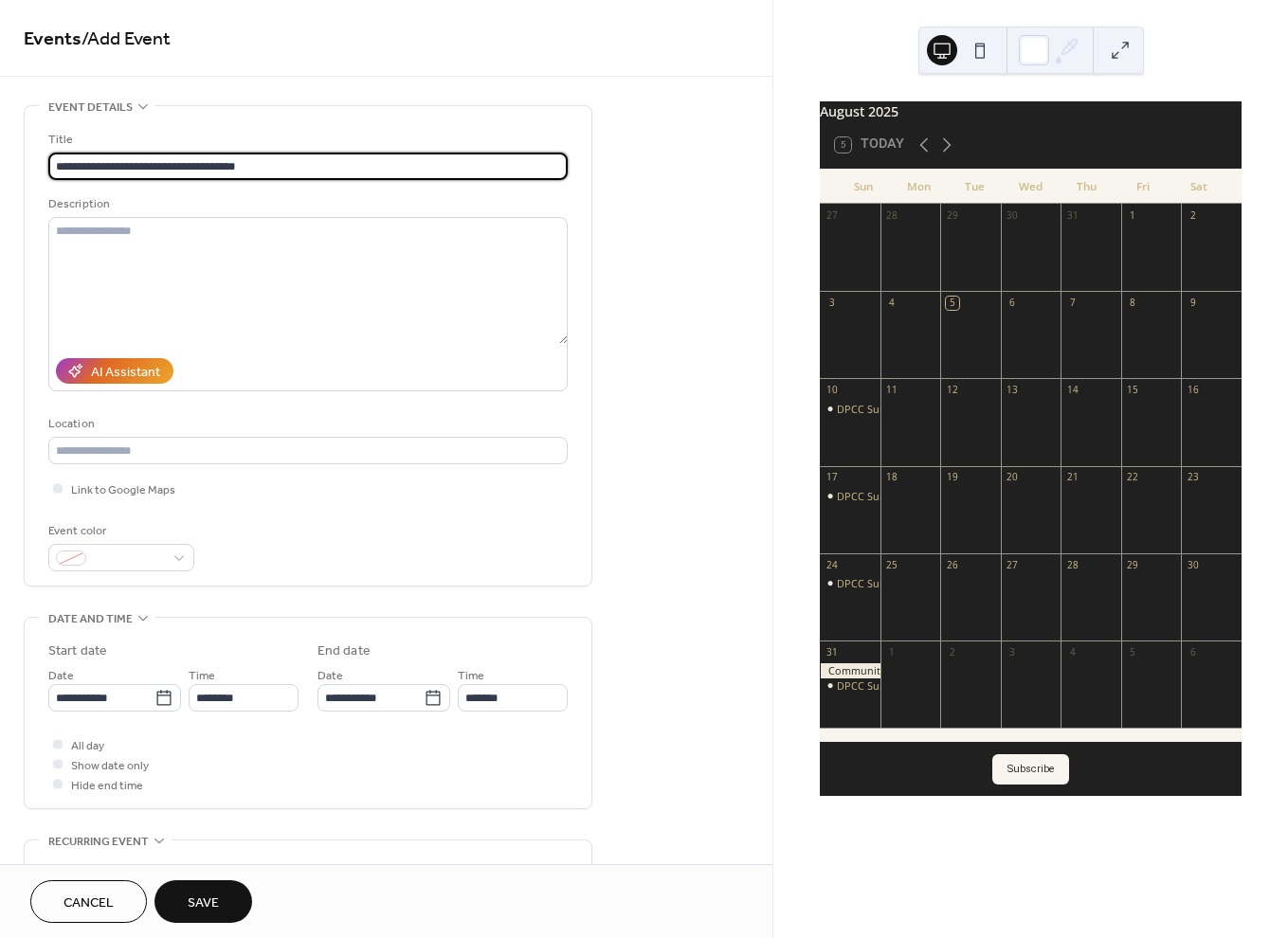 type on "**********" 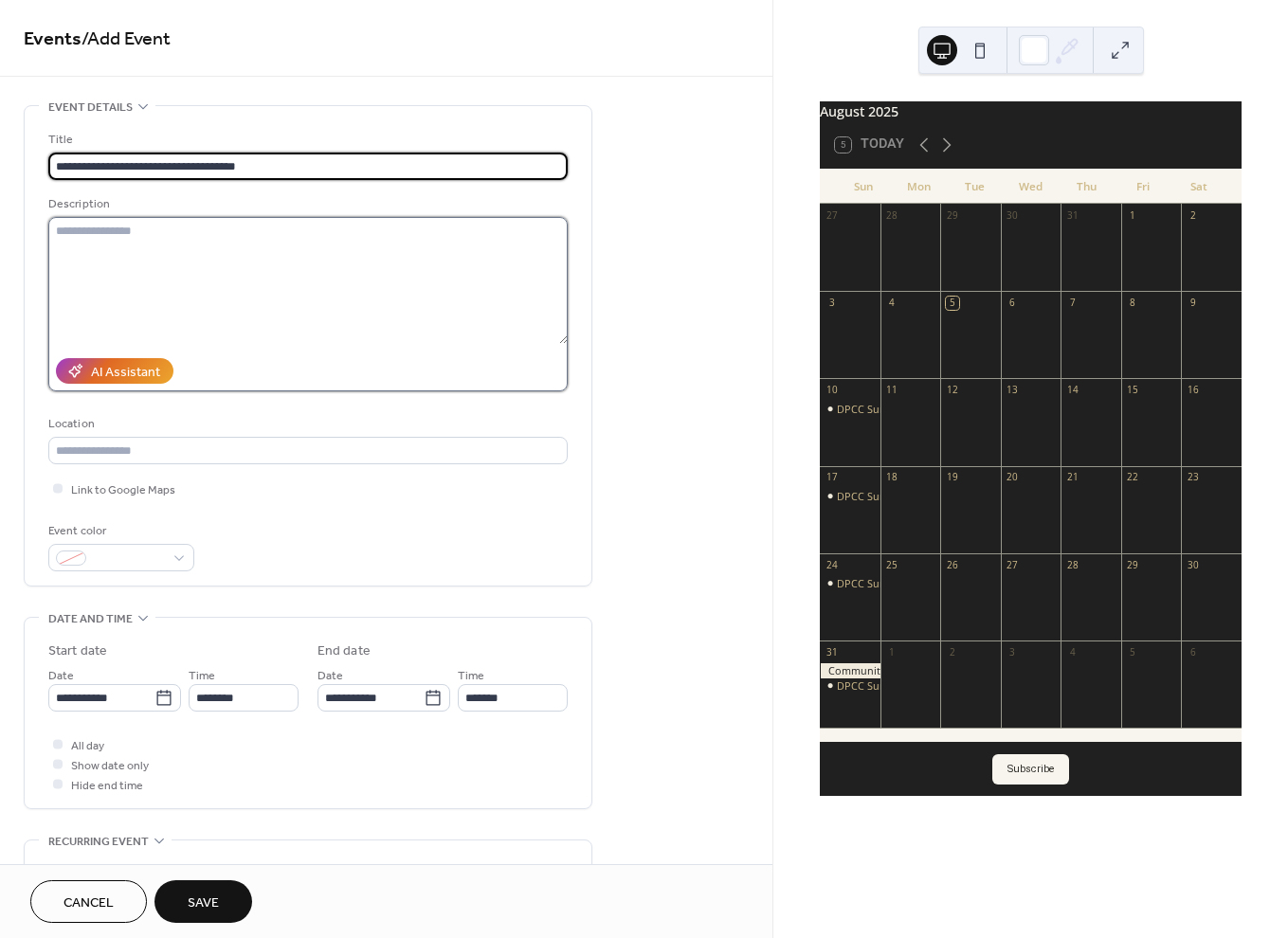 click at bounding box center (308, 280) 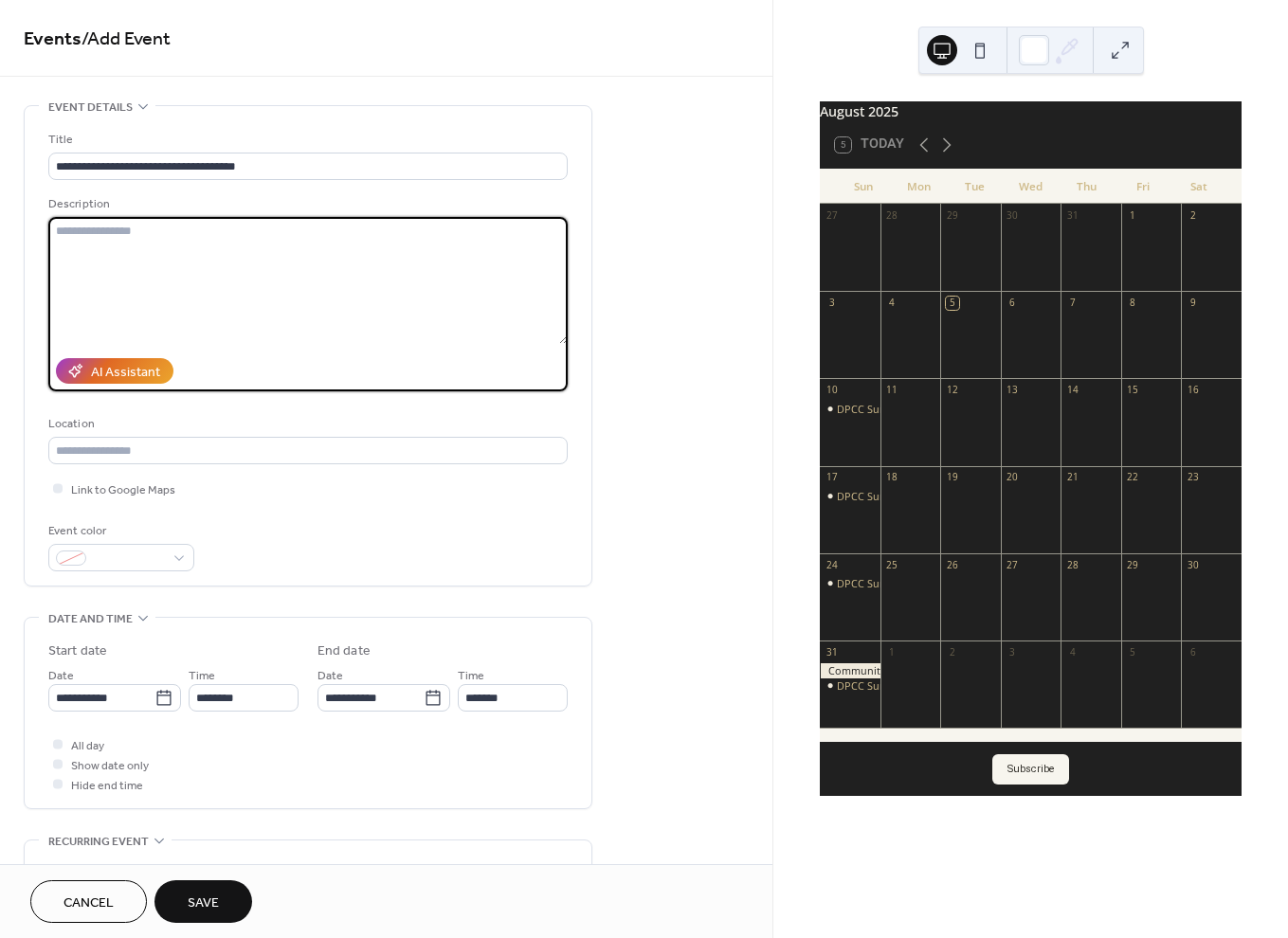 paste on "**********" 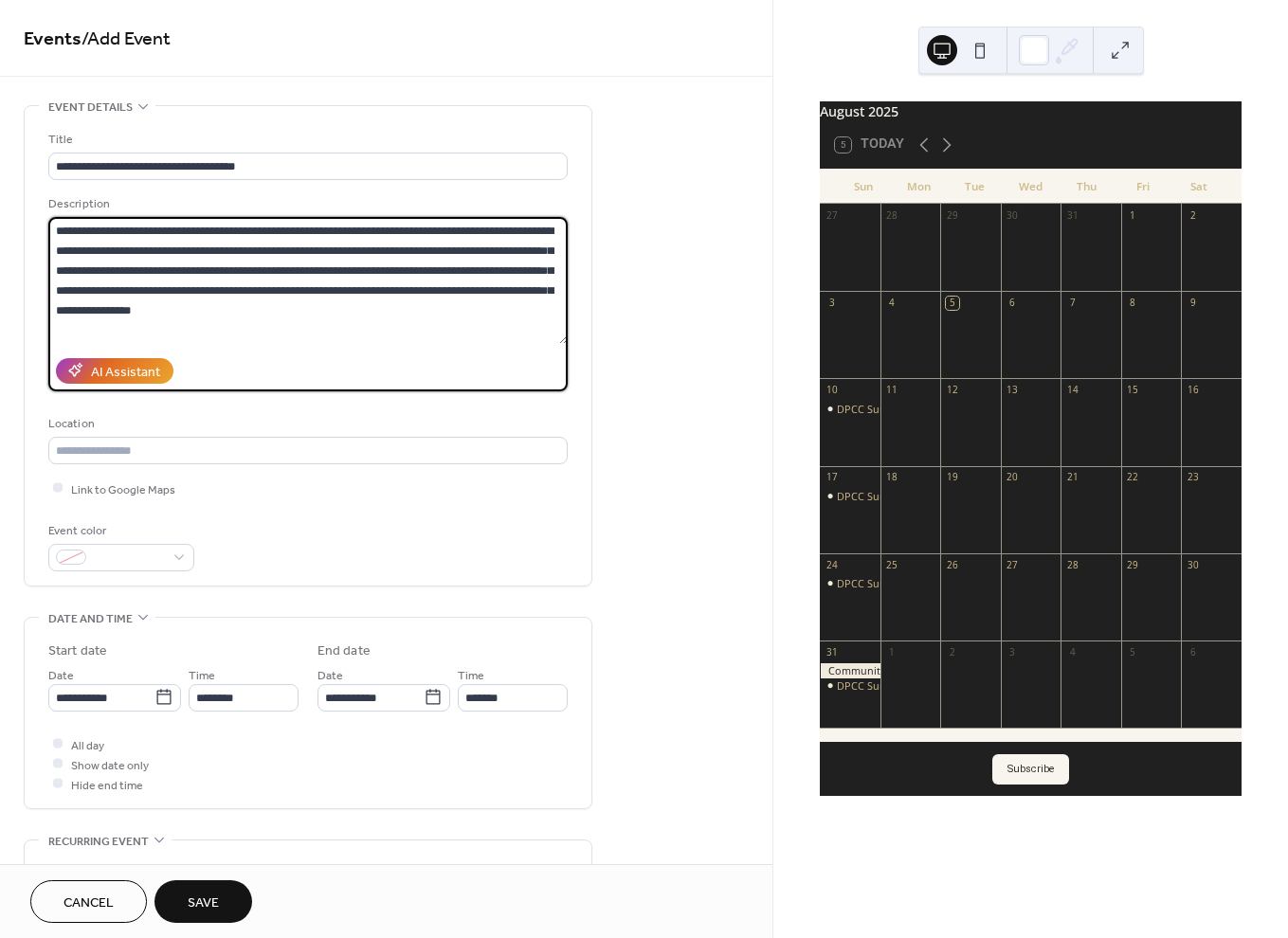 drag, startPoint x: 250, startPoint y: 322, endPoint x: 33, endPoint y: 225, distance: 237.6931 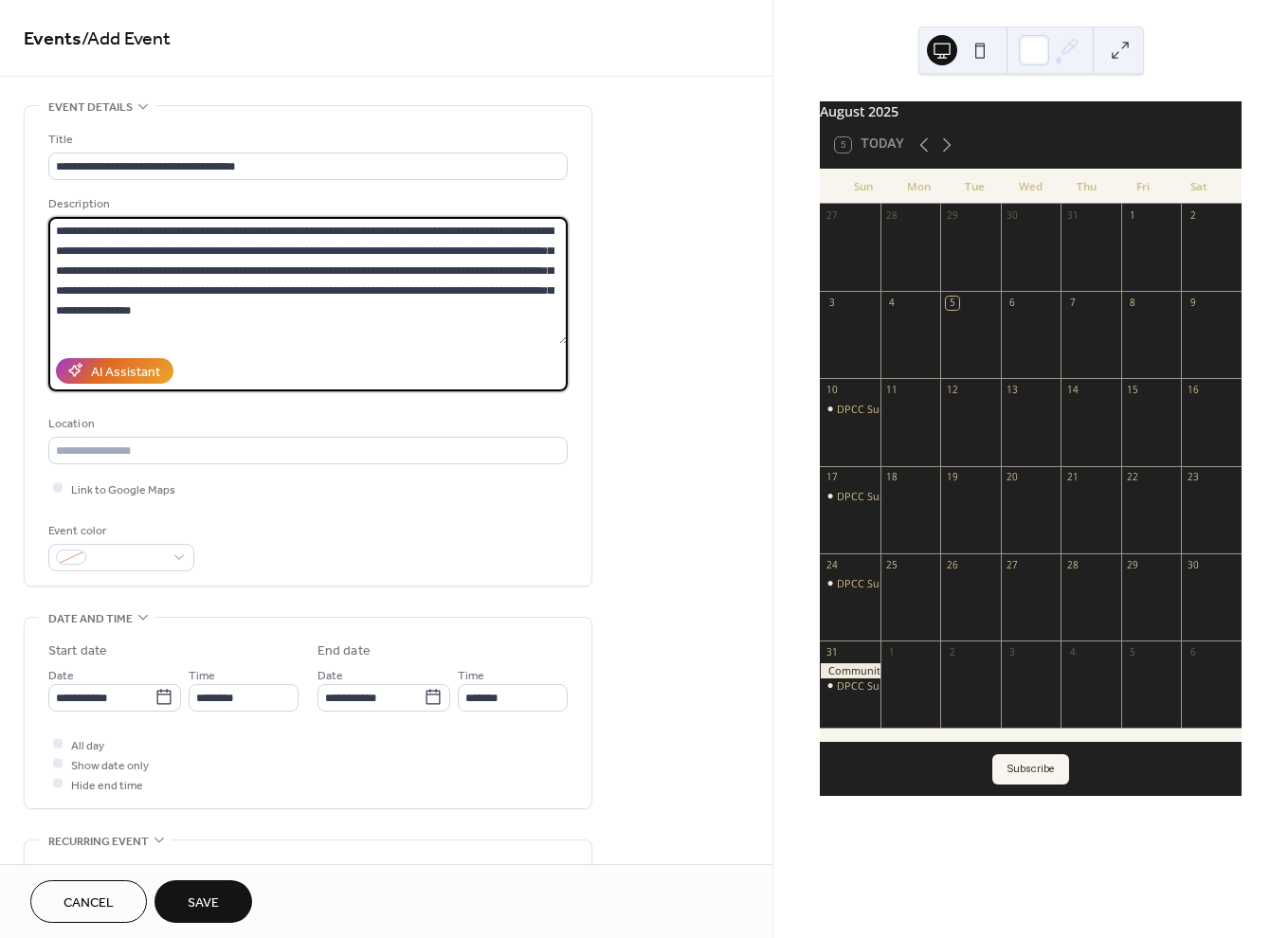 click on "**********" at bounding box center [308, 346] 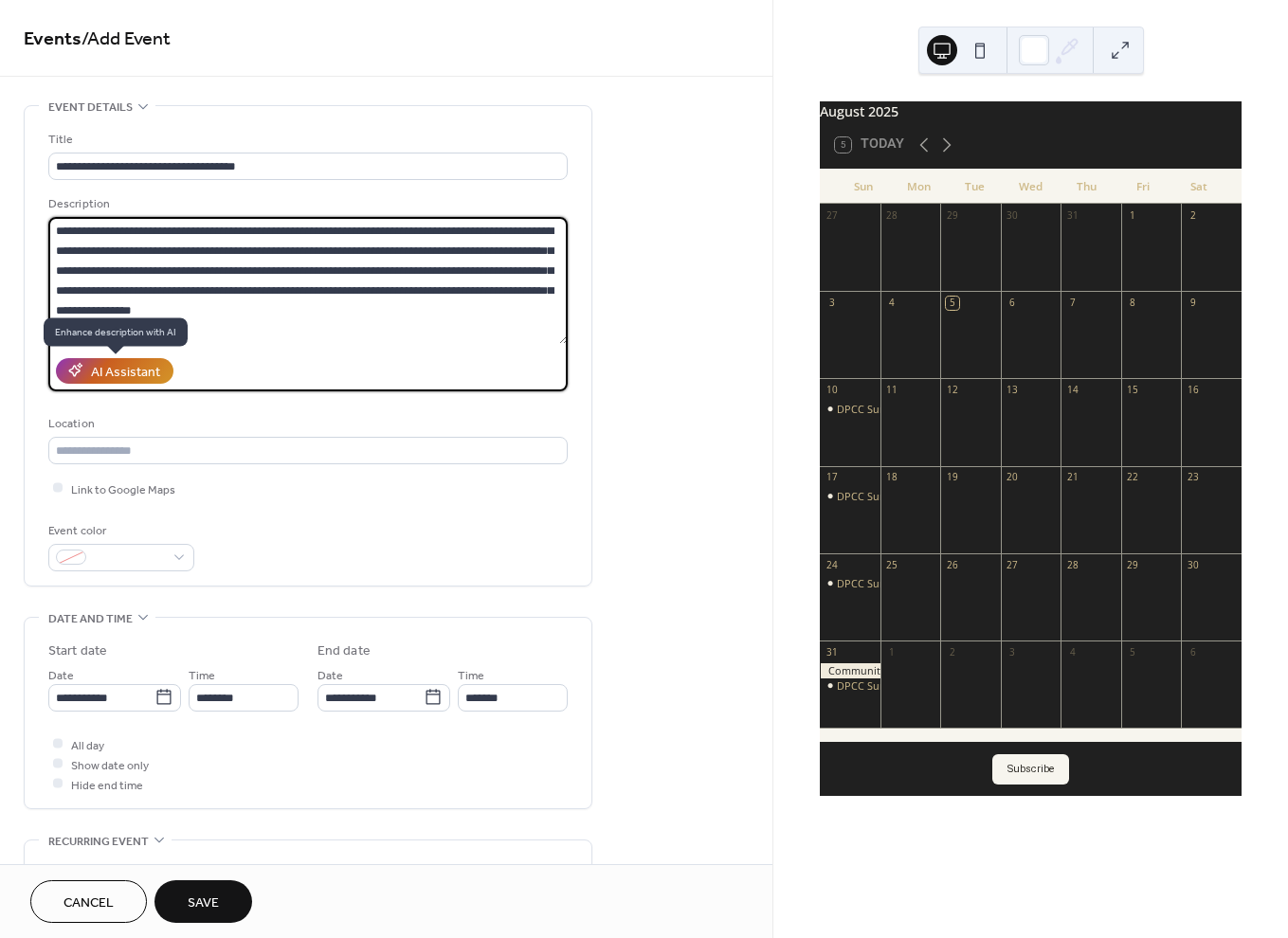 type on "**********" 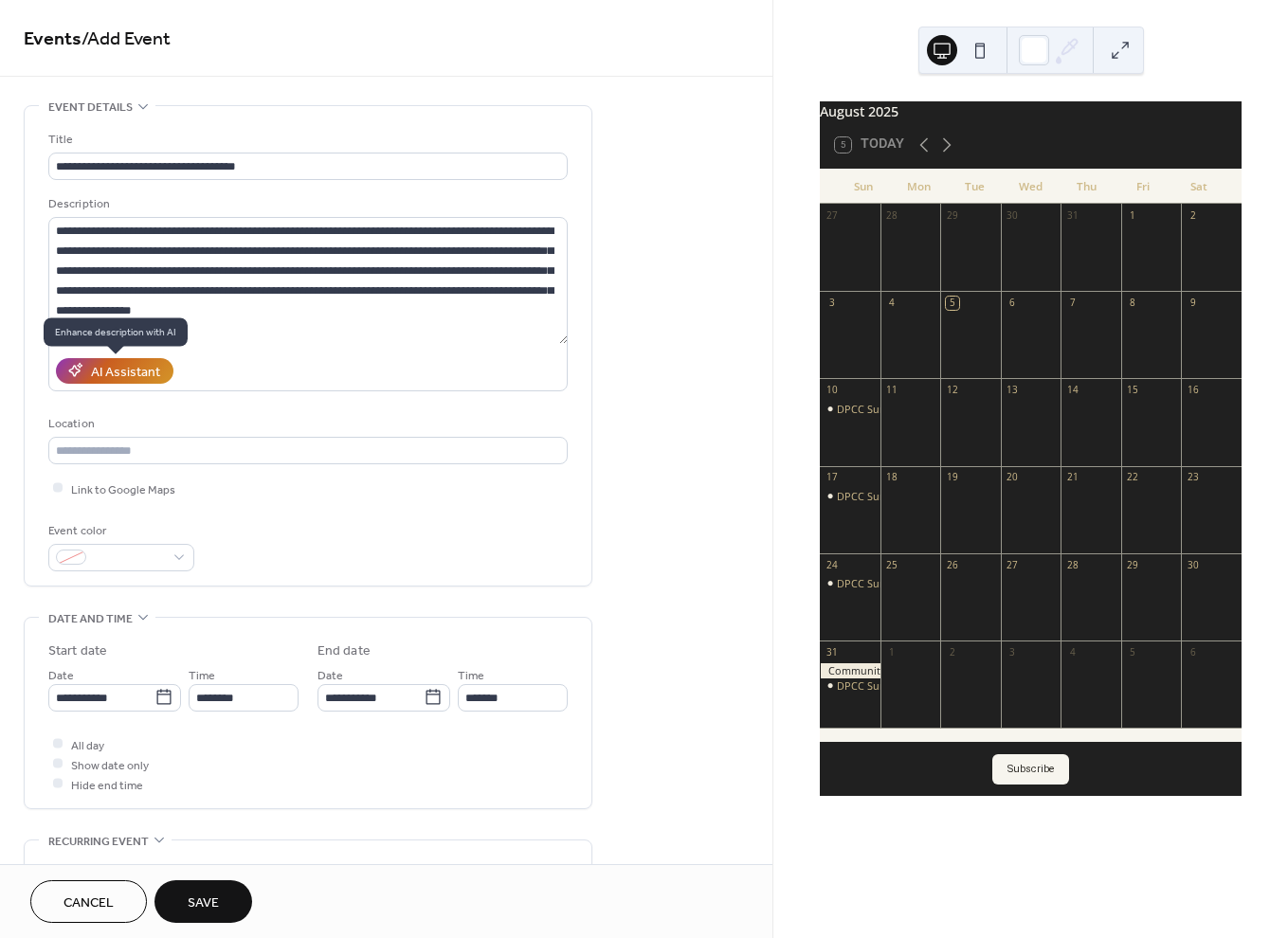 click on "AI Assistant" at bounding box center [125, 371] 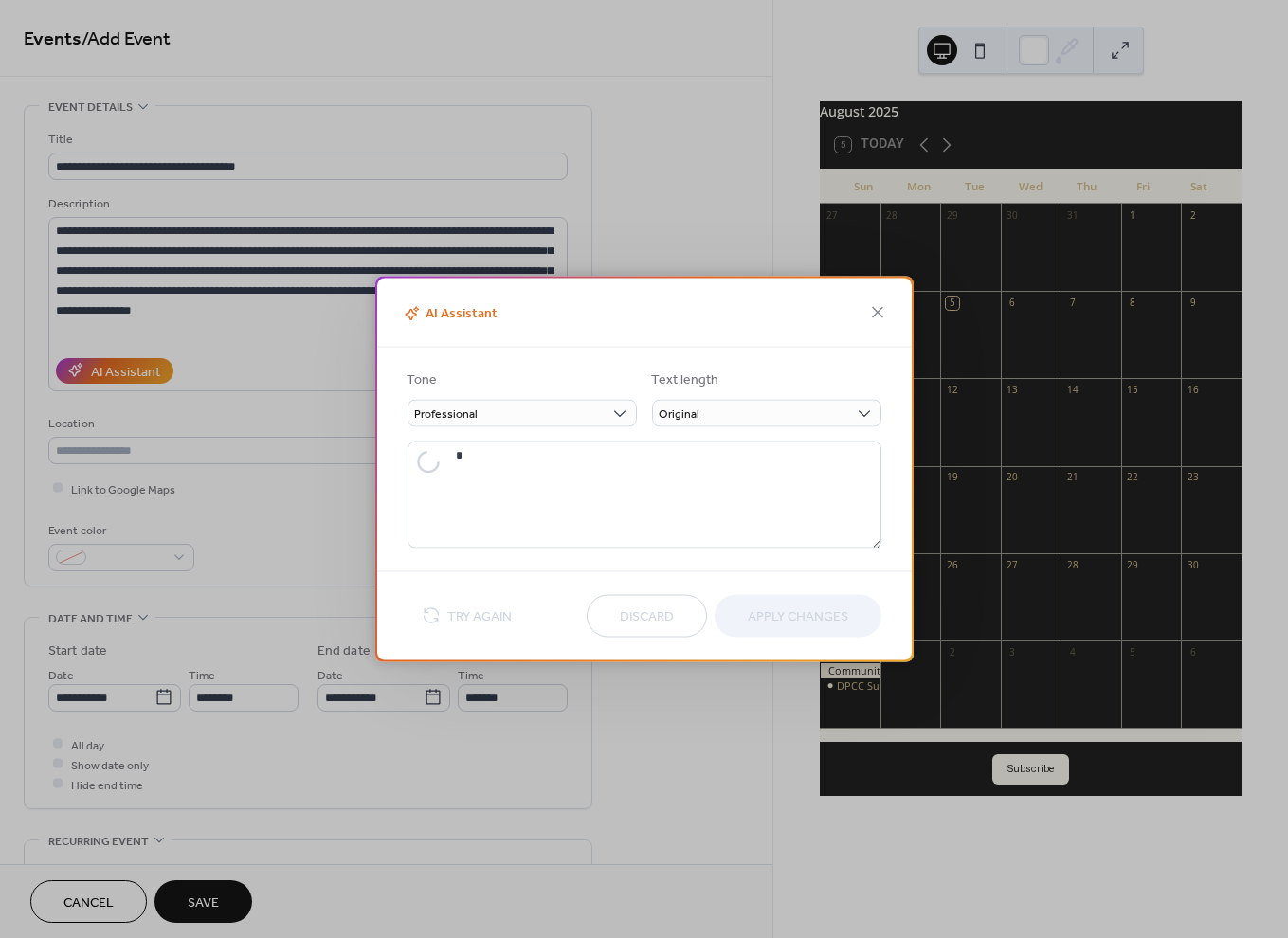 type on "**********" 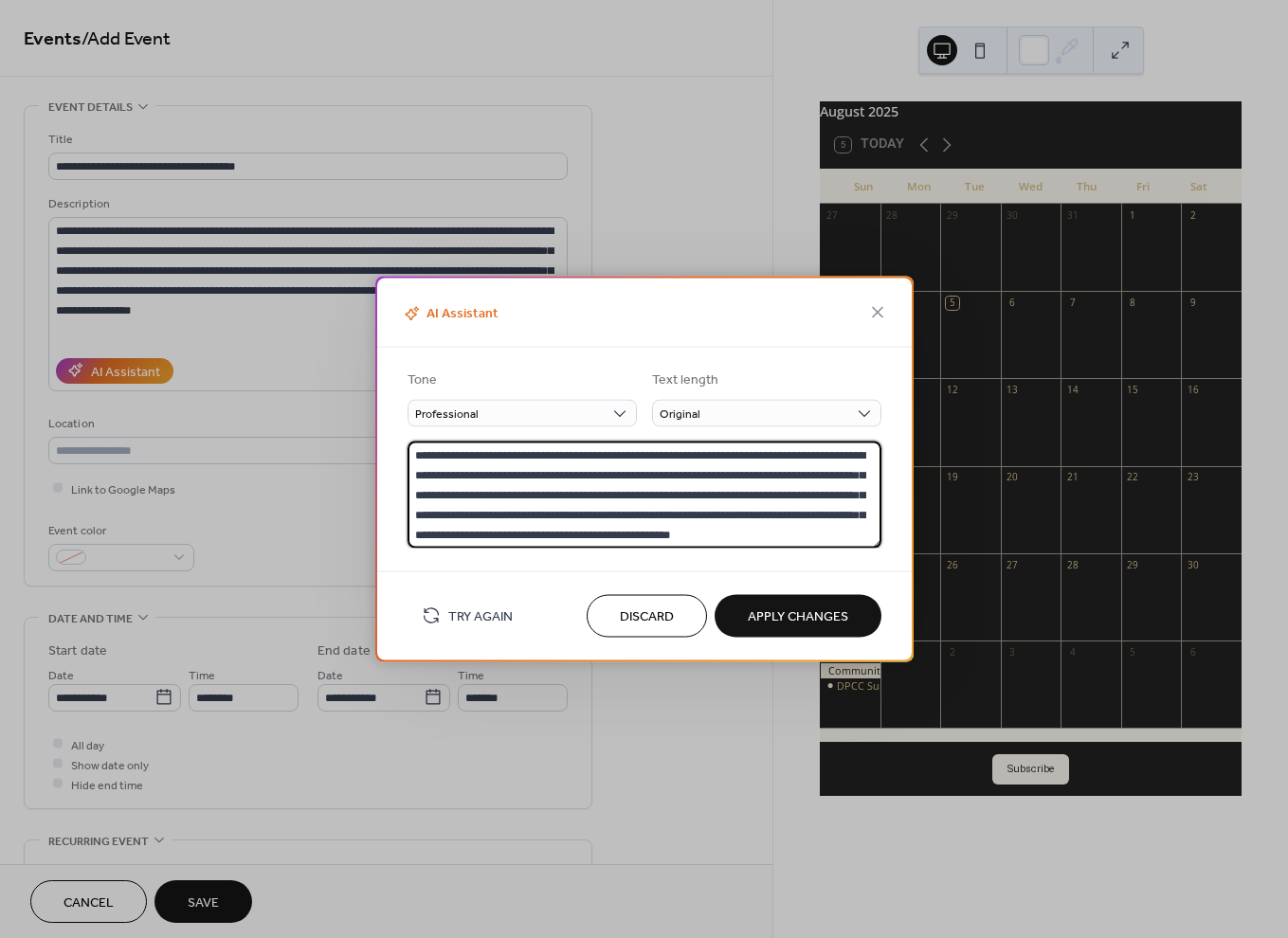 drag, startPoint x: 799, startPoint y: 496, endPoint x: 390, endPoint y: 496, distance: 409 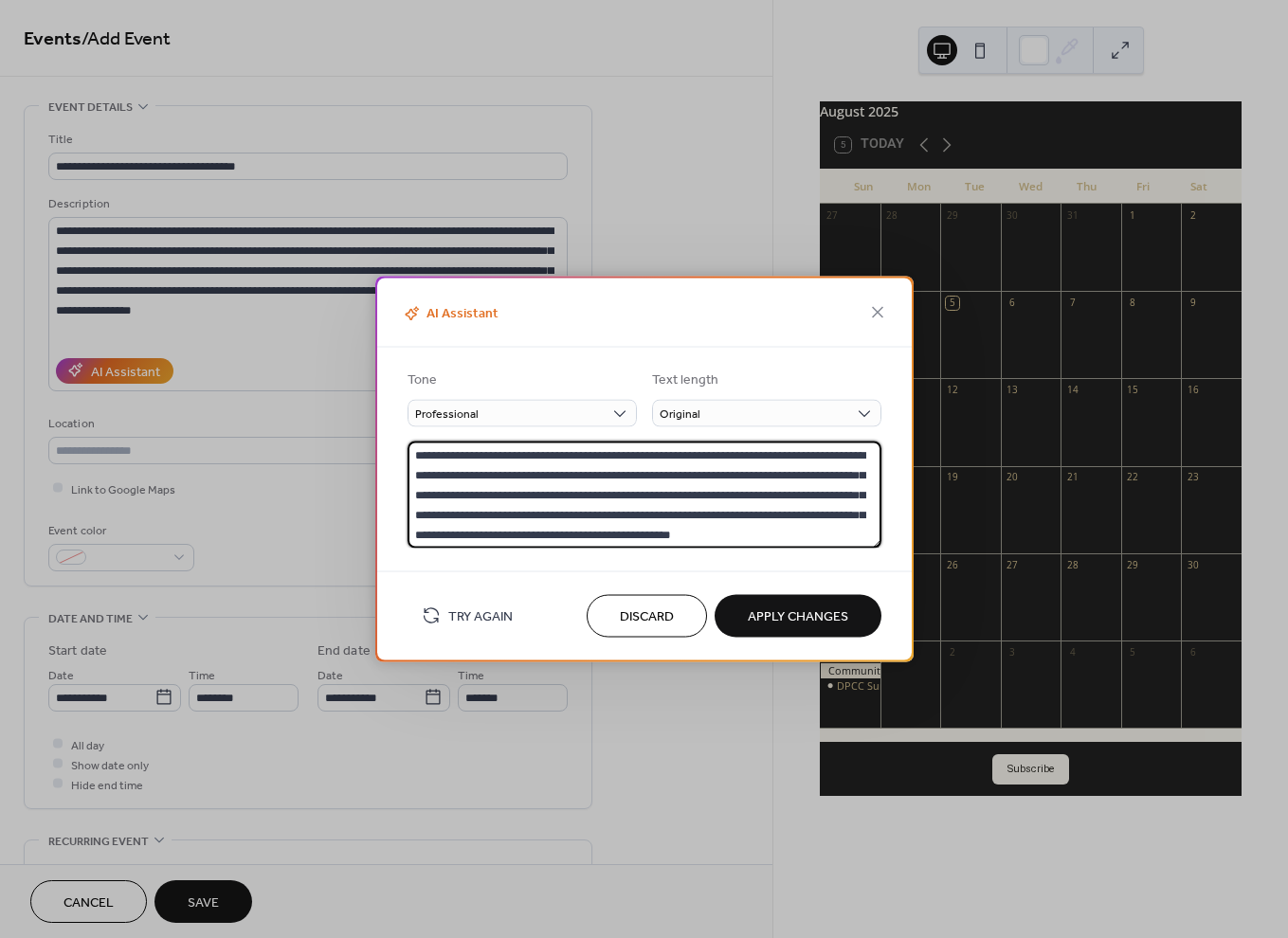 click on "**********" at bounding box center [644, 448] 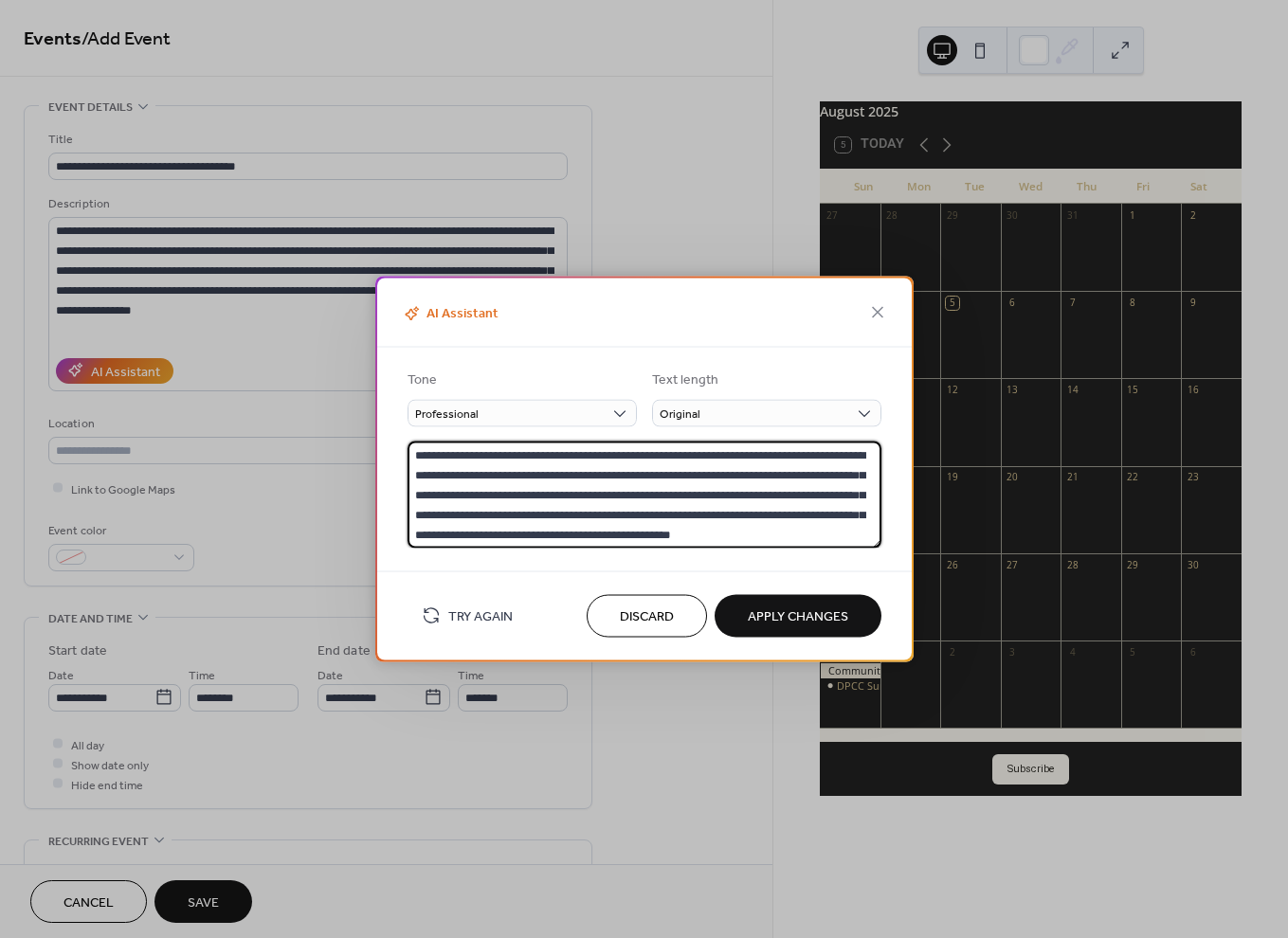 click on "Apply Changes" at bounding box center [798, 617] 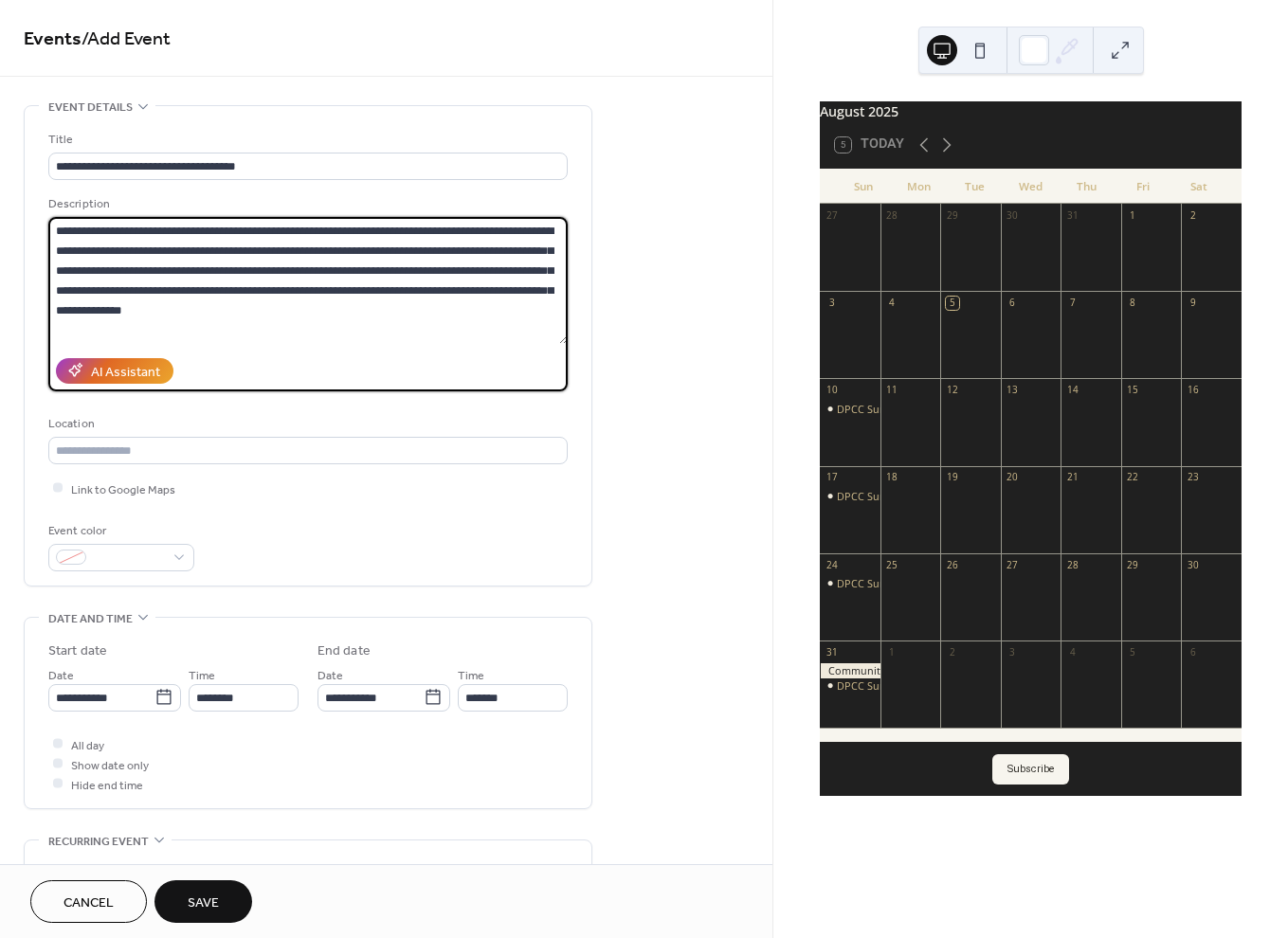 click on "**********" at bounding box center (308, 280) 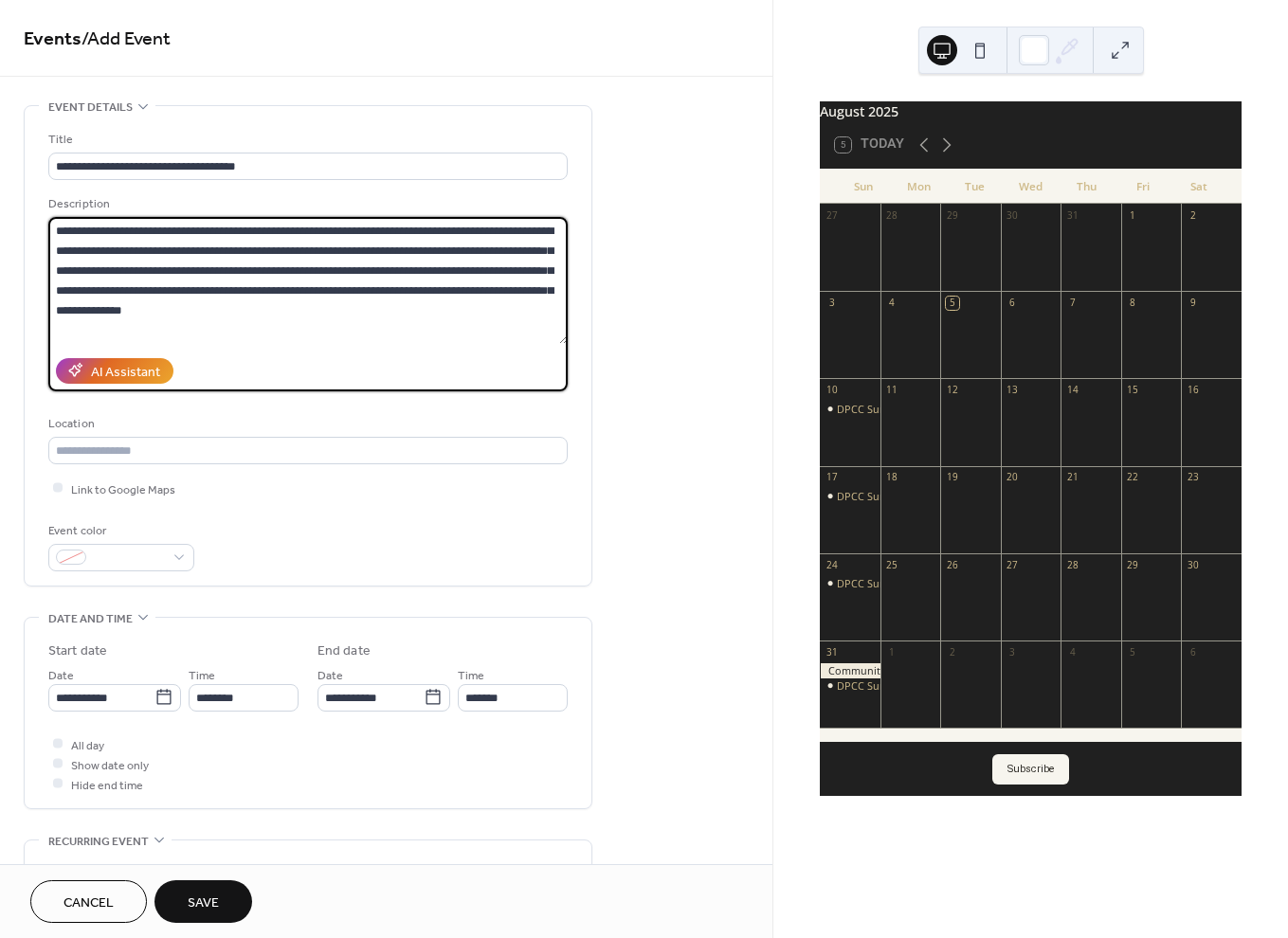 drag, startPoint x: 407, startPoint y: 246, endPoint x: 307, endPoint y: 272, distance: 103.32473 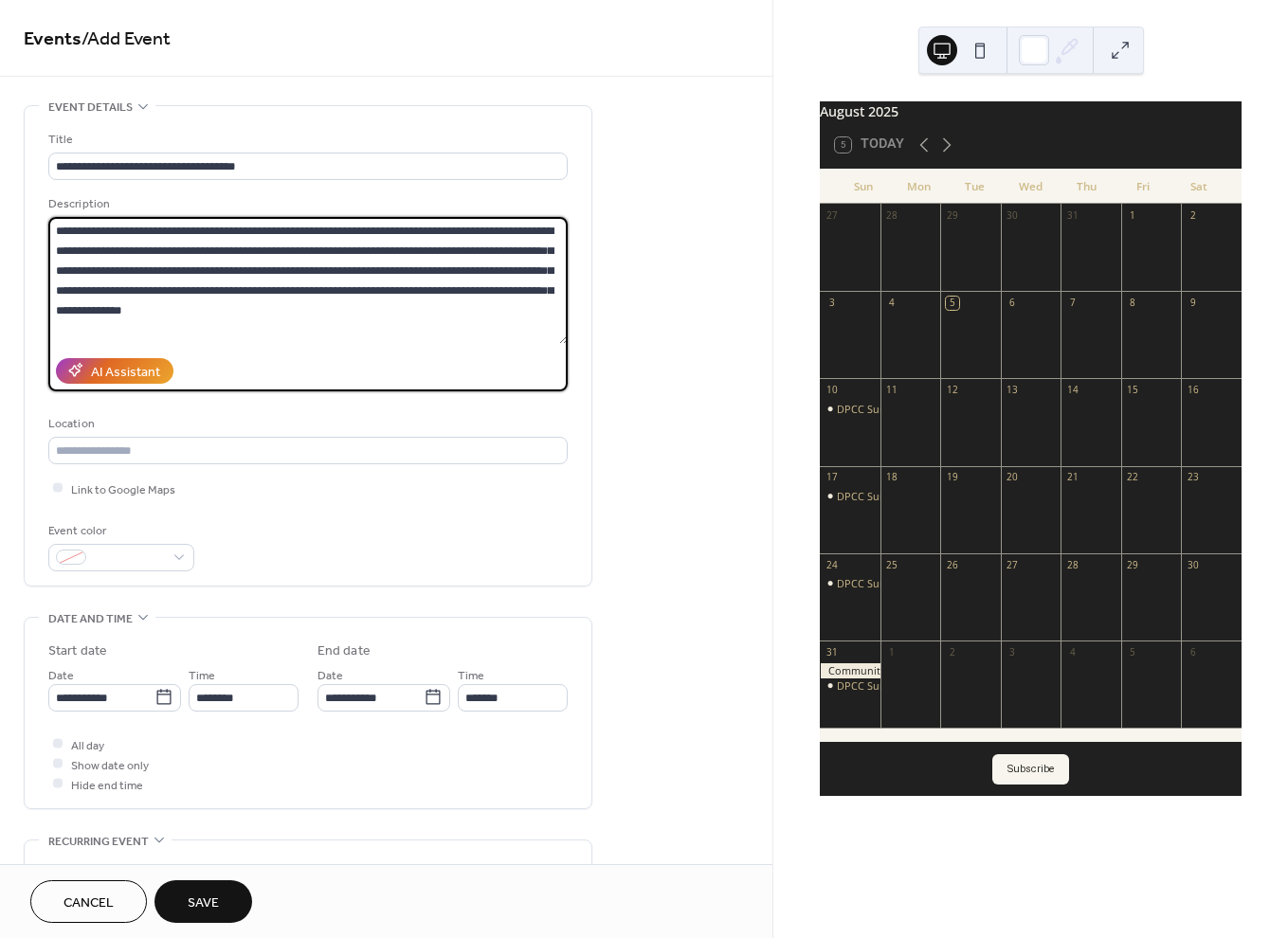 click on "**********" at bounding box center [308, 280] 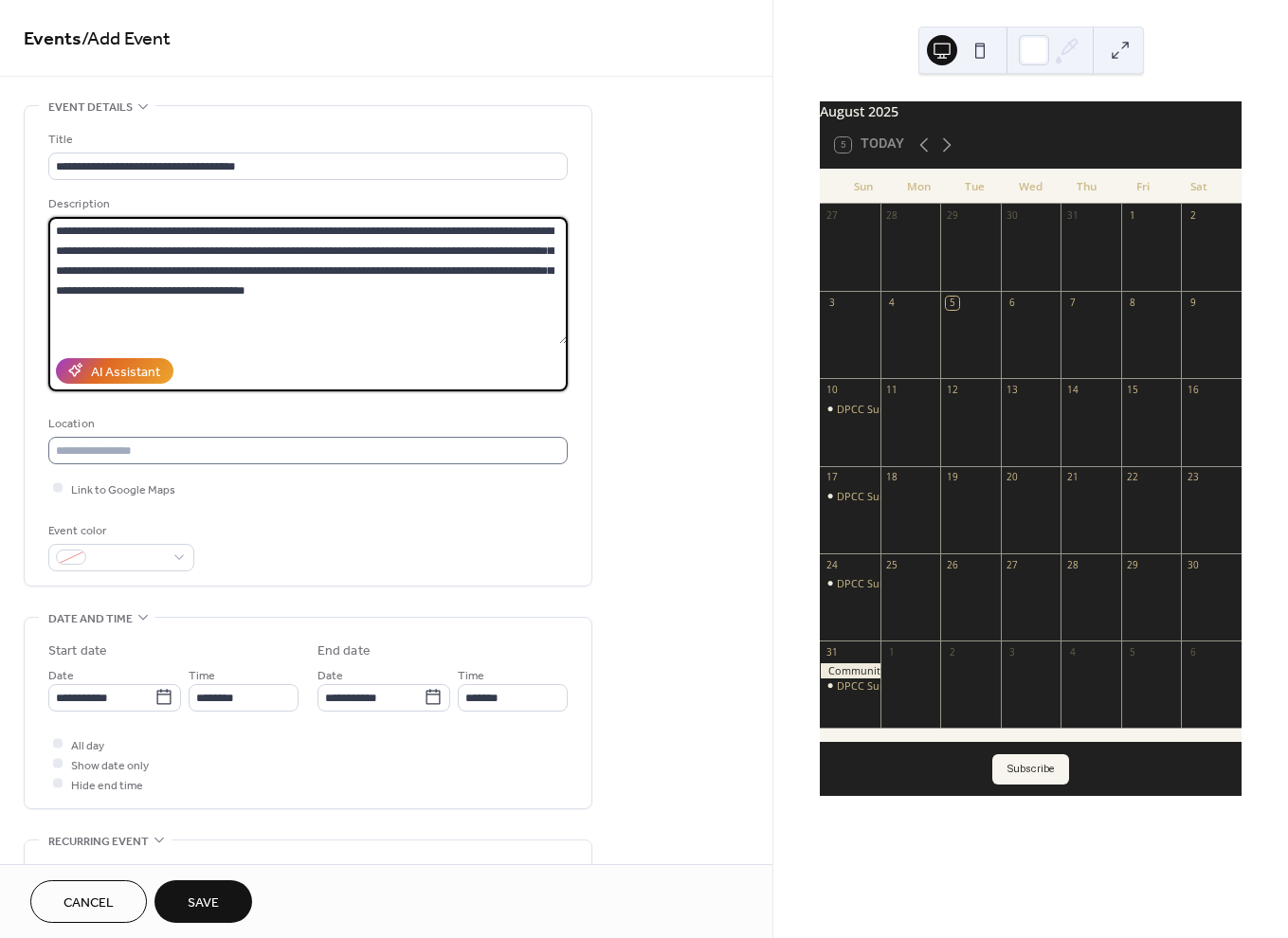 type on "**********" 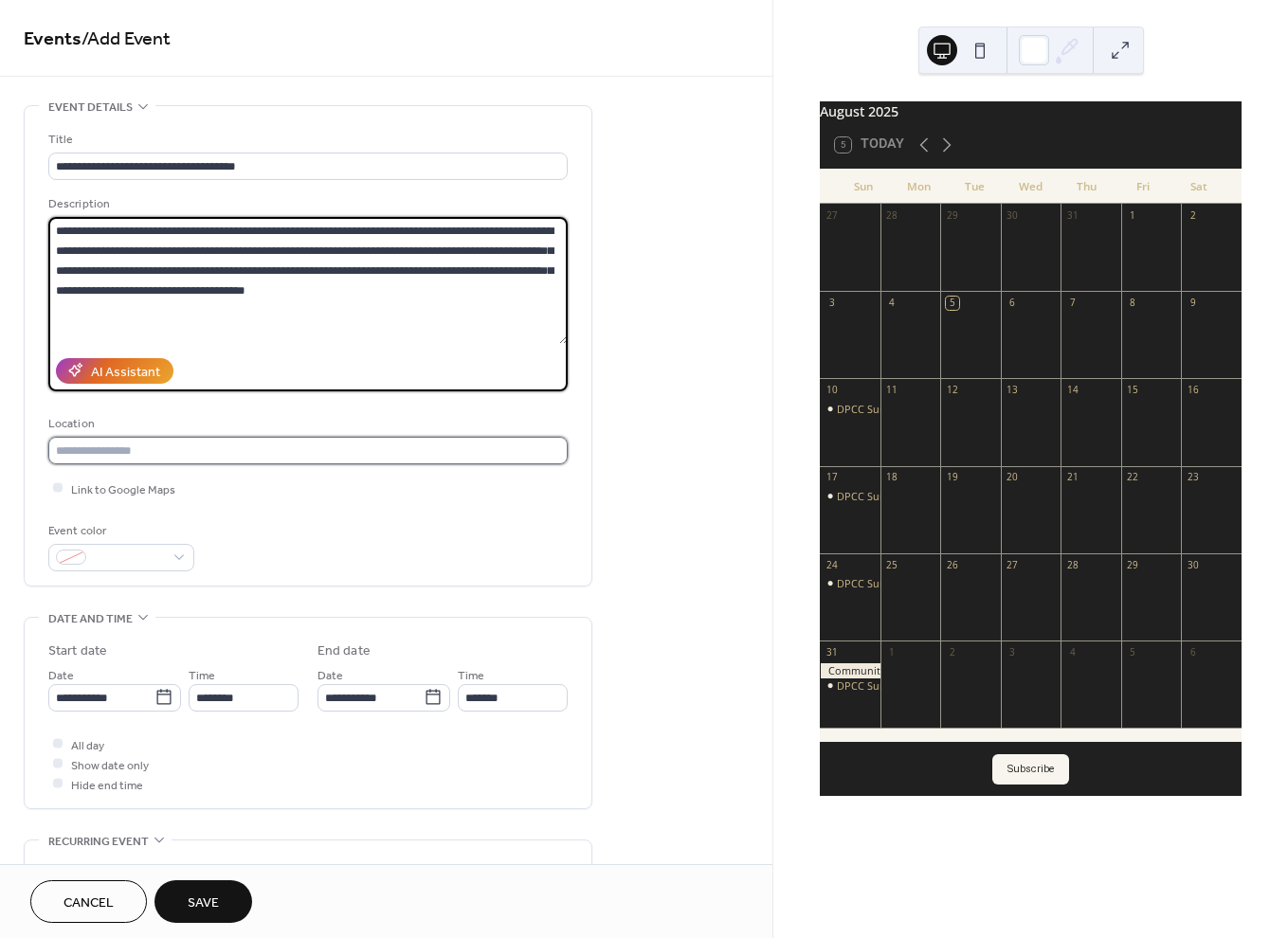click at bounding box center (308, 450) 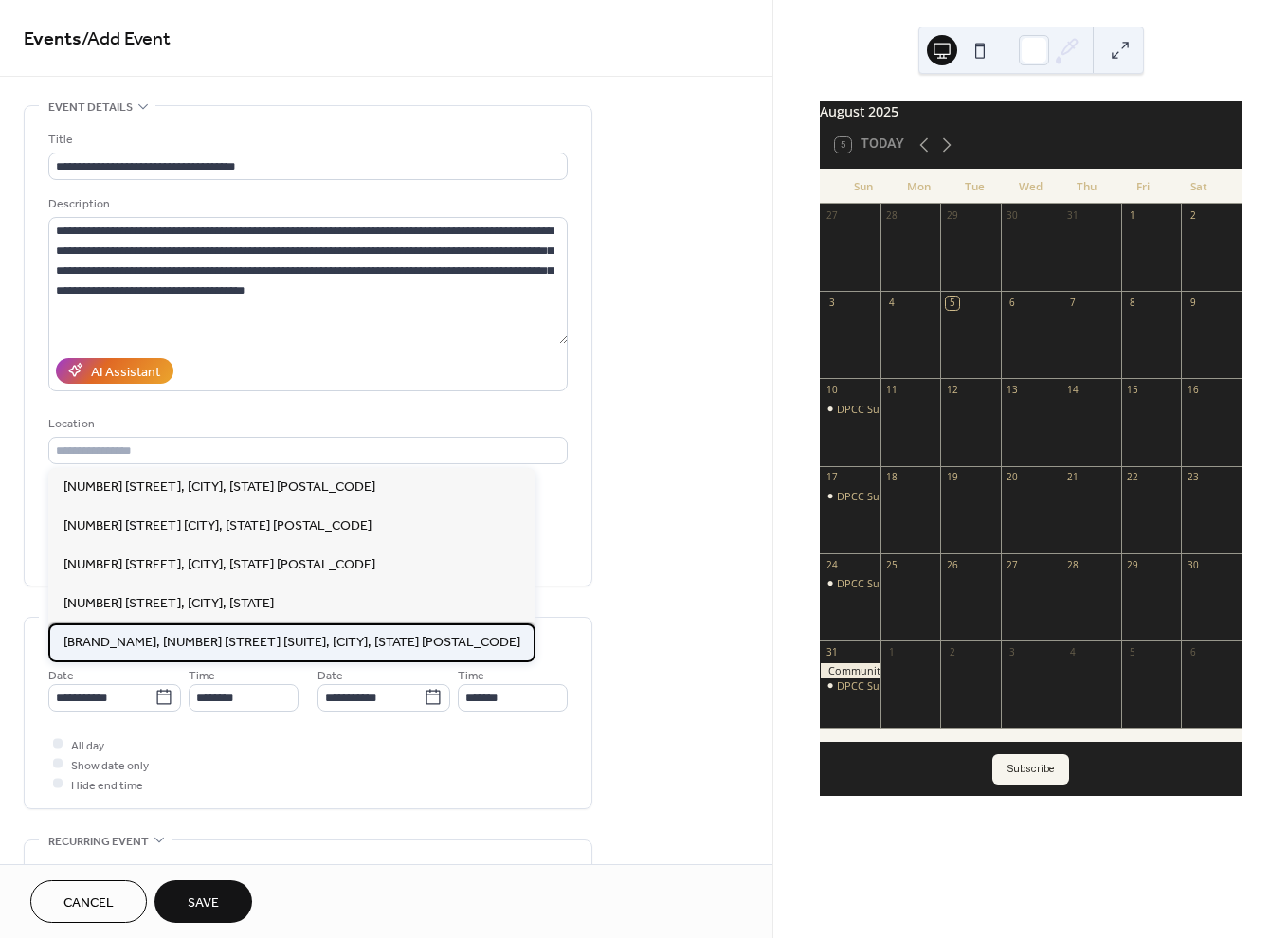 click on "Crackers & Co. Cafe, 535 W Iron Ave Ste 131, Mesa, AZ 85210" at bounding box center [292, 641] 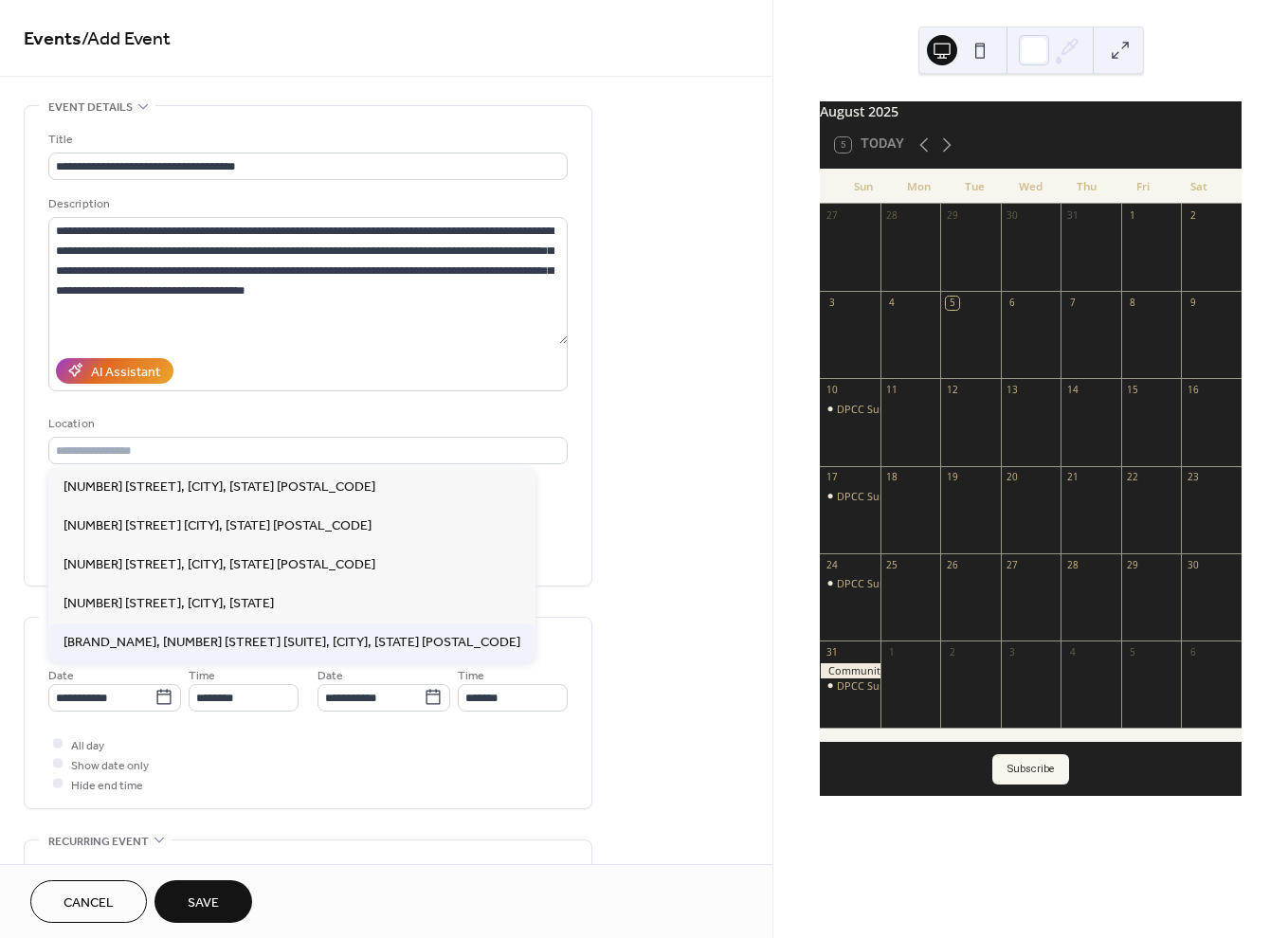 type on "**********" 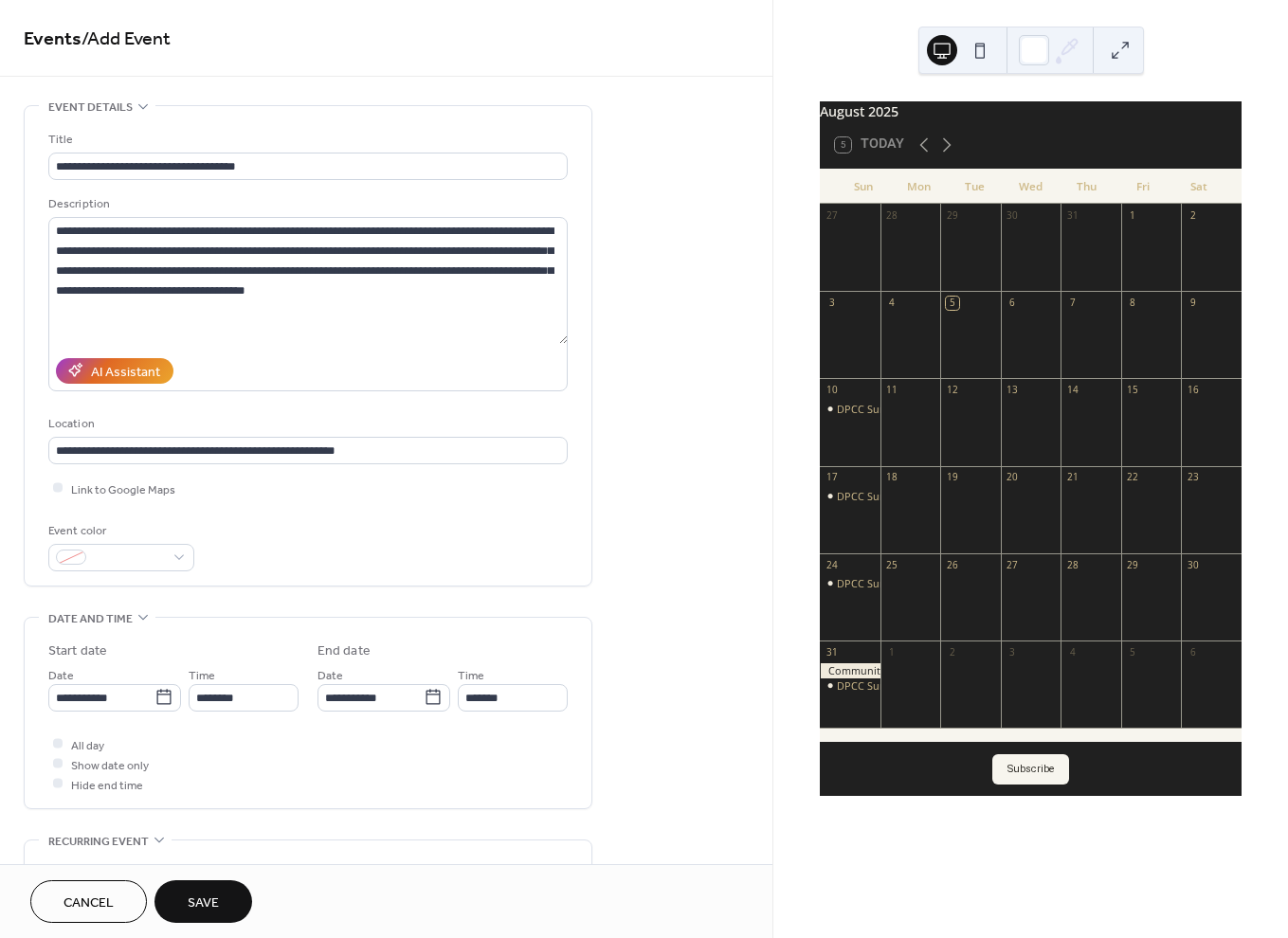 drag, startPoint x: 426, startPoint y: 514, endPoint x: 320, endPoint y: 532, distance: 107.51744 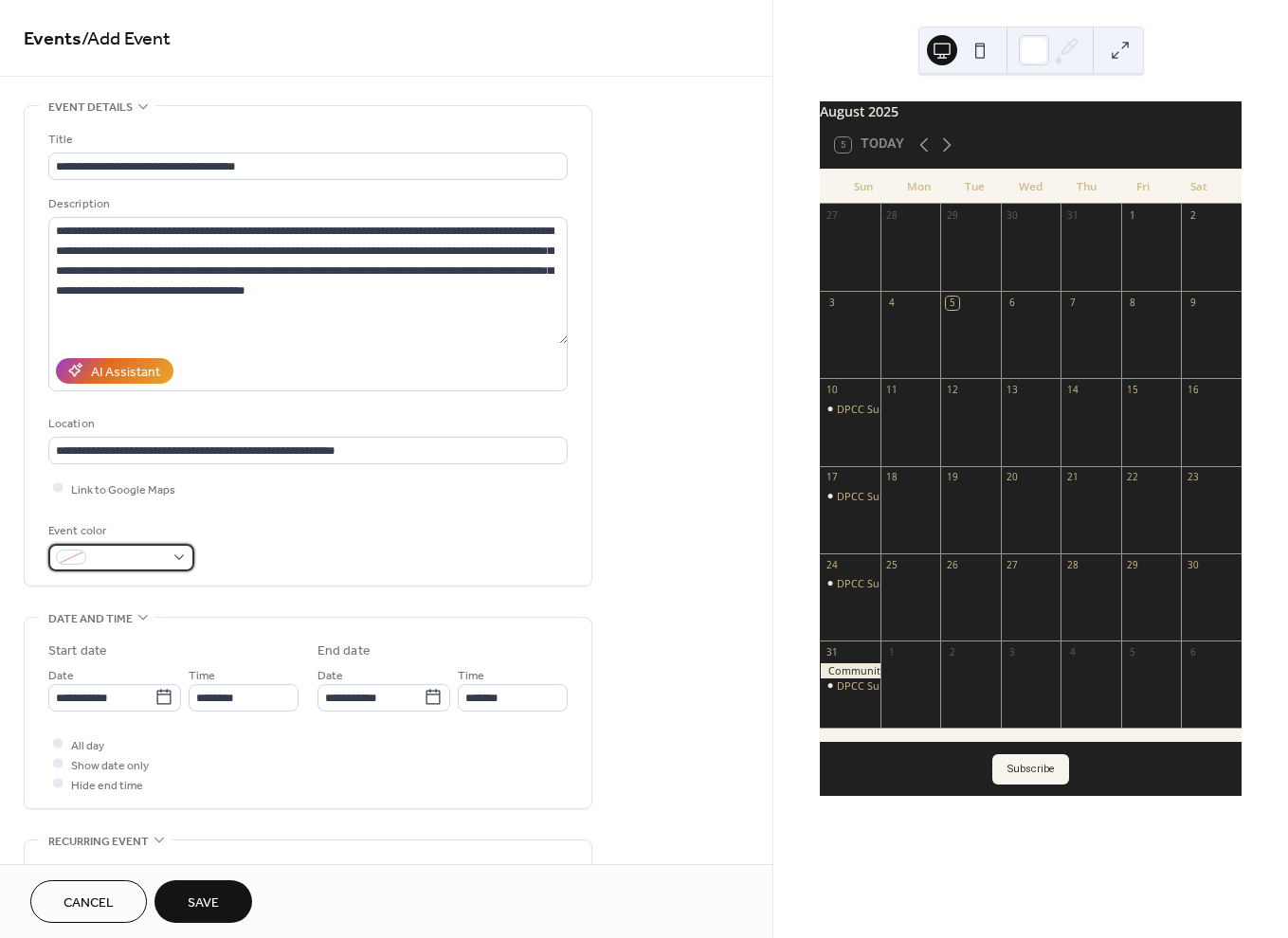 click at bounding box center (121, 557) 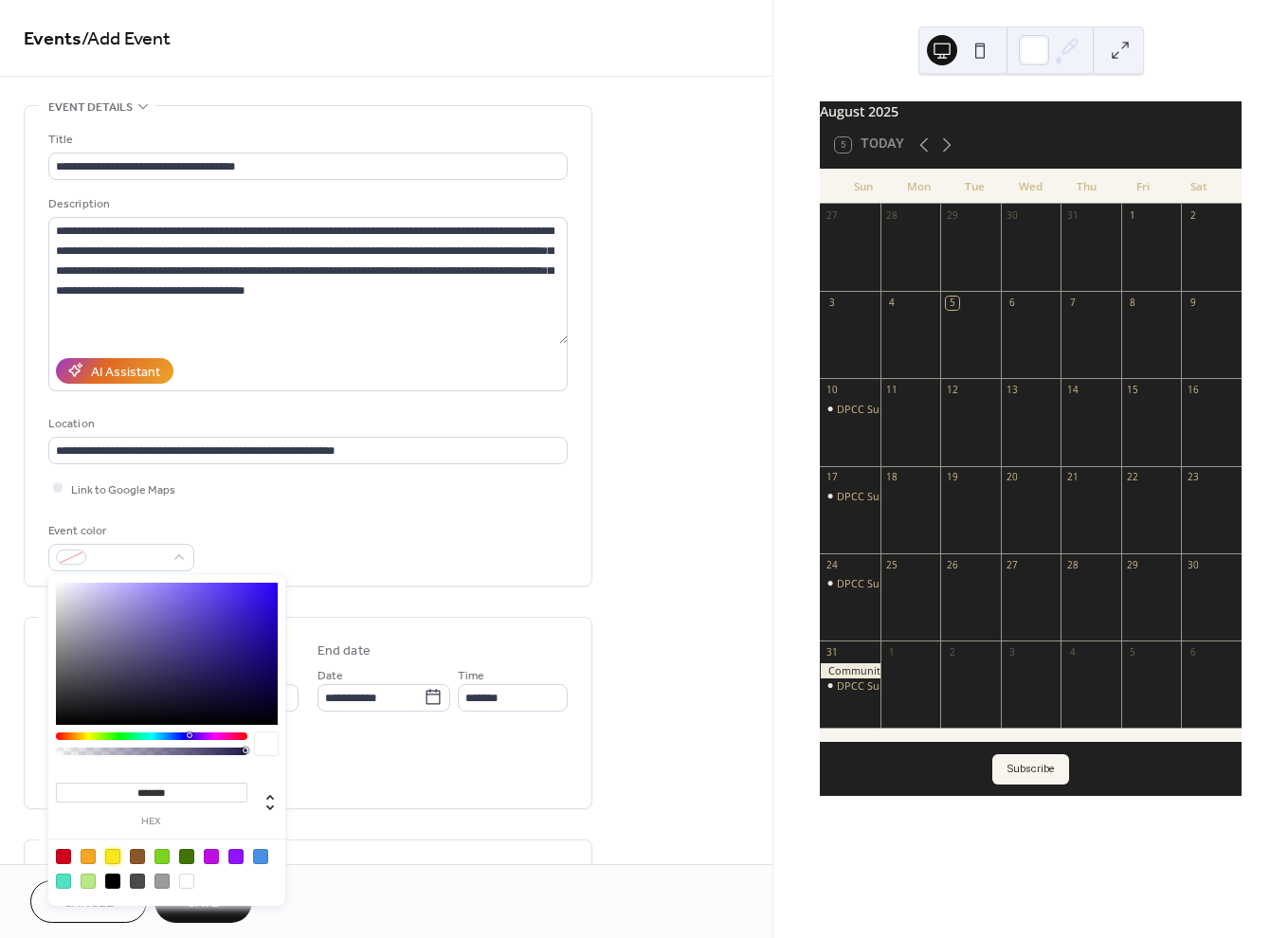click at bounding box center (113, 857) 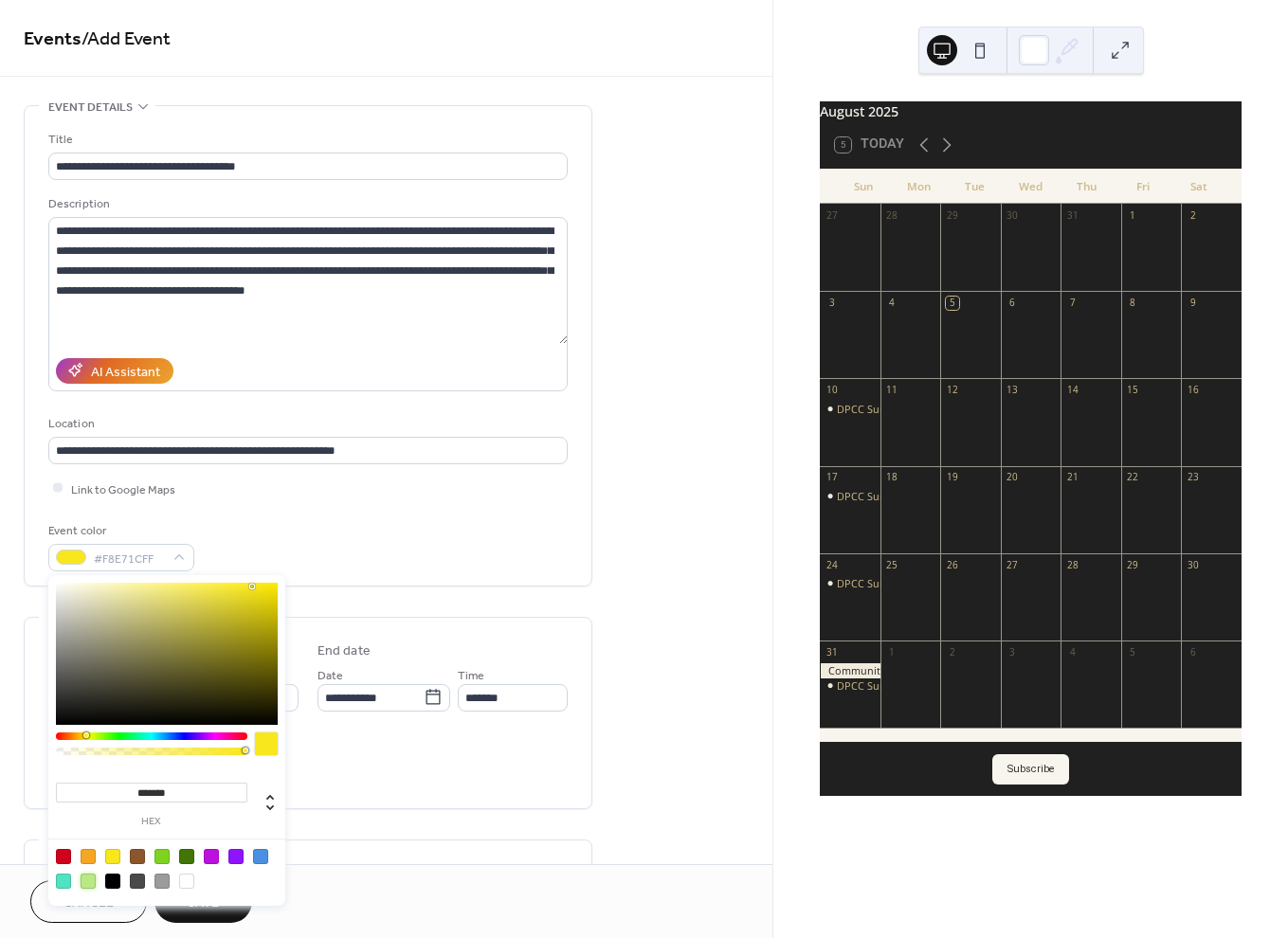 click at bounding box center [88, 881] 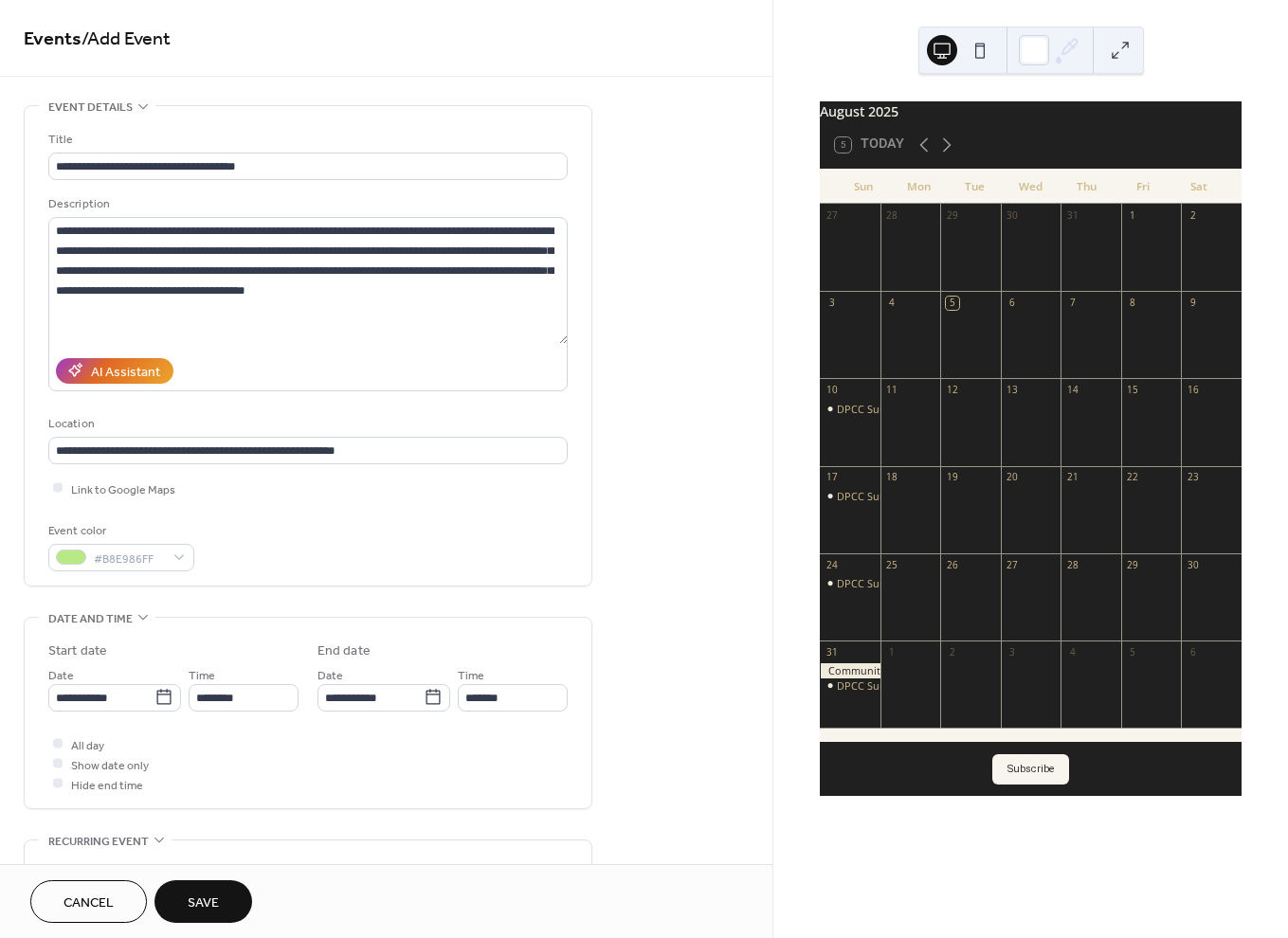 click on "All day Show date only Hide end time" at bounding box center [308, 764] 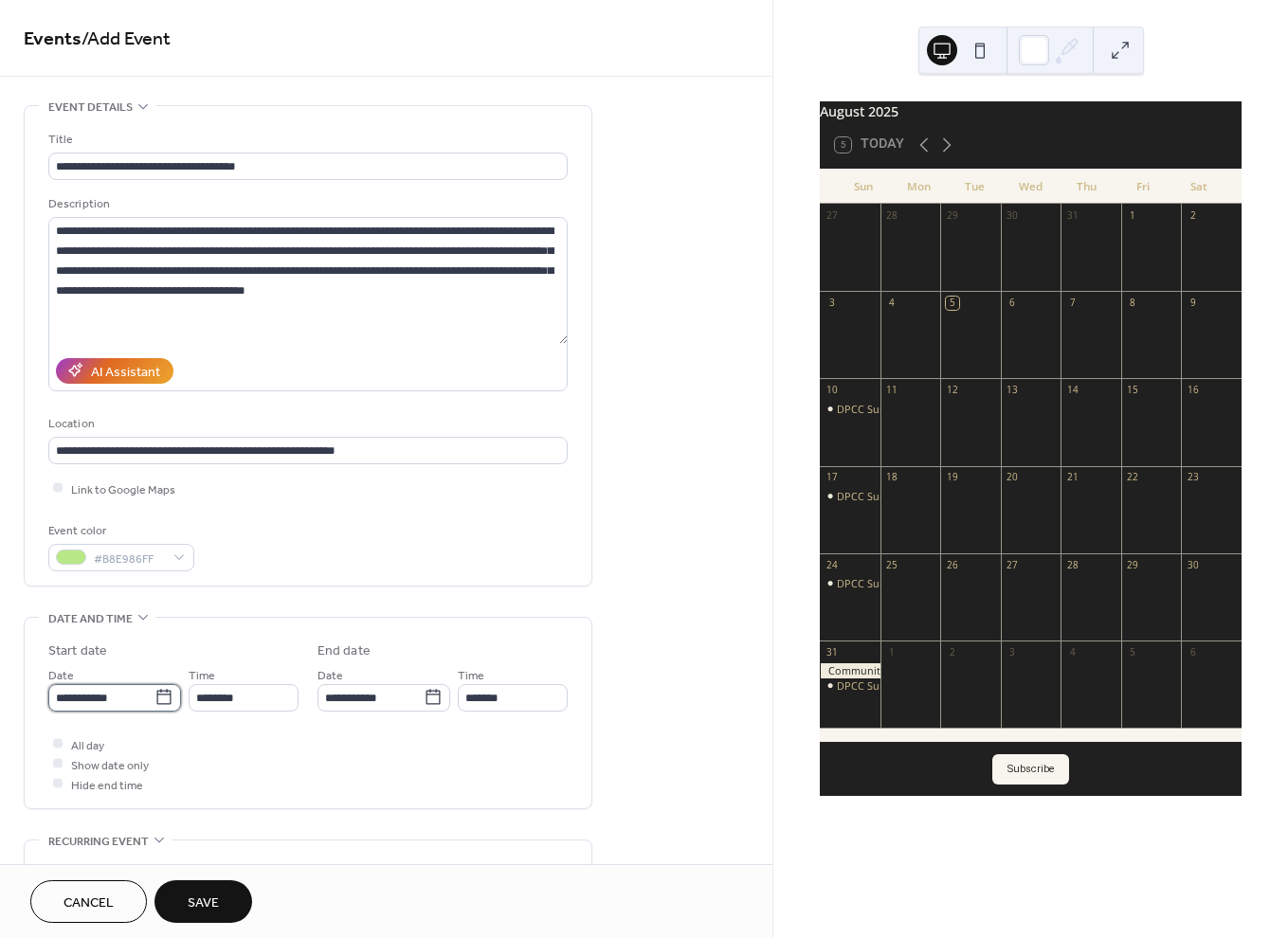 click on "**********" at bounding box center [101, 697] 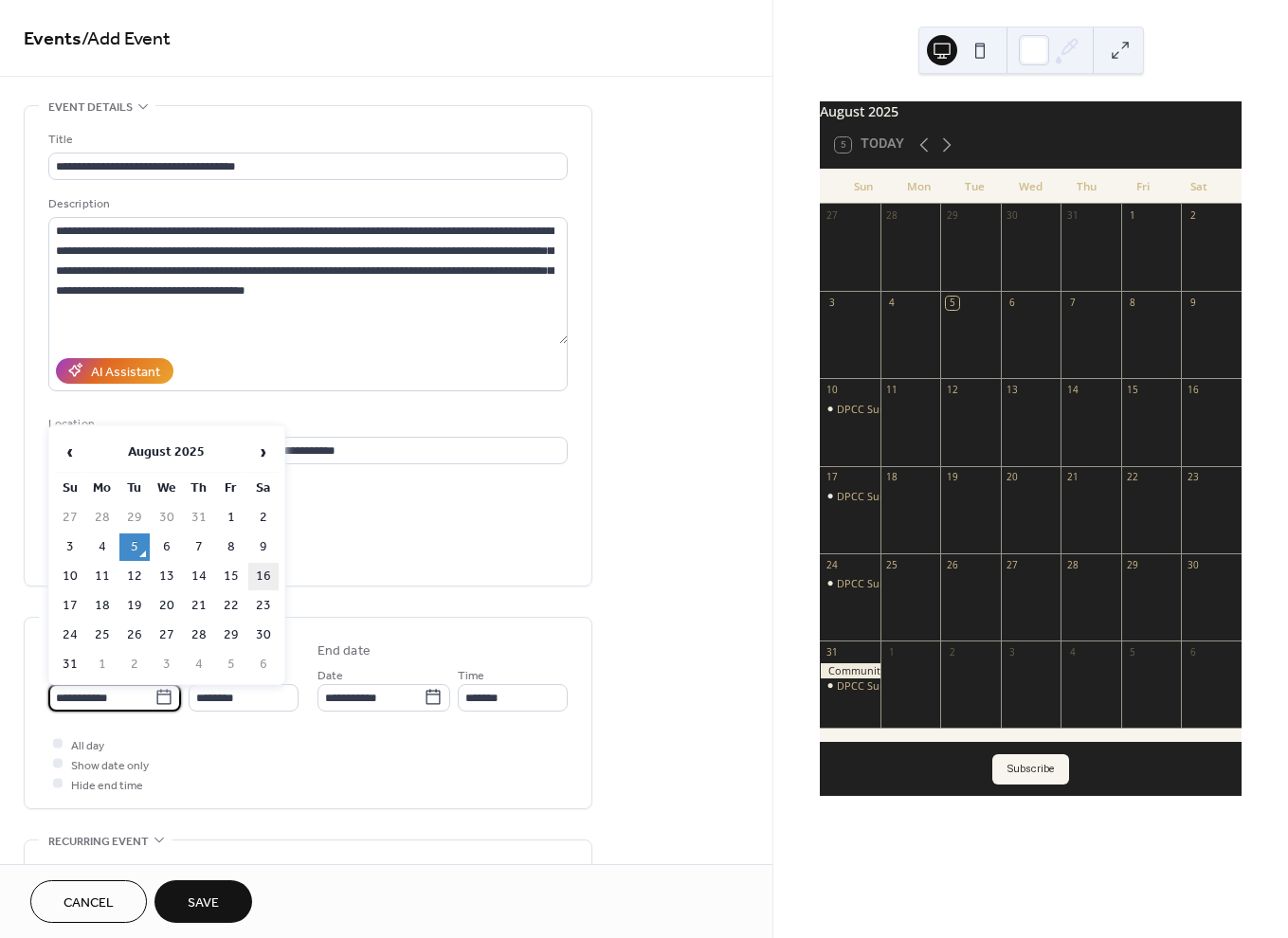 click on "16" at bounding box center (263, 576) 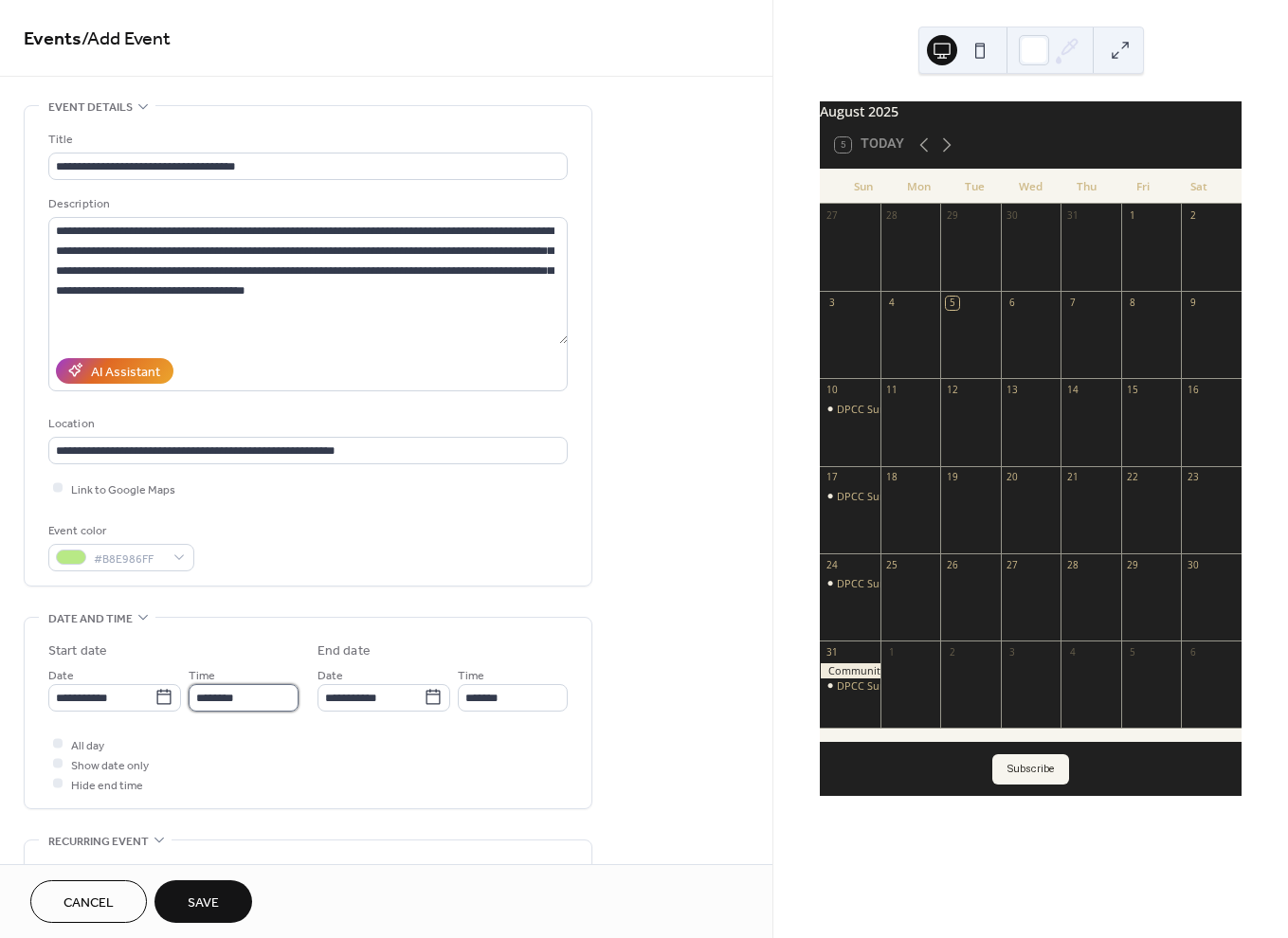 click on "********" at bounding box center [244, 697] 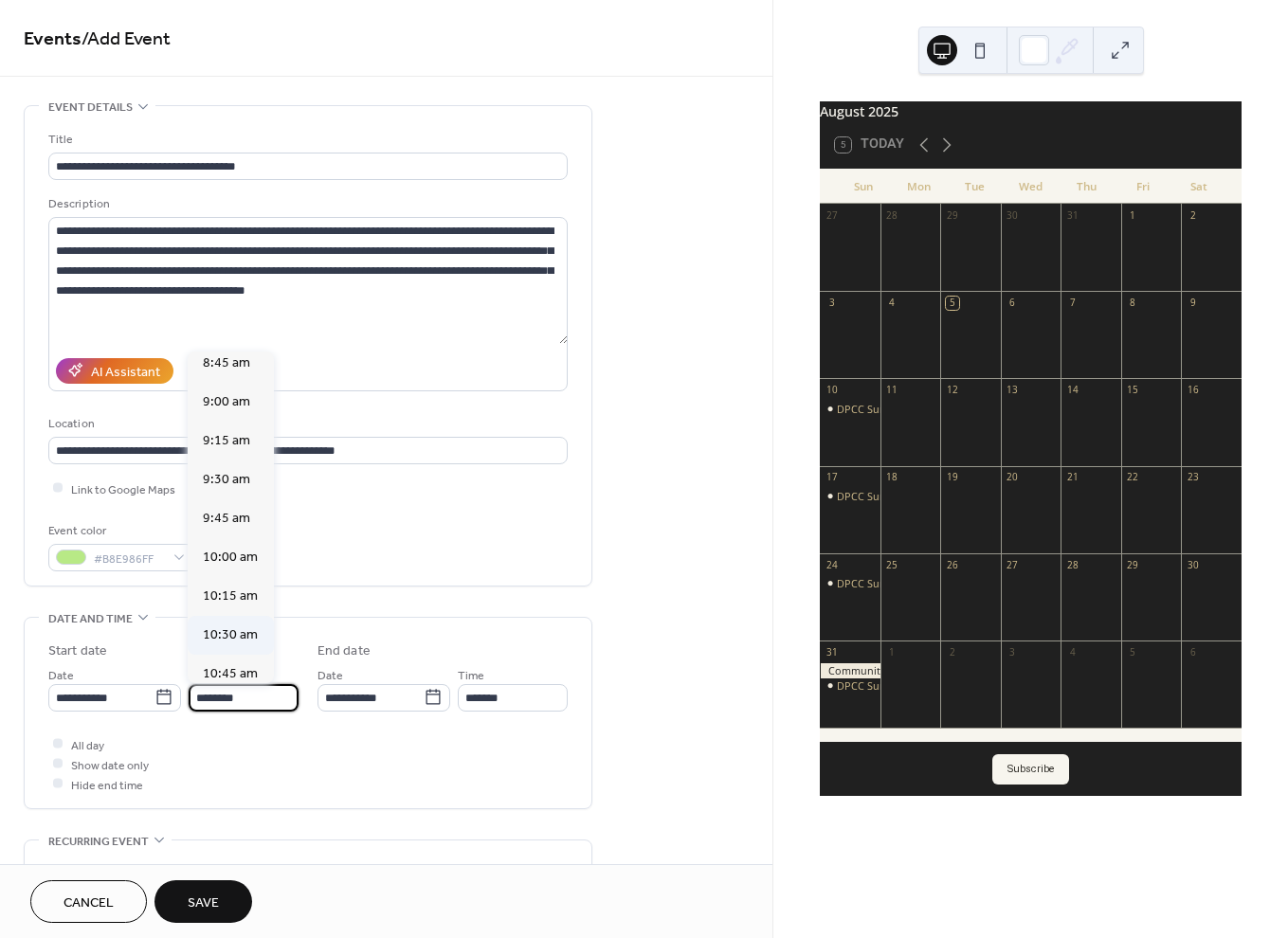 scroll, scrollTop: 1462, scrollLeft: 0, axis: vertical 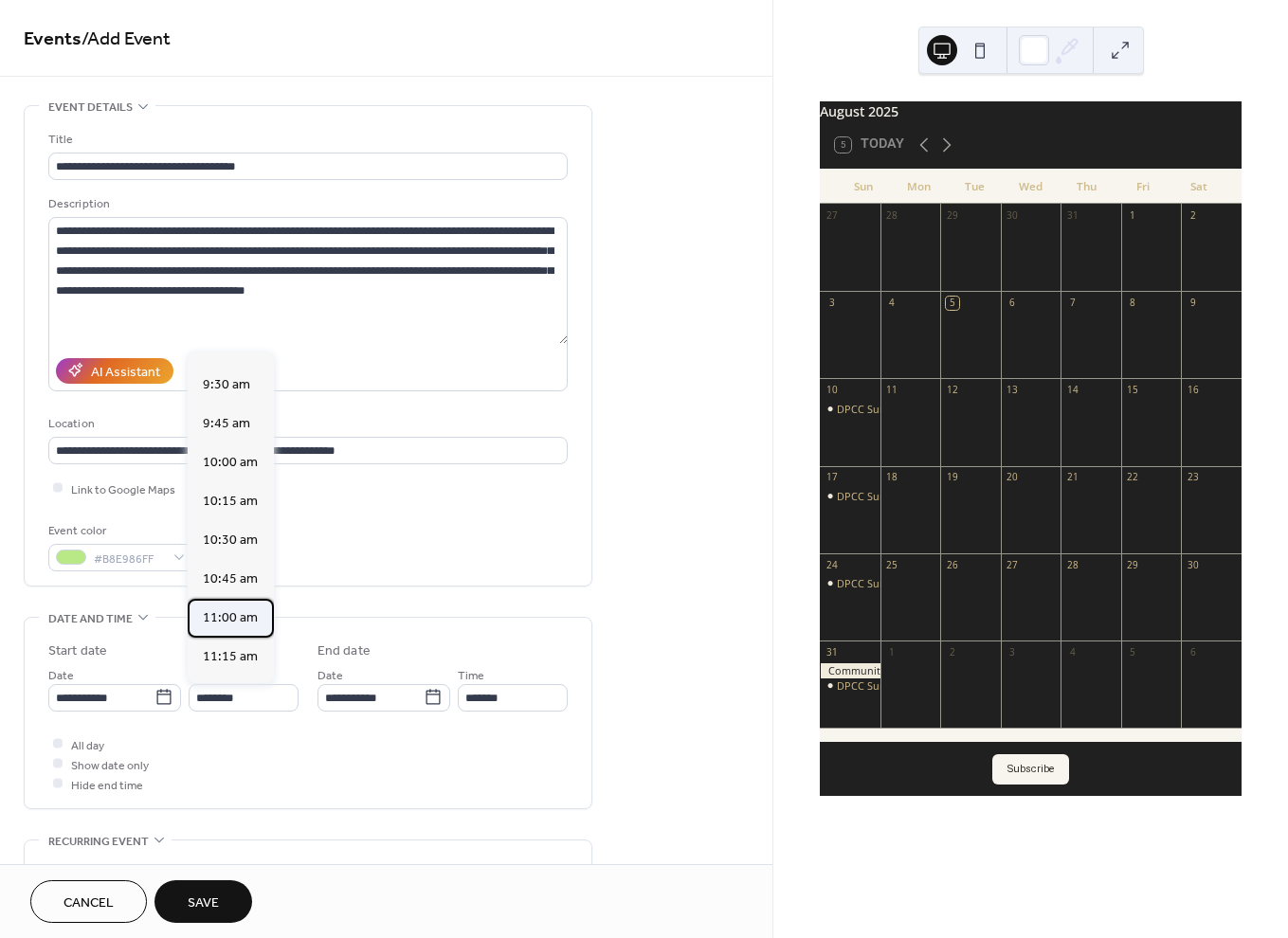 click on "11:00 am" at bounding box center (230, 618) 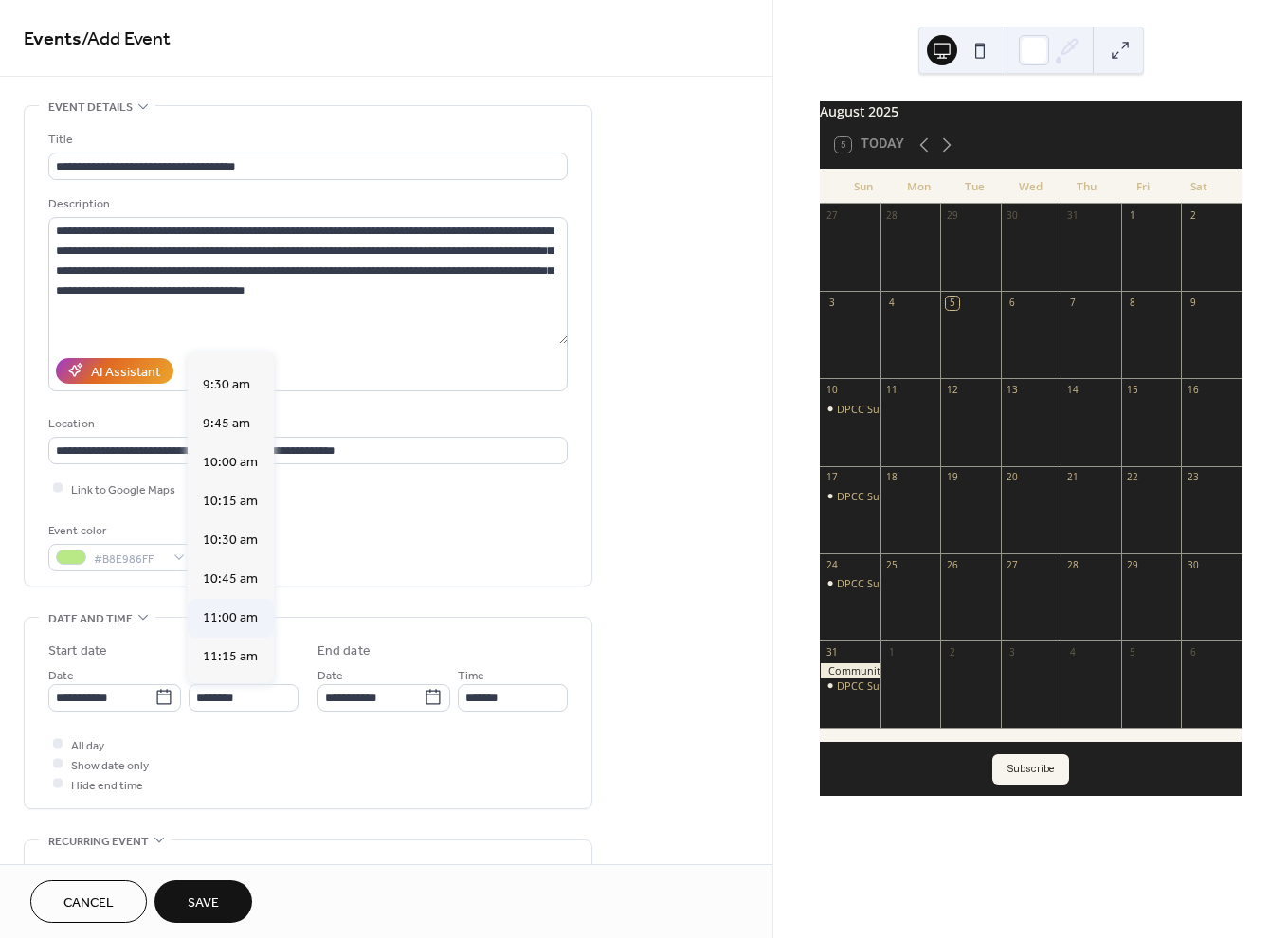 type on "********" 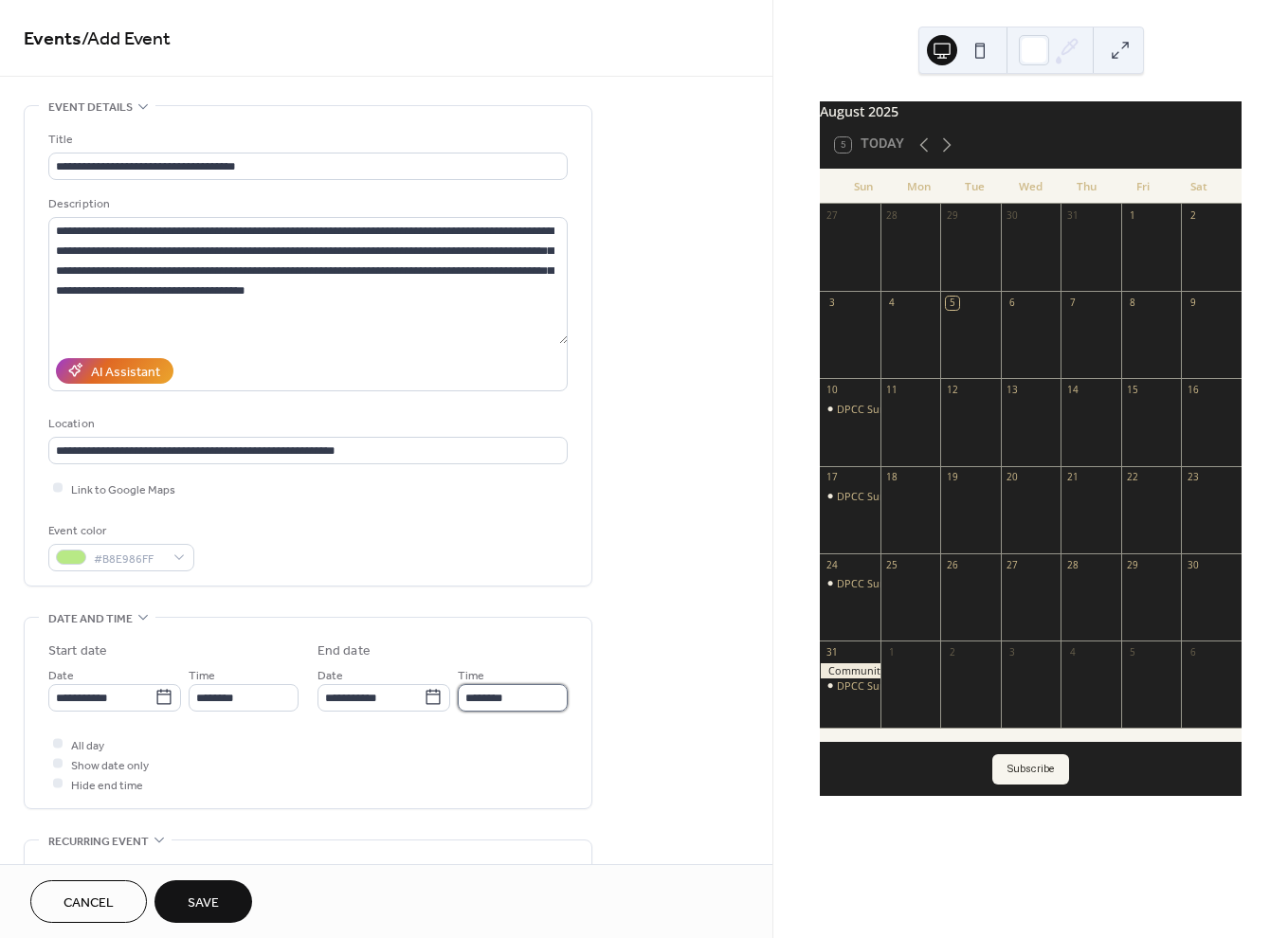 click on "********" at bounding box center [513, 697] 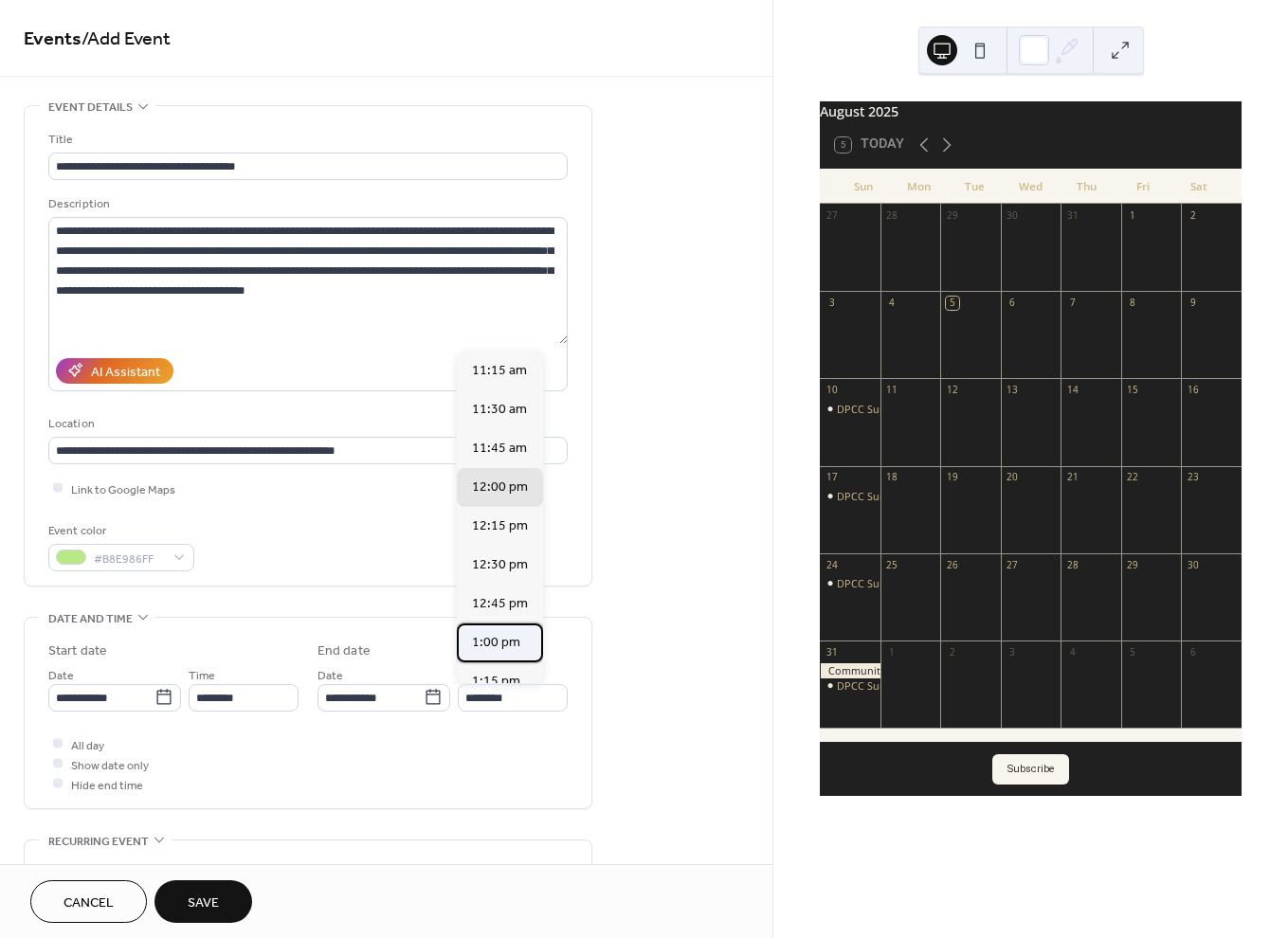 click on "1:00 pm" at bounding box center (496, 642) 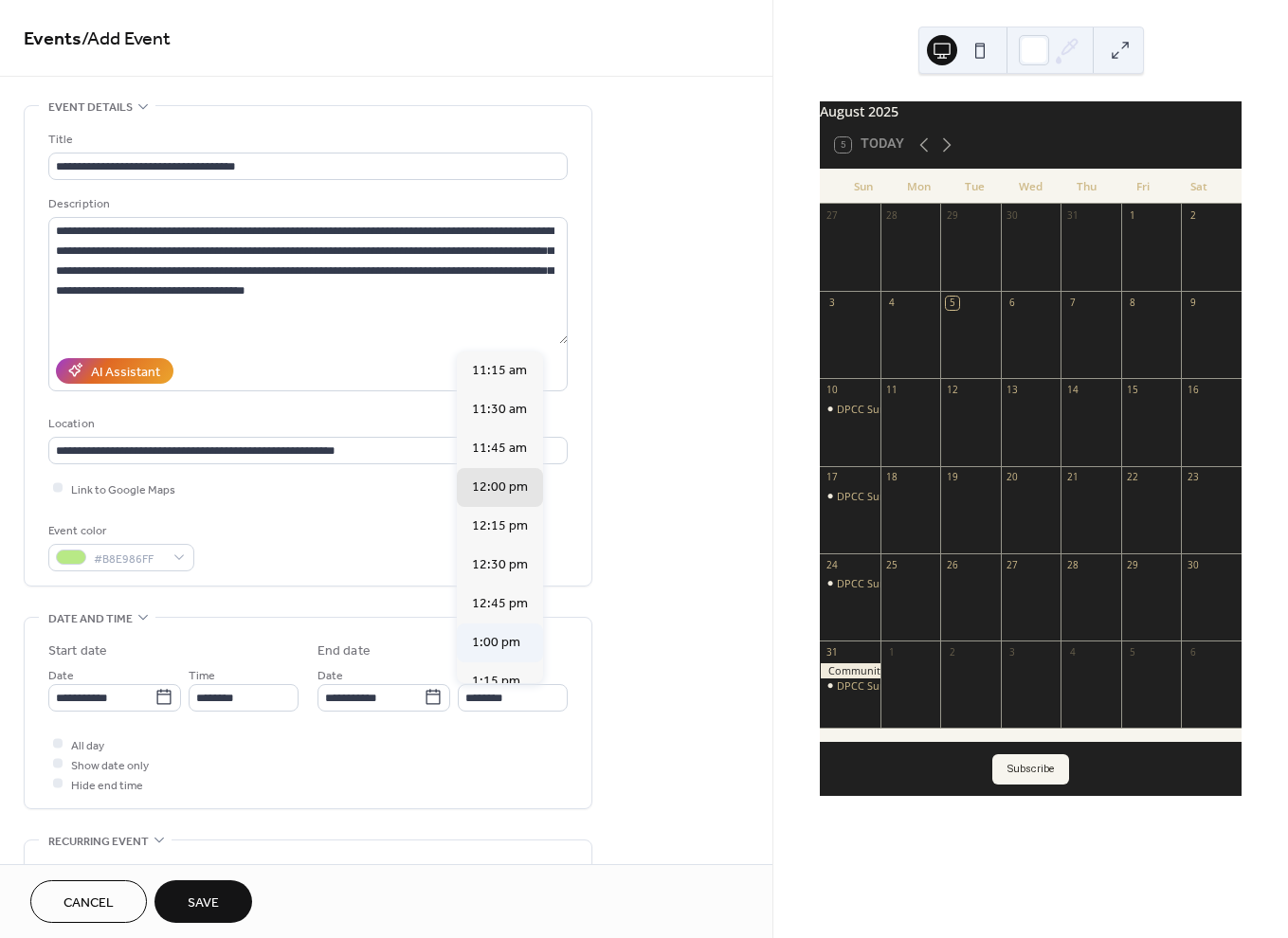 type on "*******" 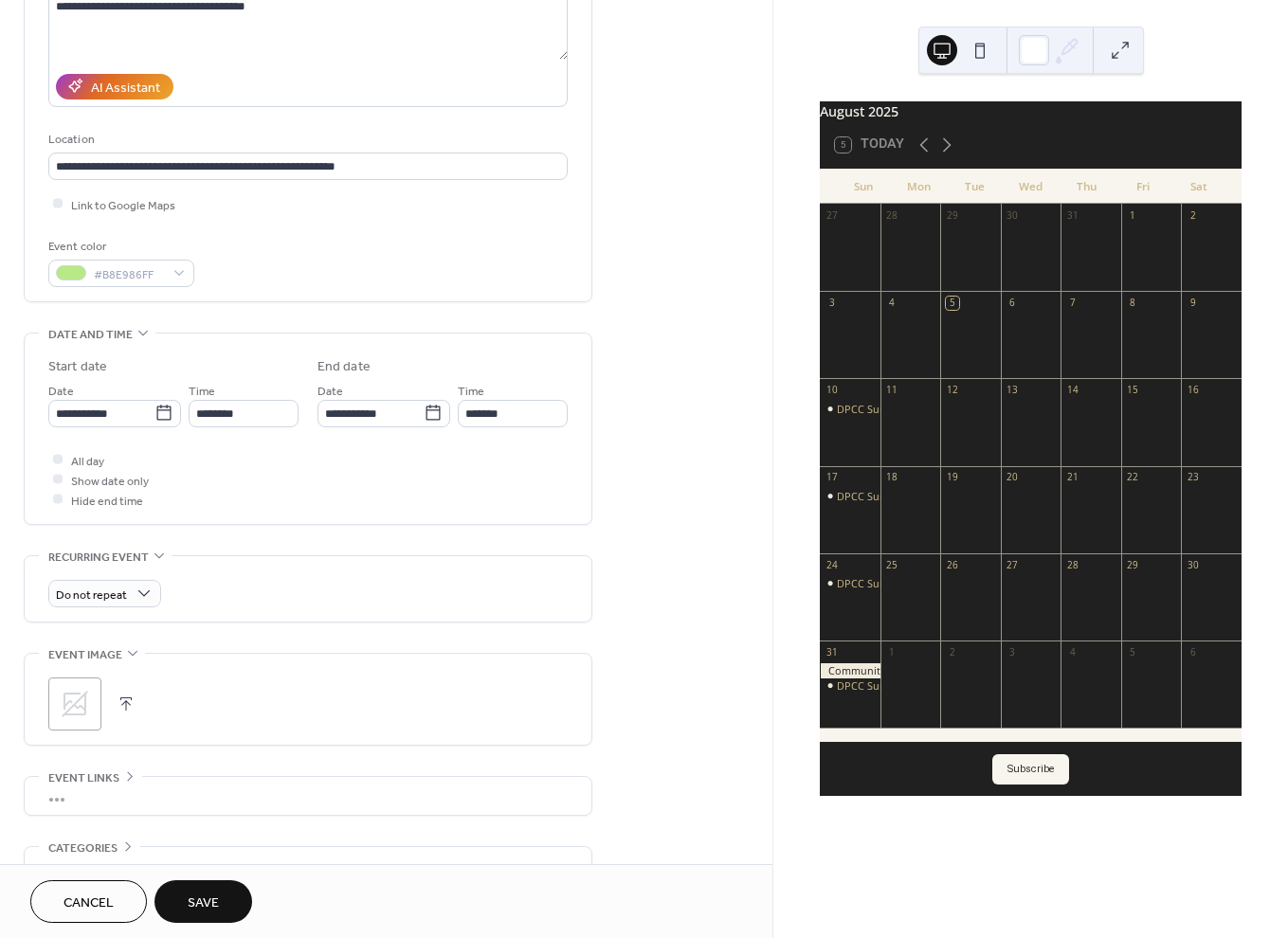 scroll, scrollTop: 379, scrollLeft: 0, axis: vertical 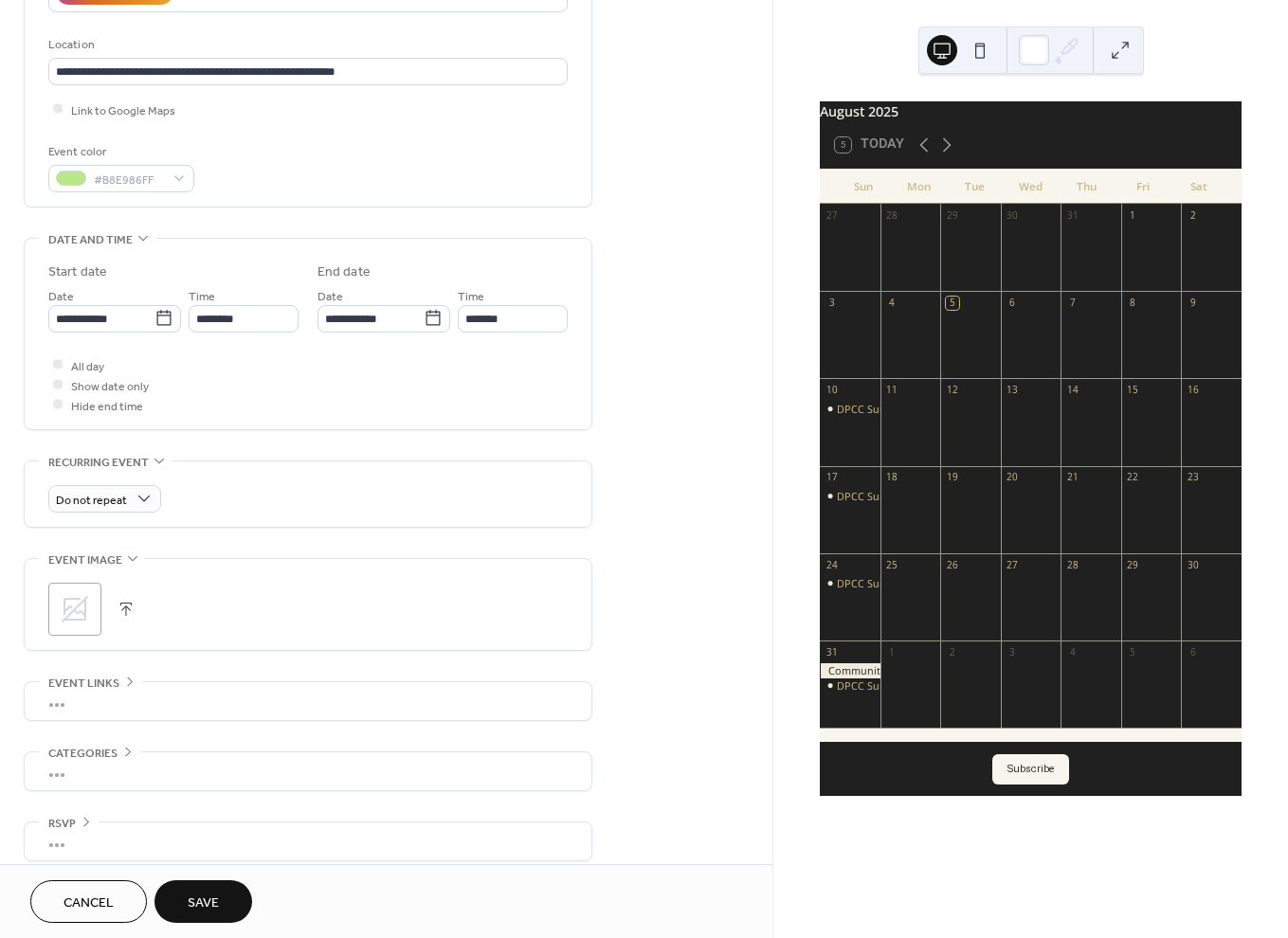 click 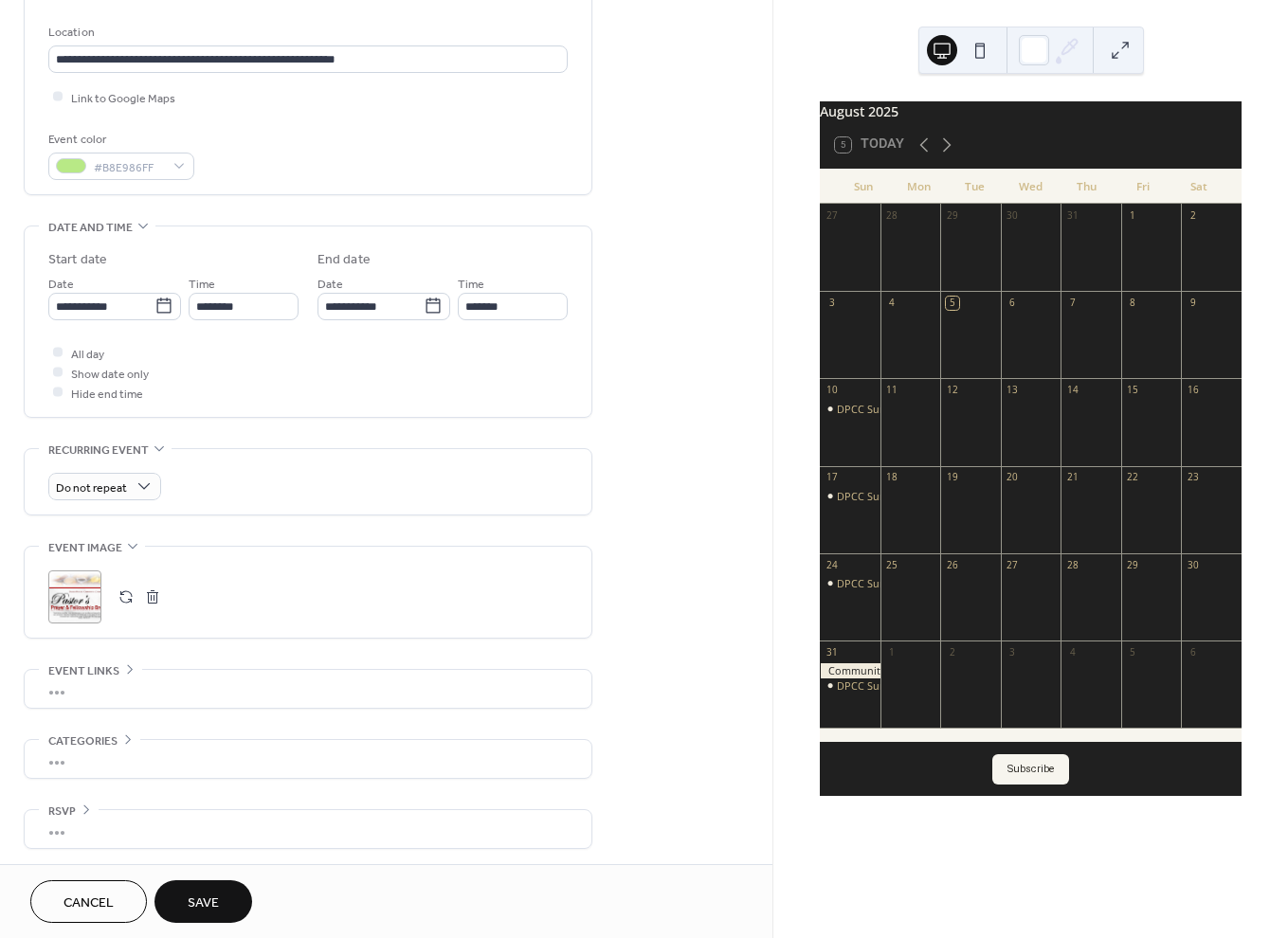 scroll, scrollTop: 392, scrollLeft: 0, axis: vertical 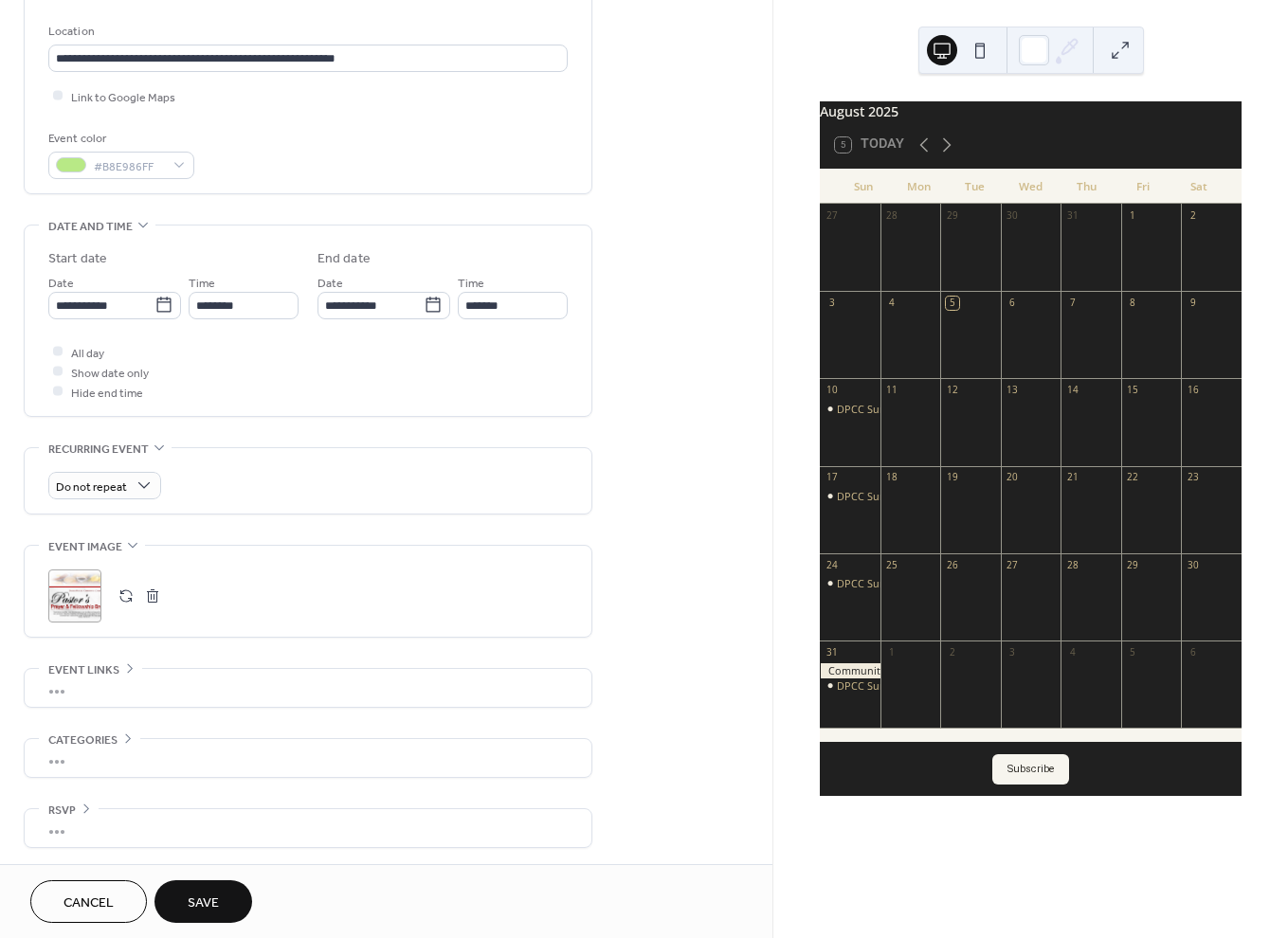 click on "•••" at bounding box center (308, 758) 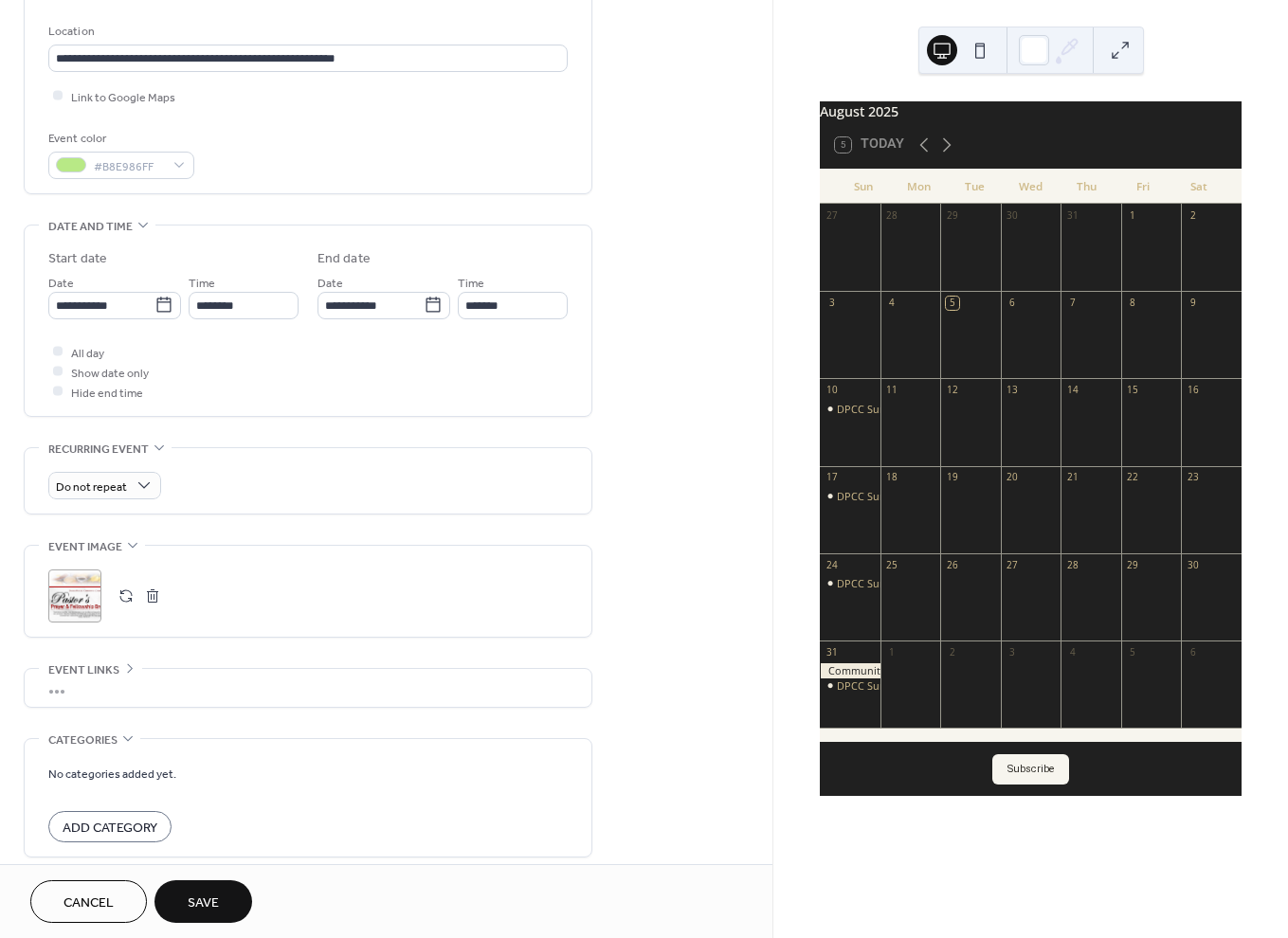 scroll, scrollTop: 392, scrollLeft: 0, axis: vertical 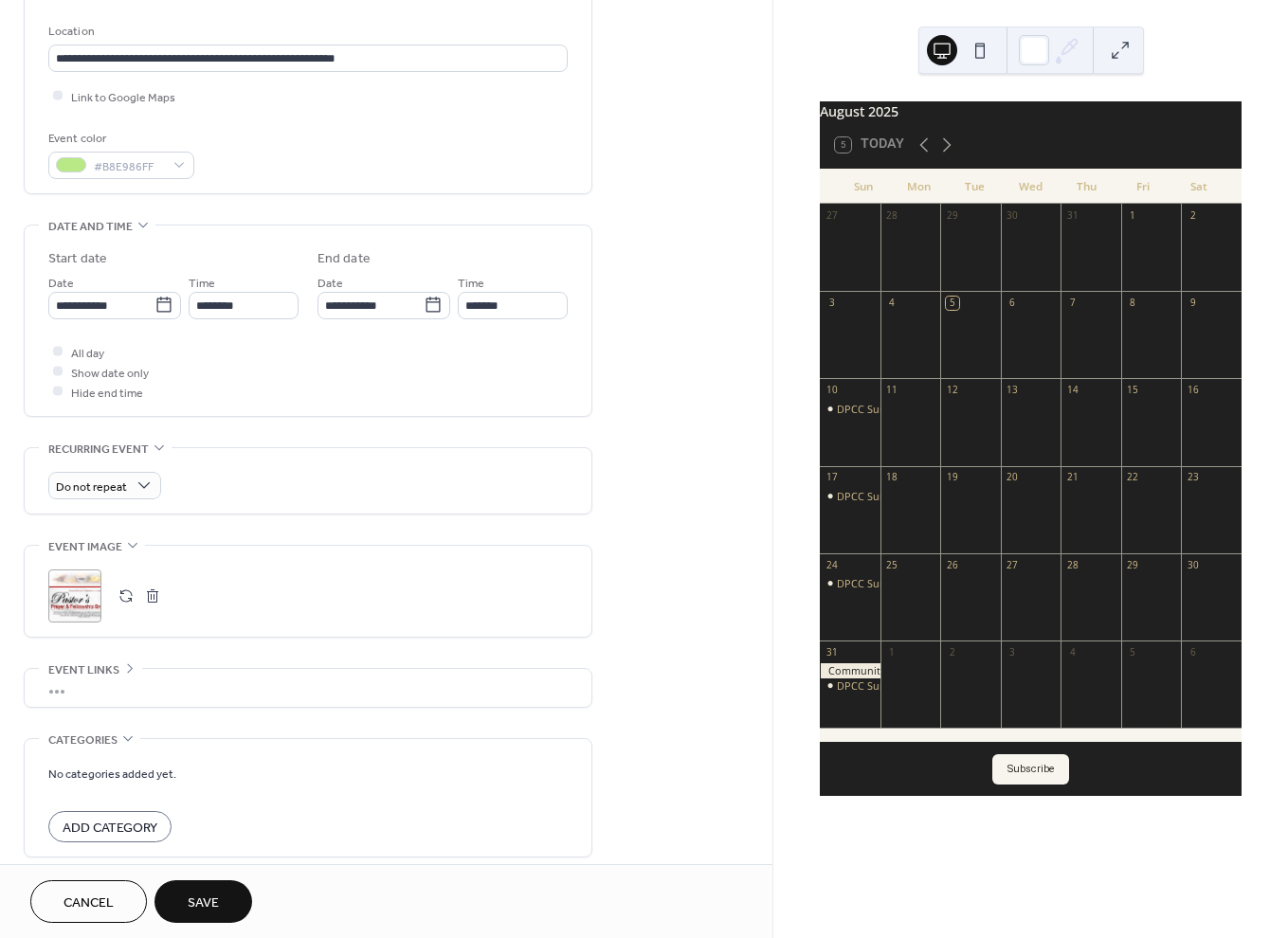 click on "Add Category" at bounding box center (110, 827) 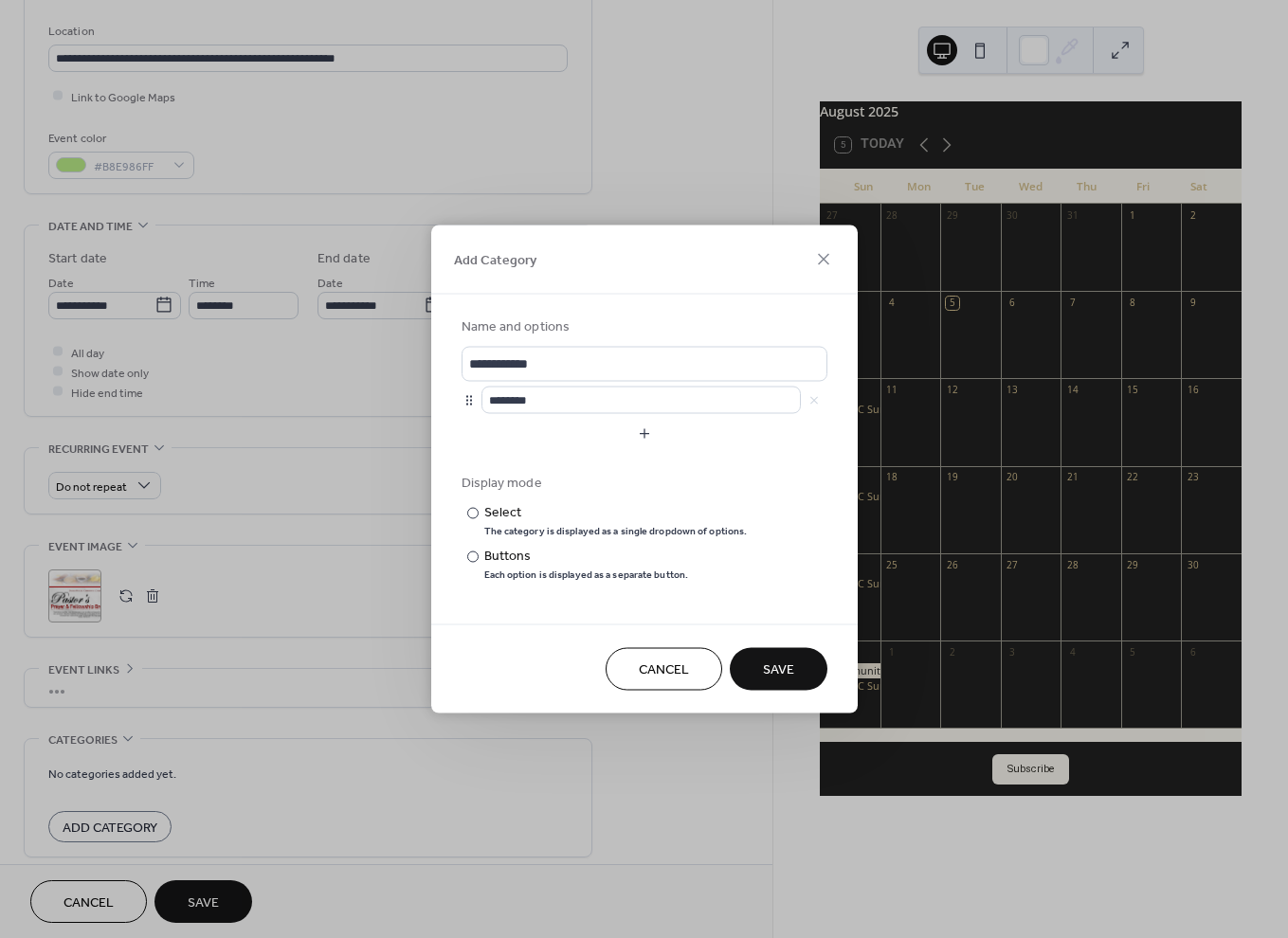 type 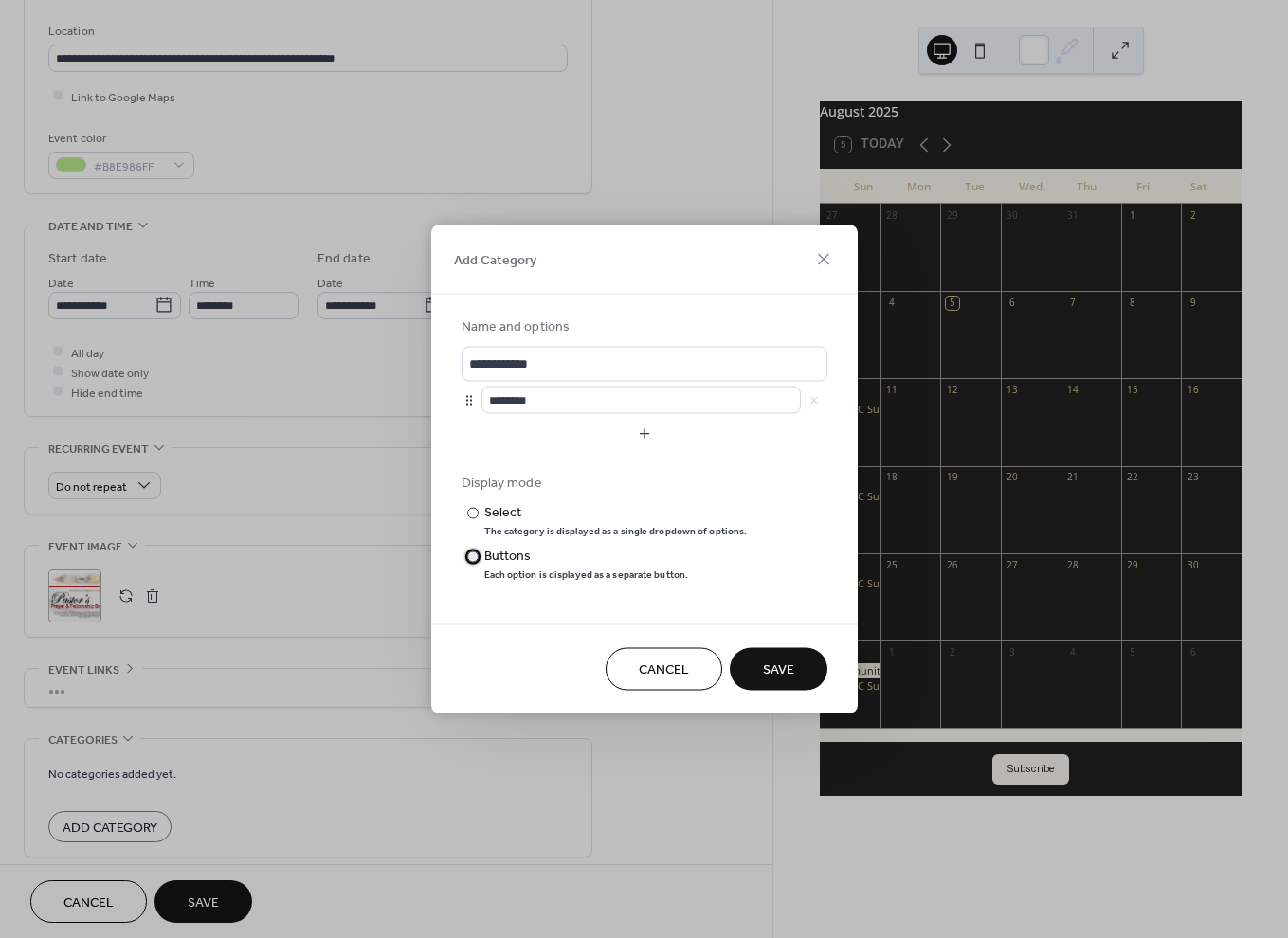 click at bounding box center [473, 556] 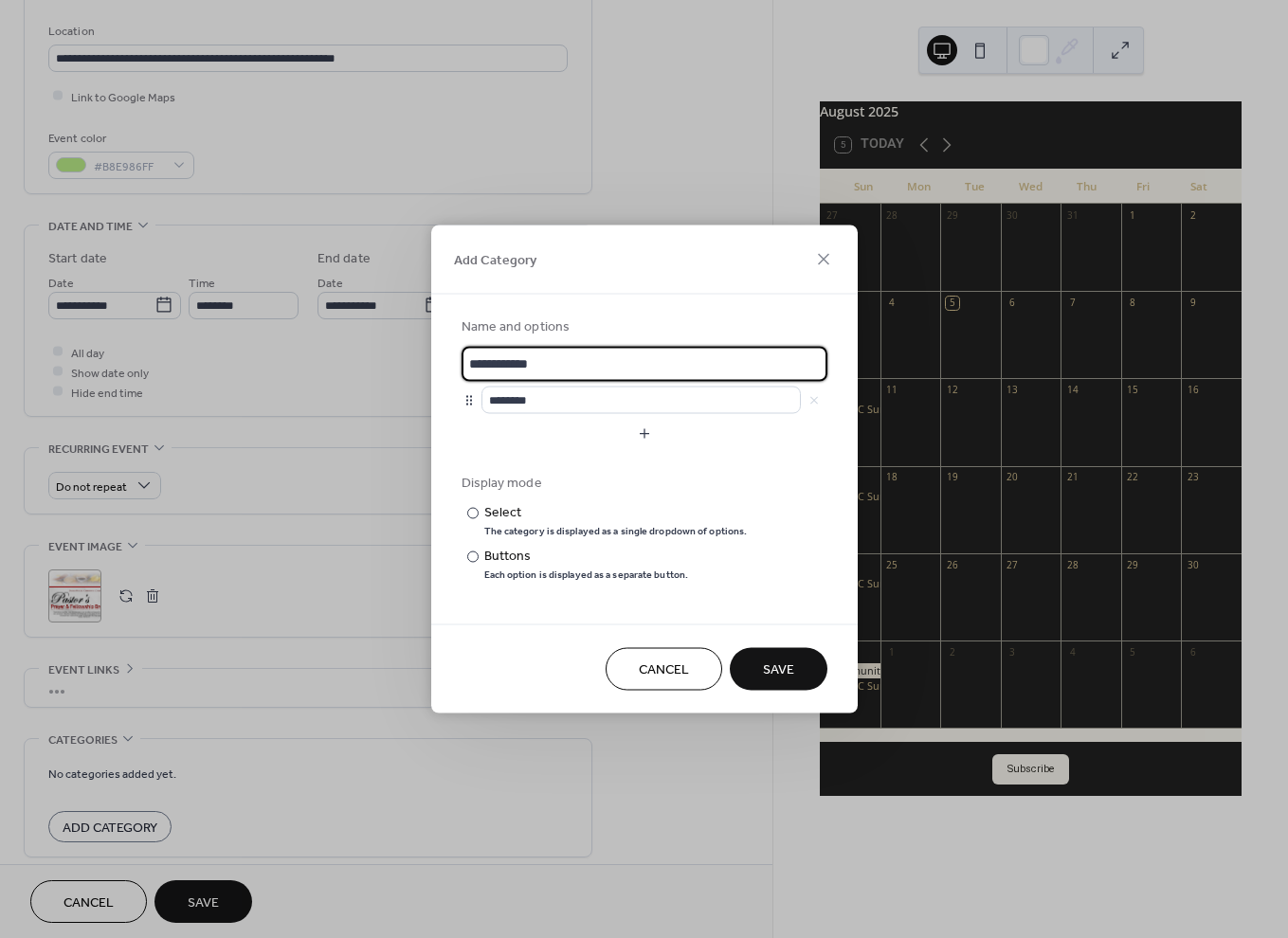 click on "**********" at bounding box center (644, 364) 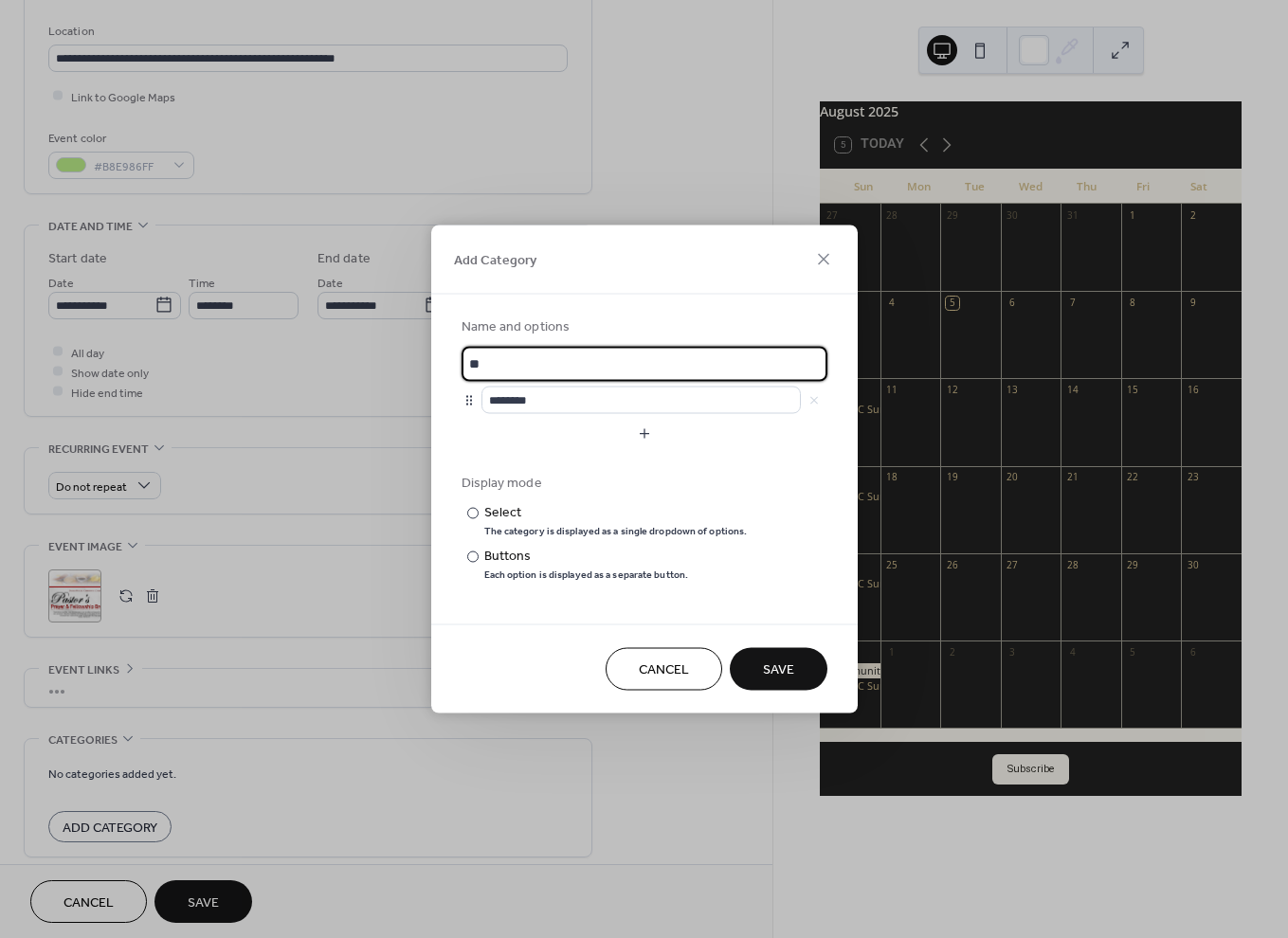 type on "*" 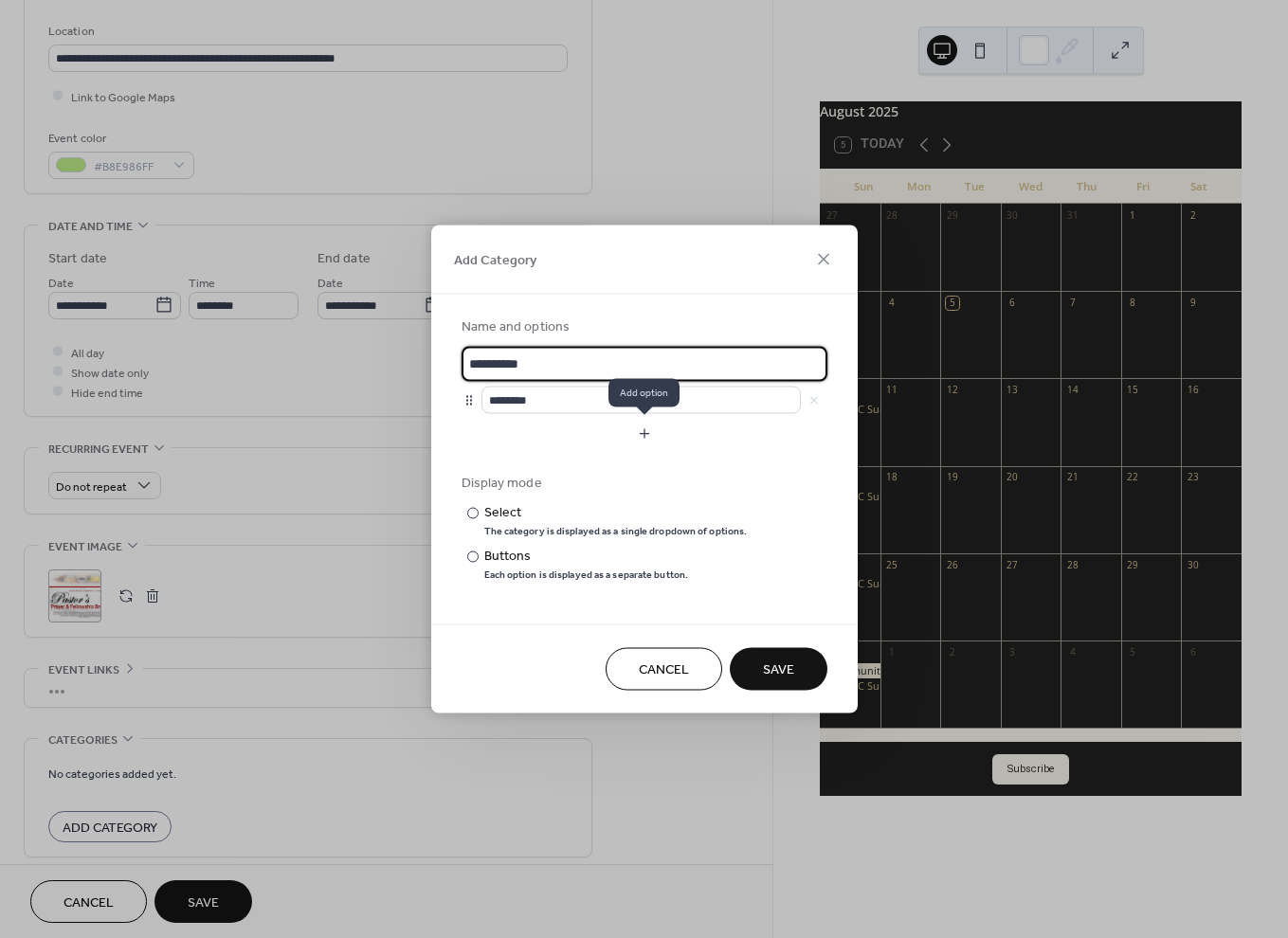 type on "**********" 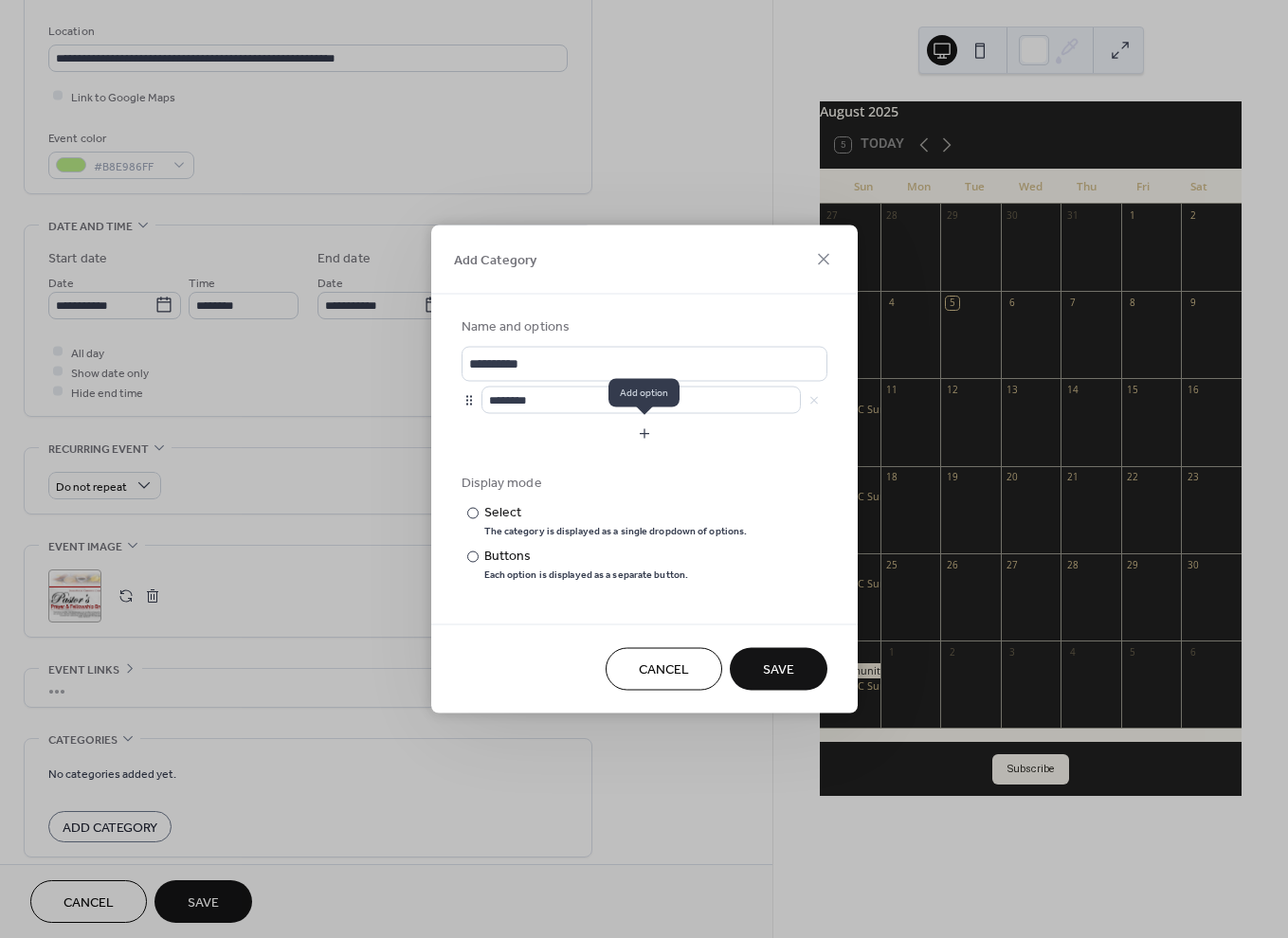 click at bounding box center [644, 434] 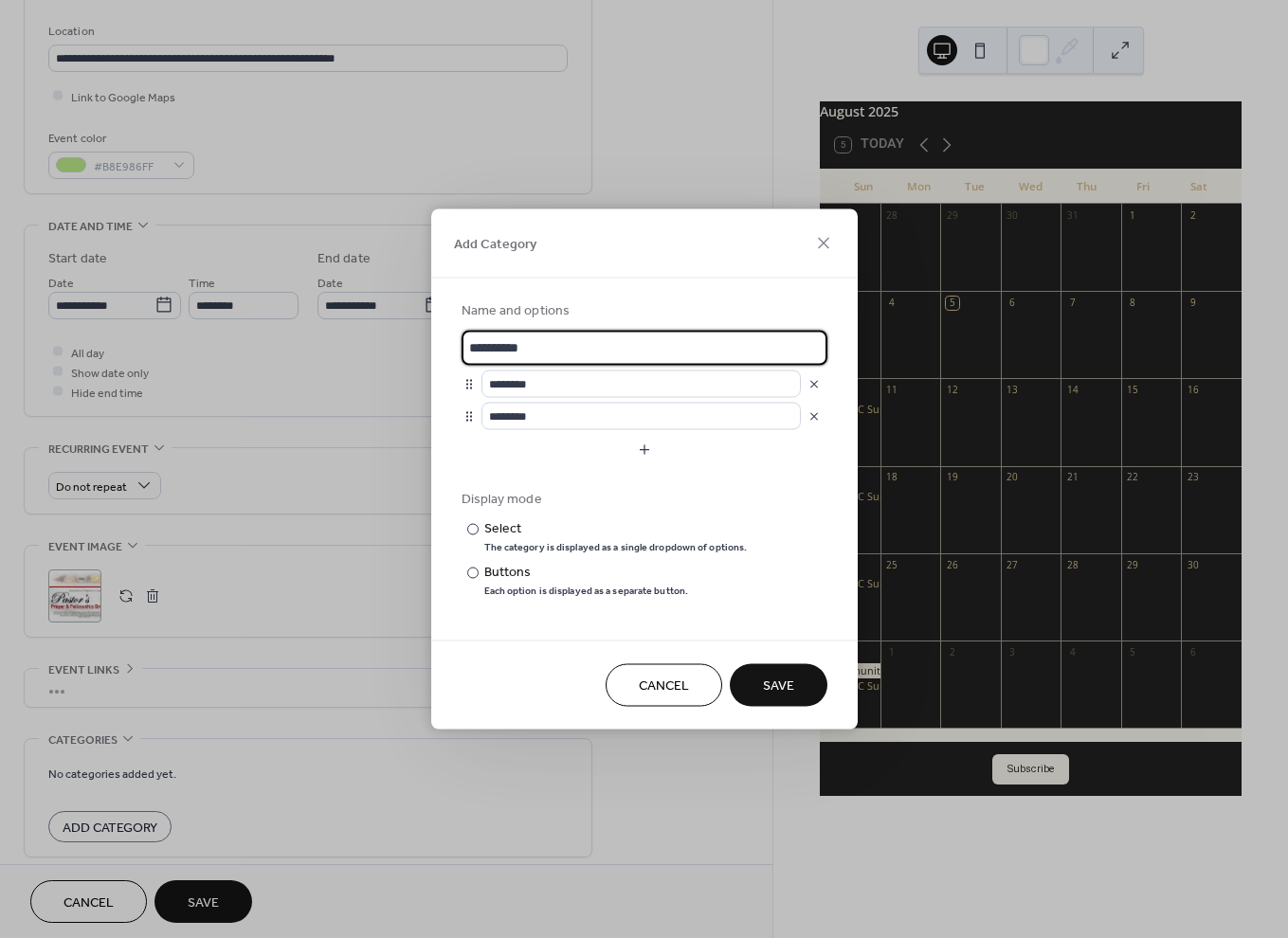 scroll, scrollTop: 2, scrollLeft: 0, axis: vertical 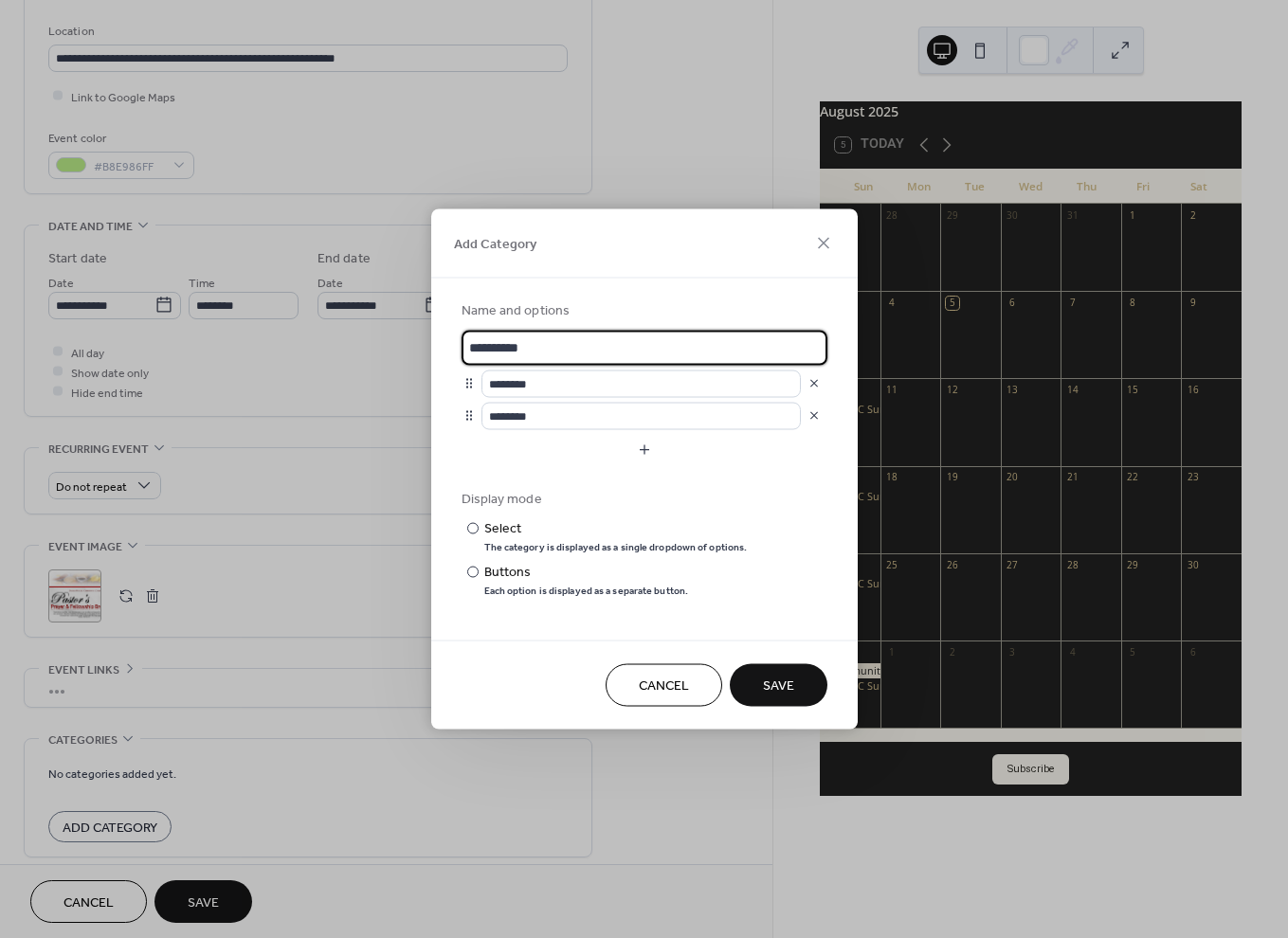 drag, startPoint x: 591, startPoint y: 352, endPoint x: 366, endPoint y: 372, distance: 225.88714 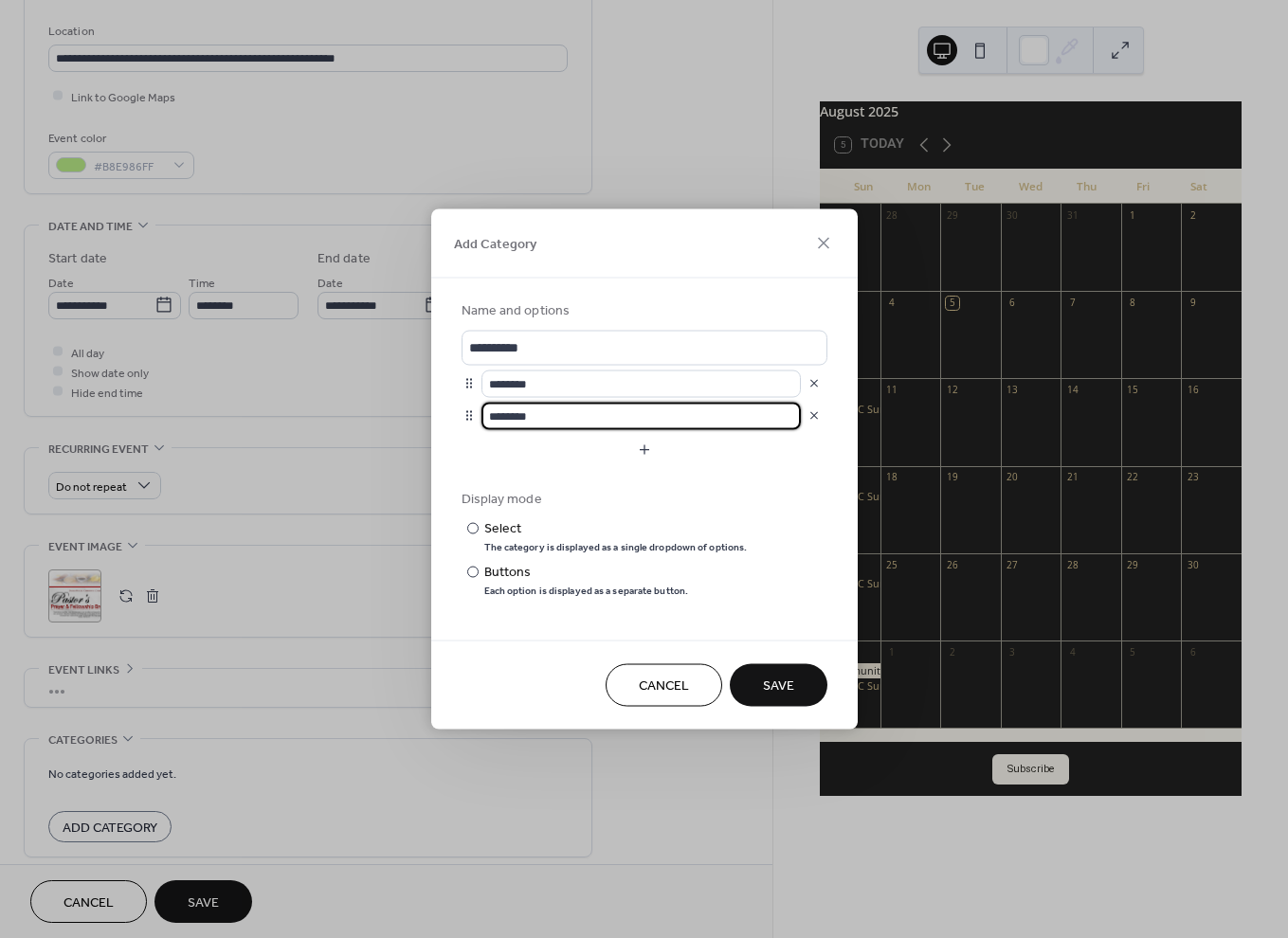scroll, scrollTop: 0, scrollLeft: 0, axis: both 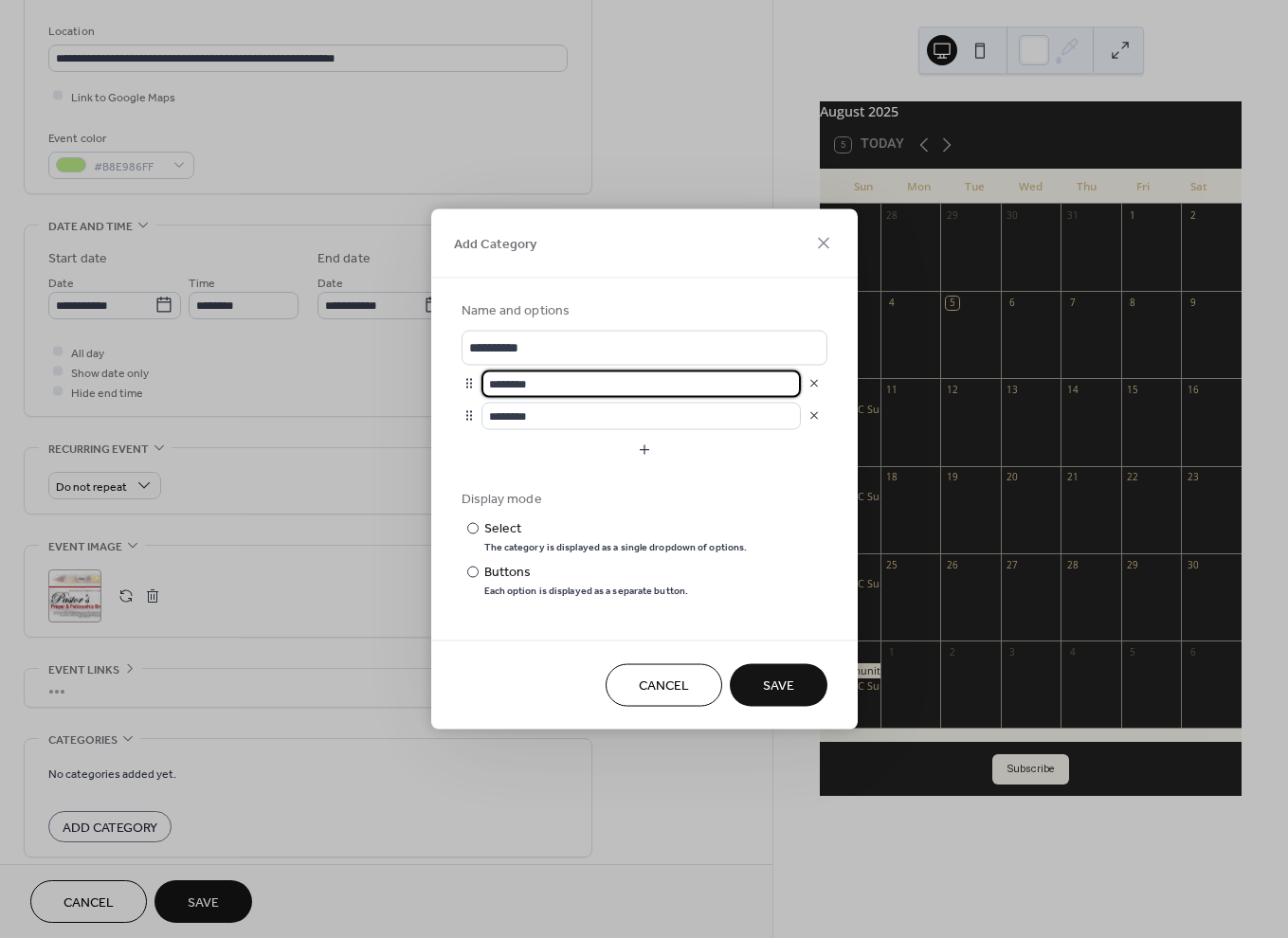 drag, startPoint x: 571, startPoint y: 383, endPoint x: 441, endPoint y: 393, distance: 130.38405 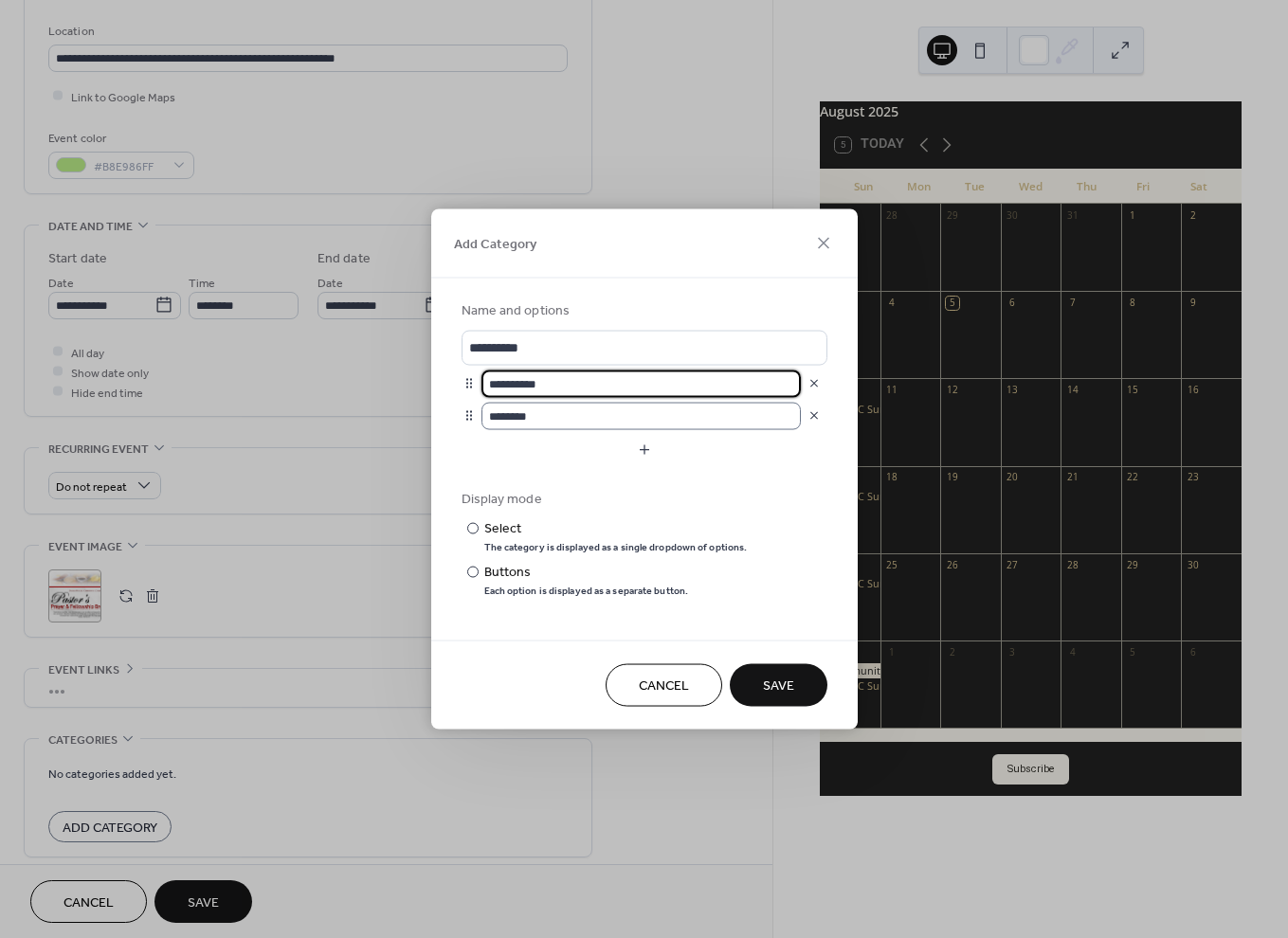 type on "**********" 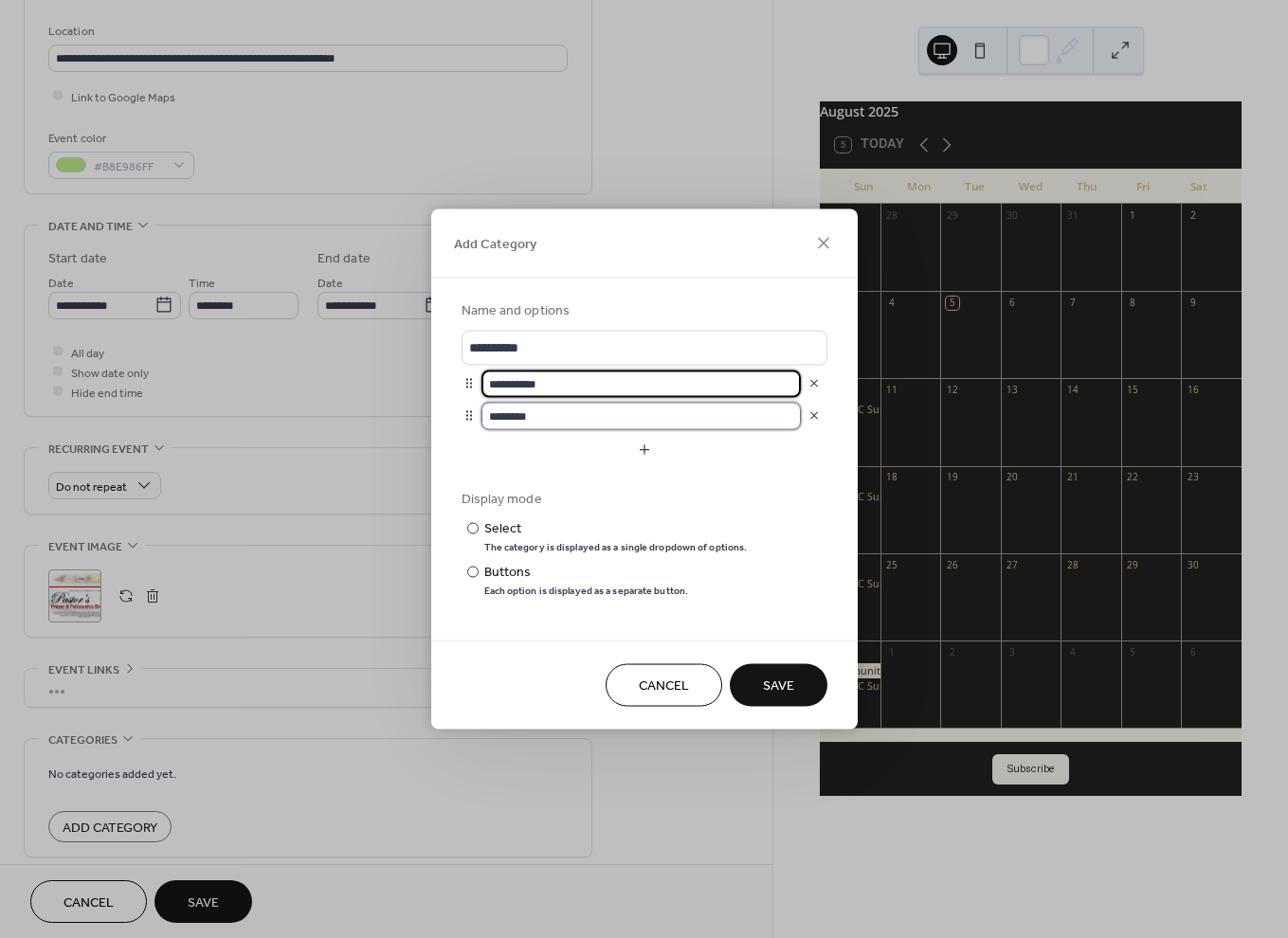 scroll, scrollTop: 0, scrollLeft: 0, axis: both 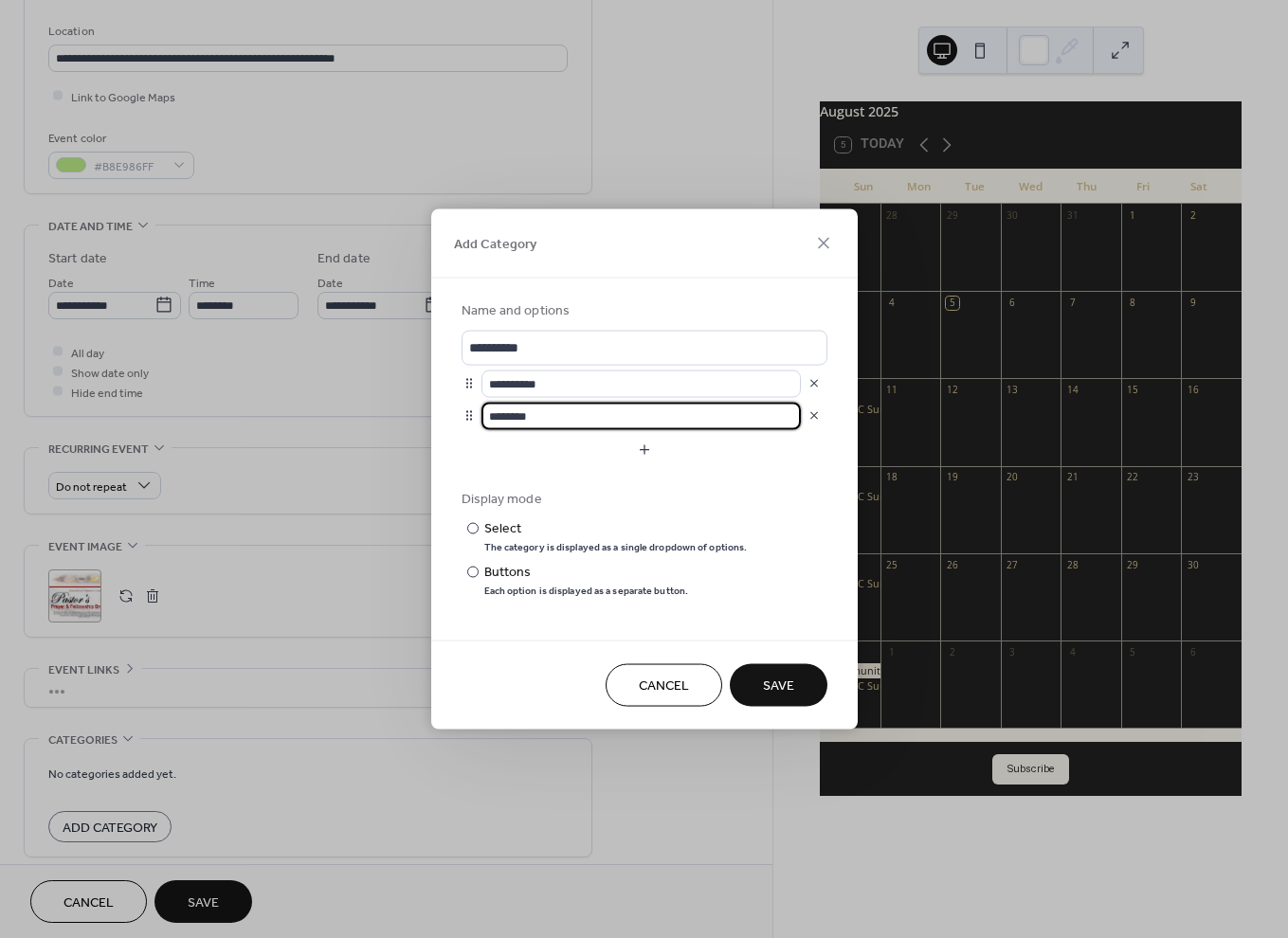 click on "********" at bounding box center (641, 415) 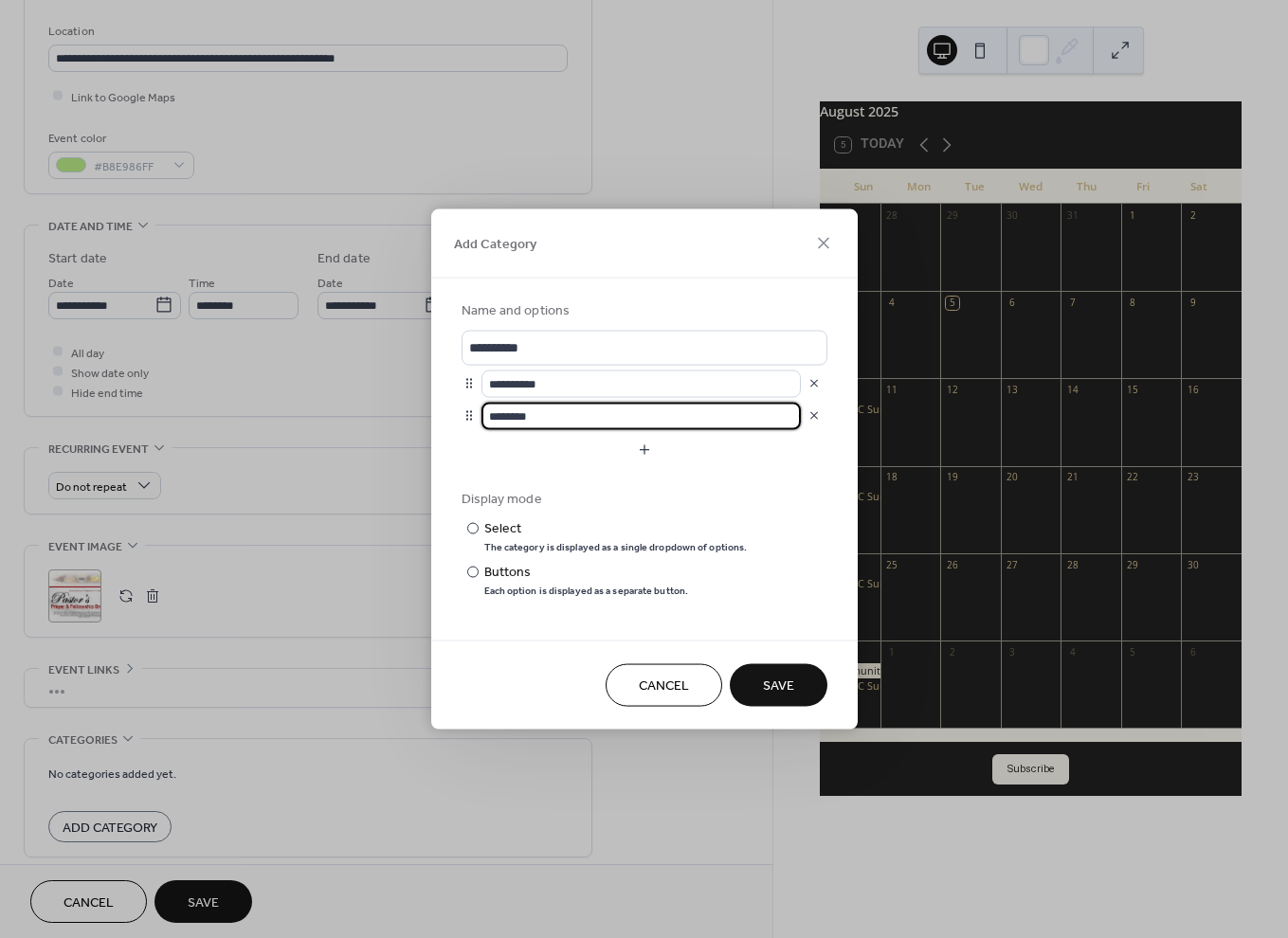 drag, startPoint x: 571, startPoint y: 408, endPoint x: 403, endPoint y: 436, distance: 170.3174 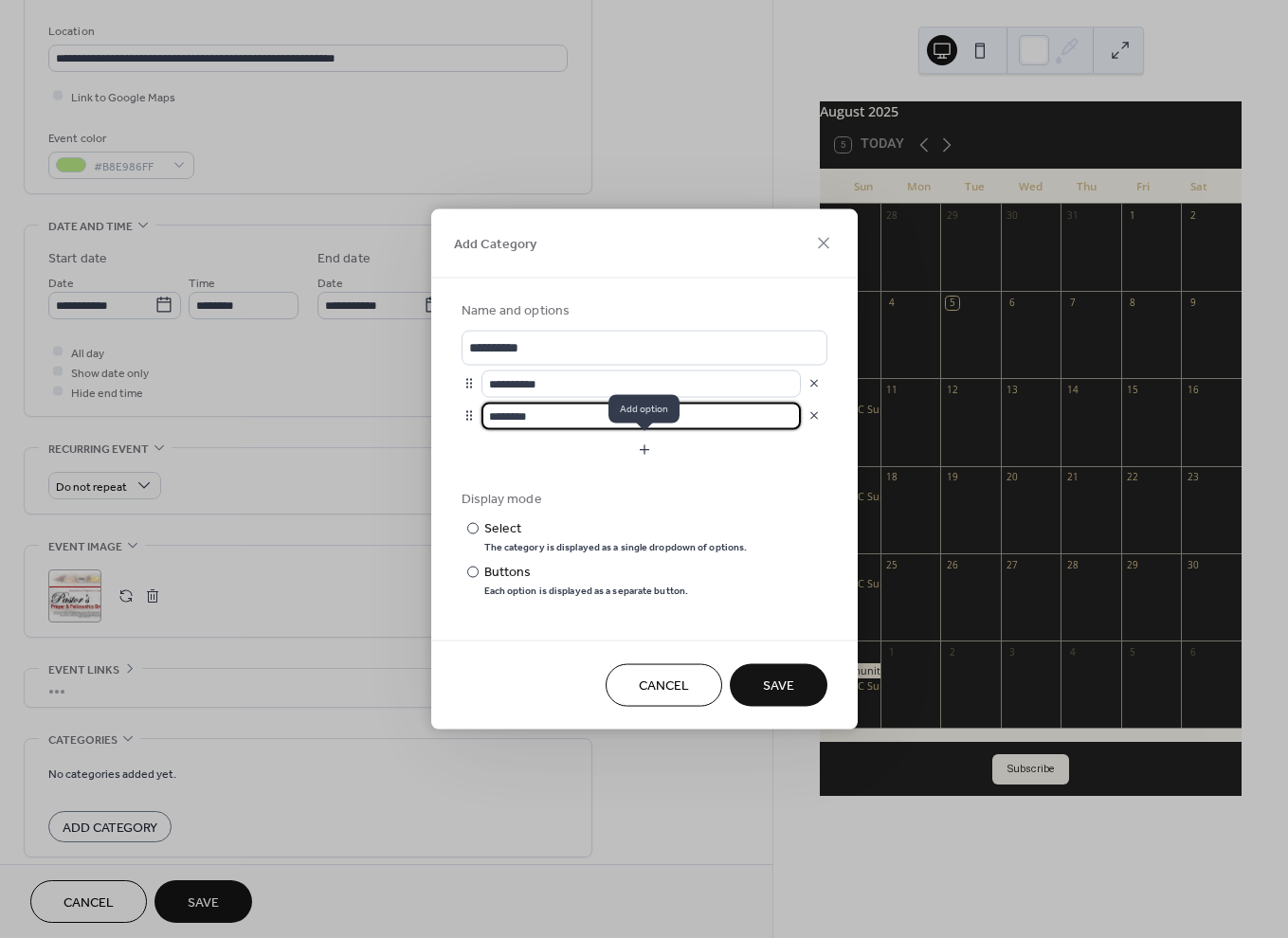 type on "********" 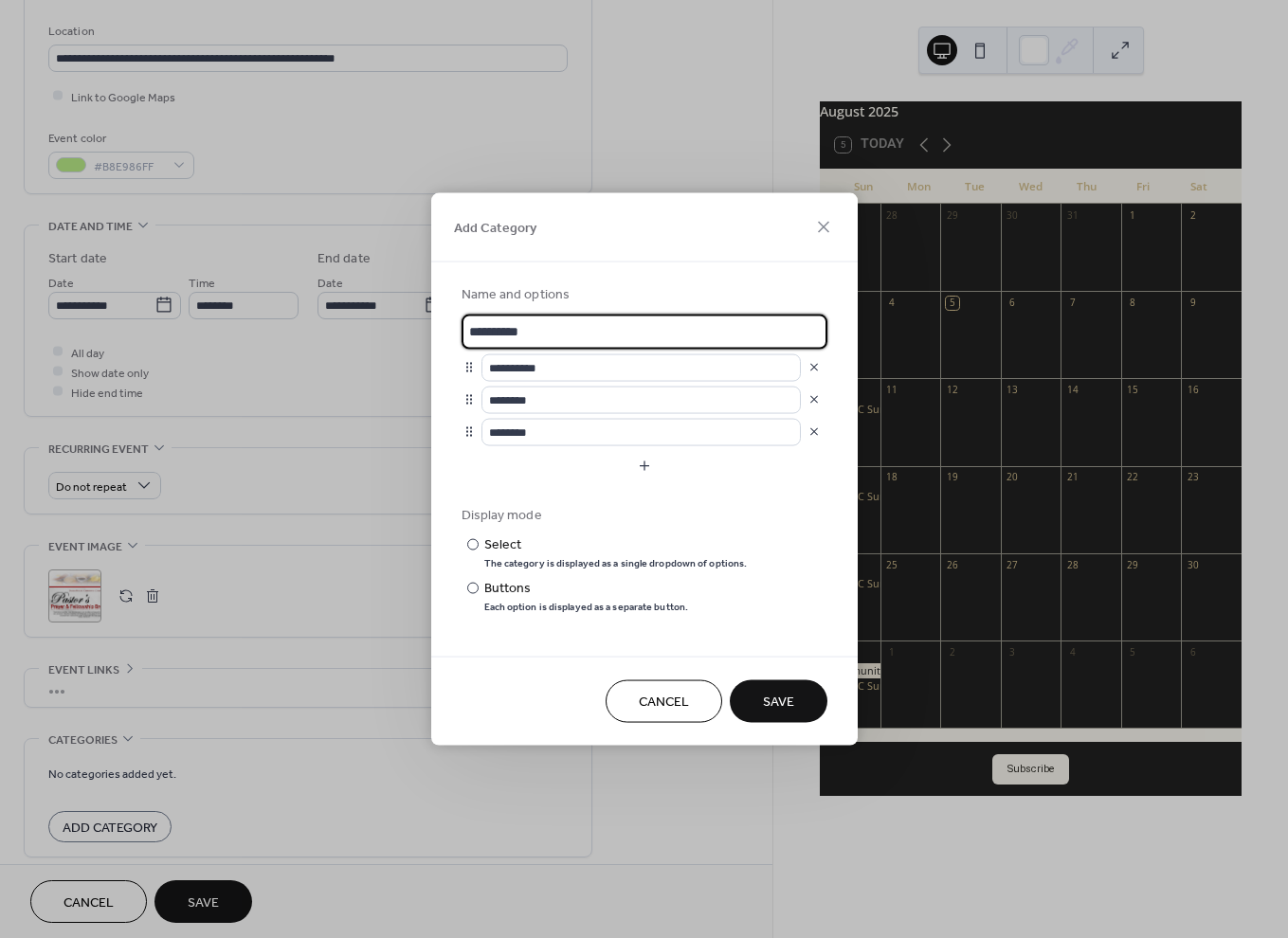 drag, startPoint x: 546, startPoint y: 330, endPoint x: 431, endPoint y: 332, distance: 115.01739 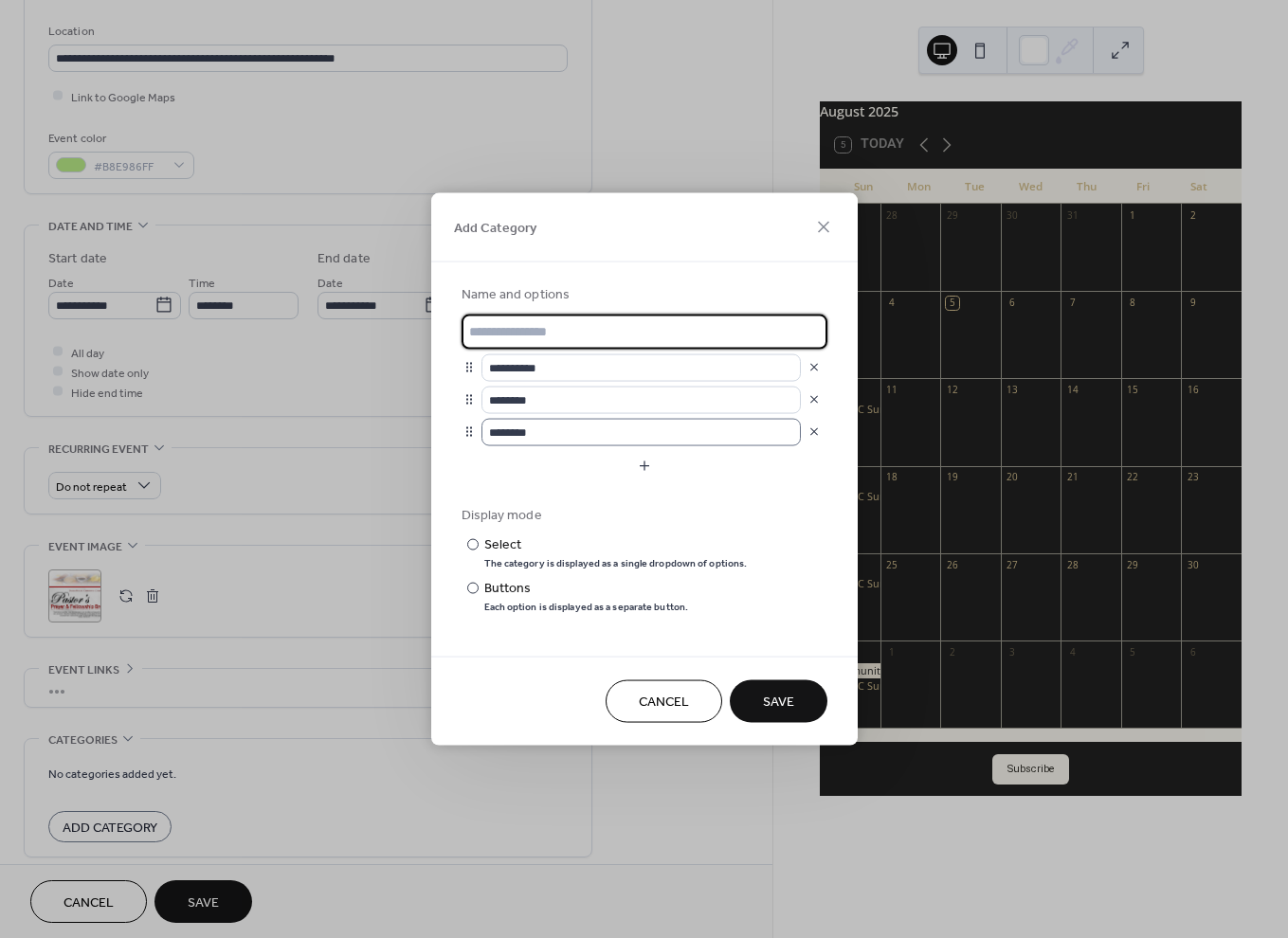 type 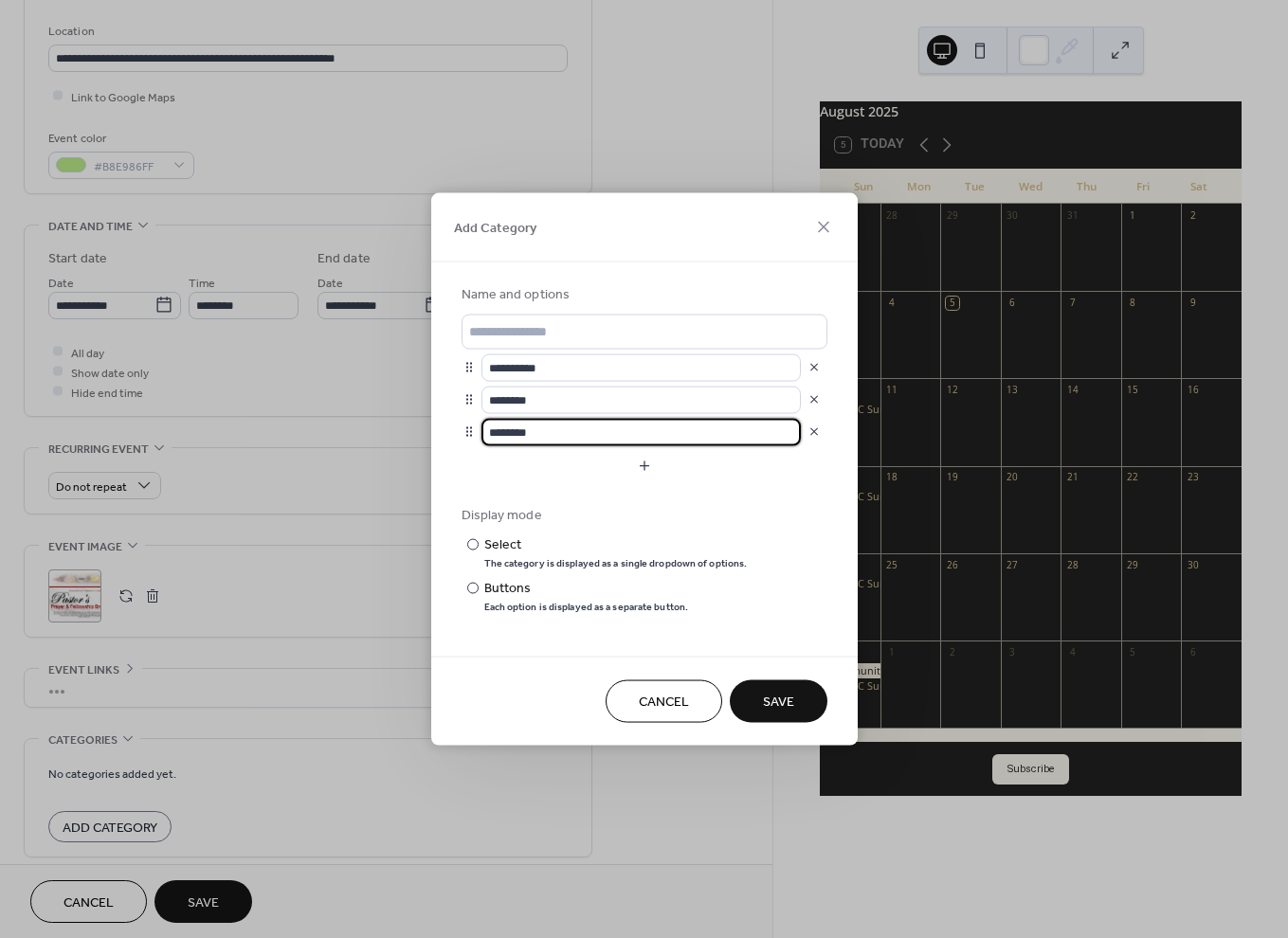 click on "********" at bounding box center [641, 431] 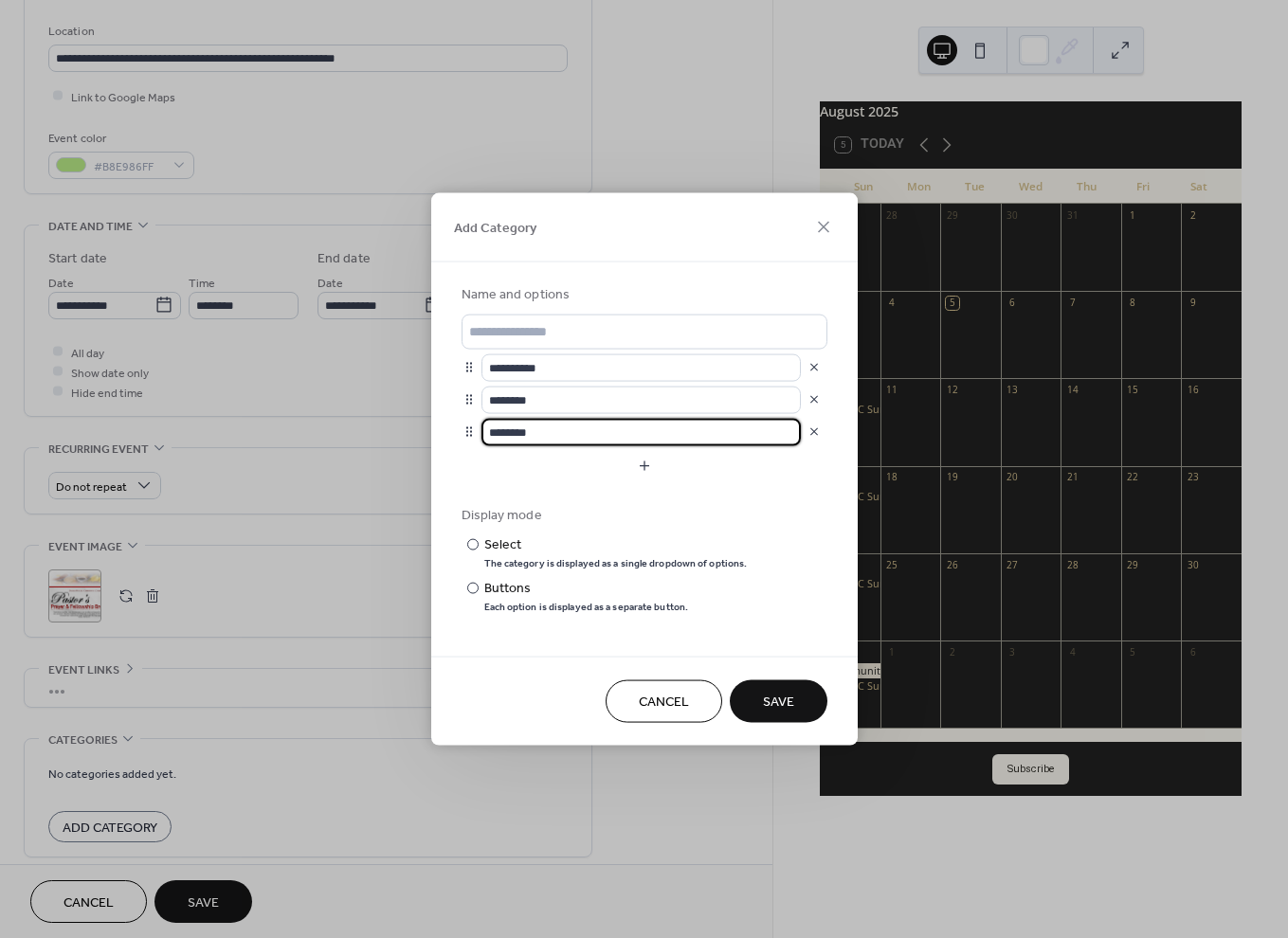 drag, startPoint x: 568, startPoint y: 430, endPoint x: 360, endPoint y: 449, distance: 208.86599 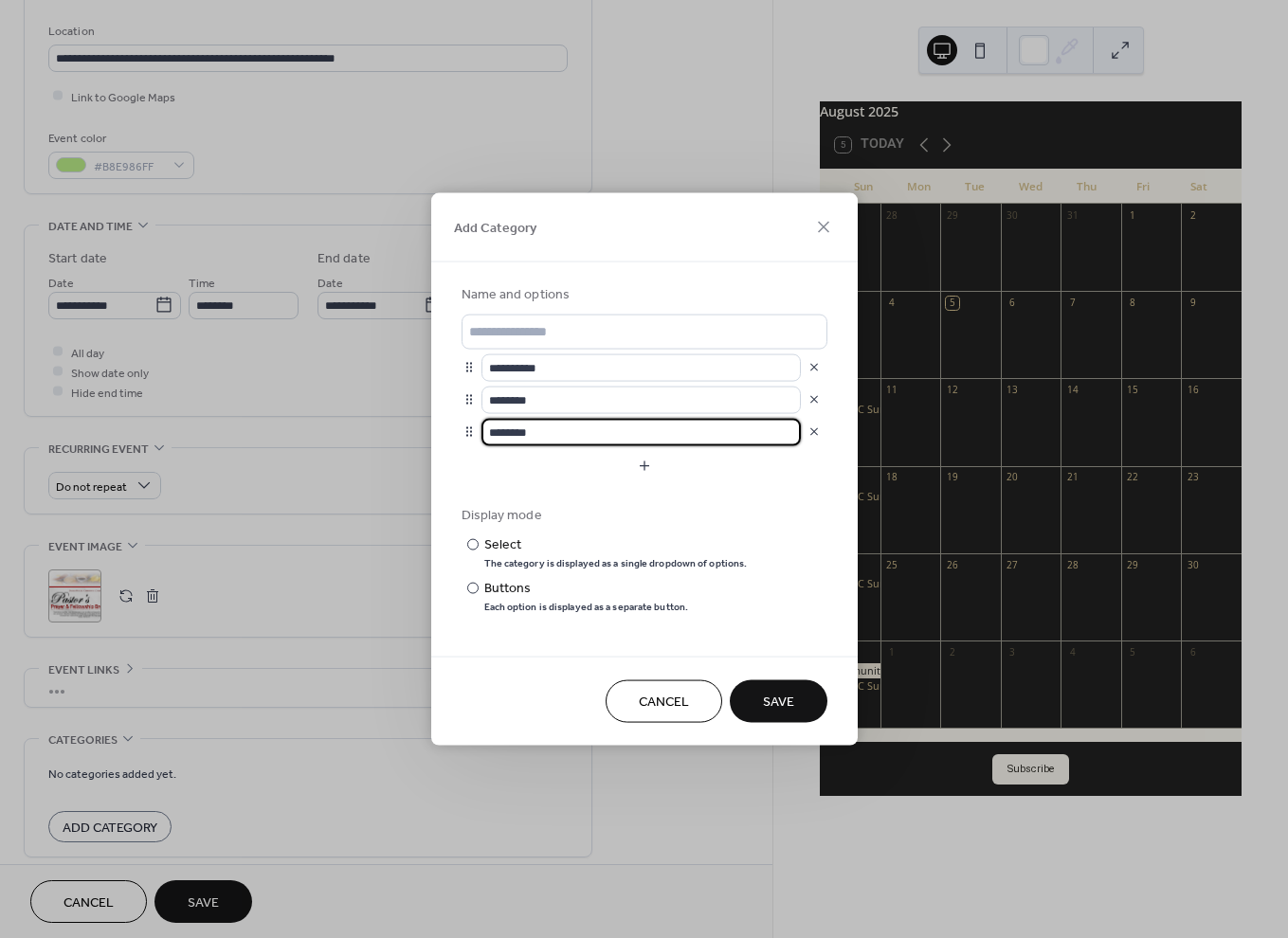 click on "**********" at bounding box center (644, 469) 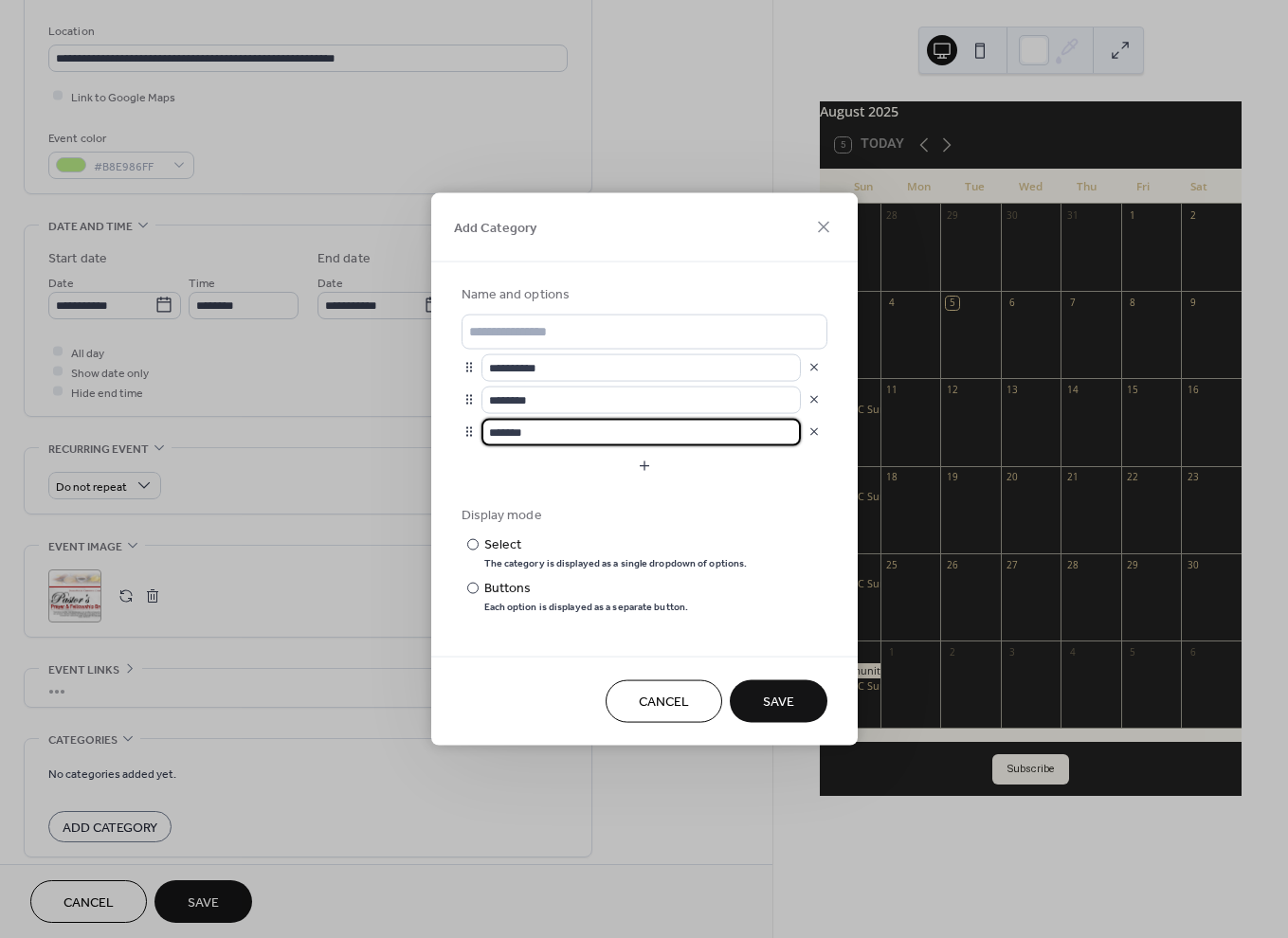 type on "*******" 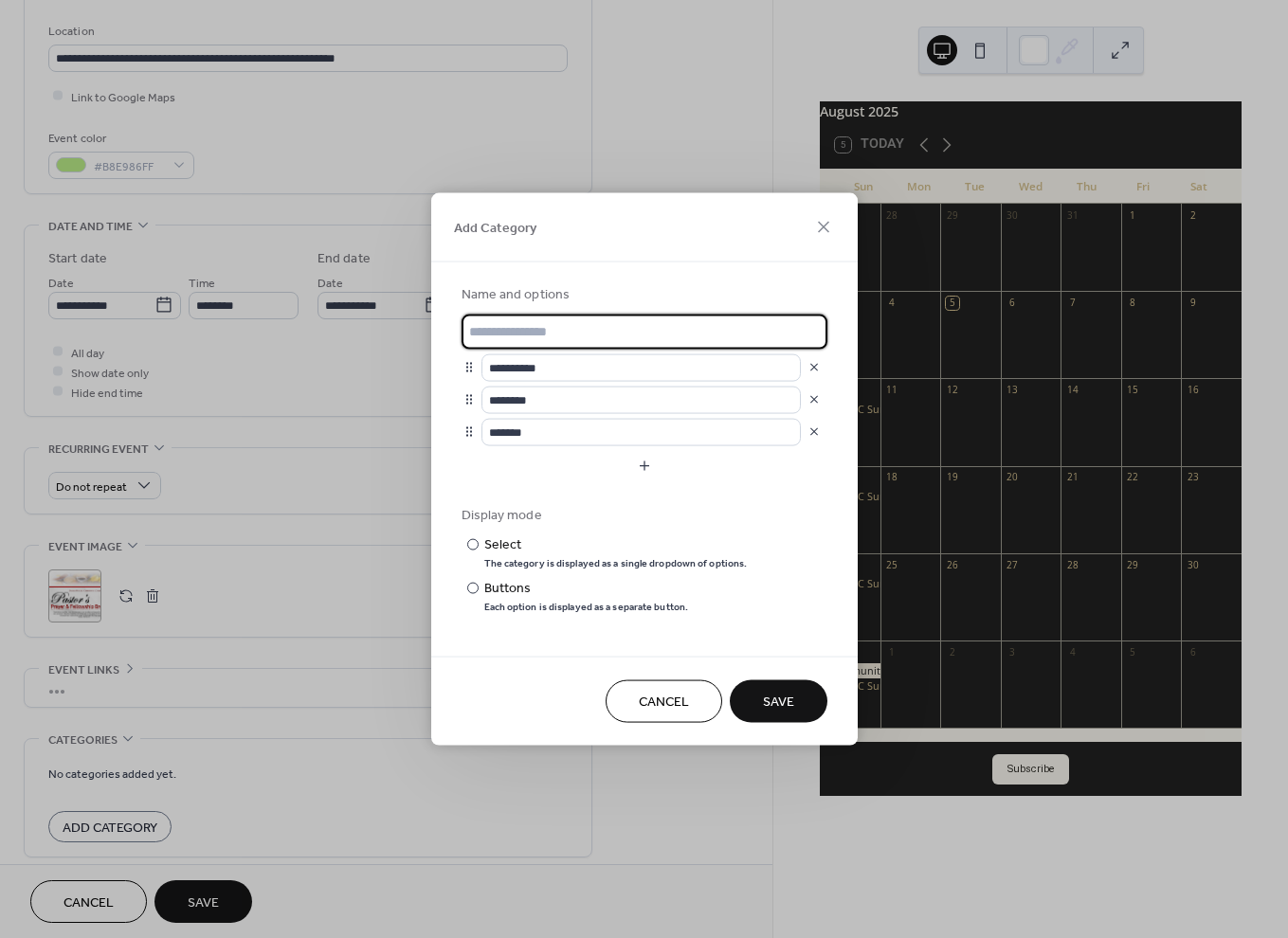 click at bounding box center (644, 332) 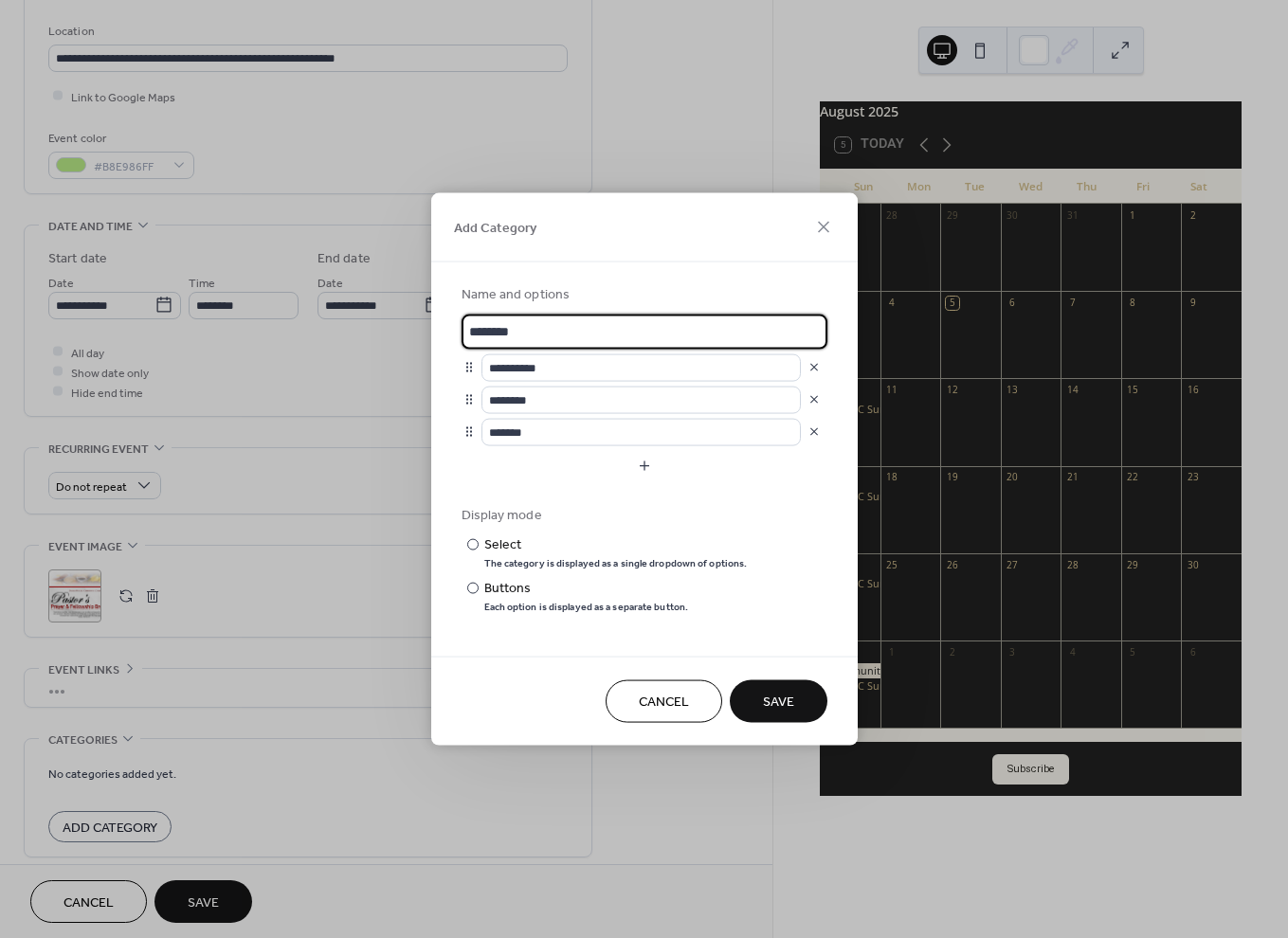 type on "********" 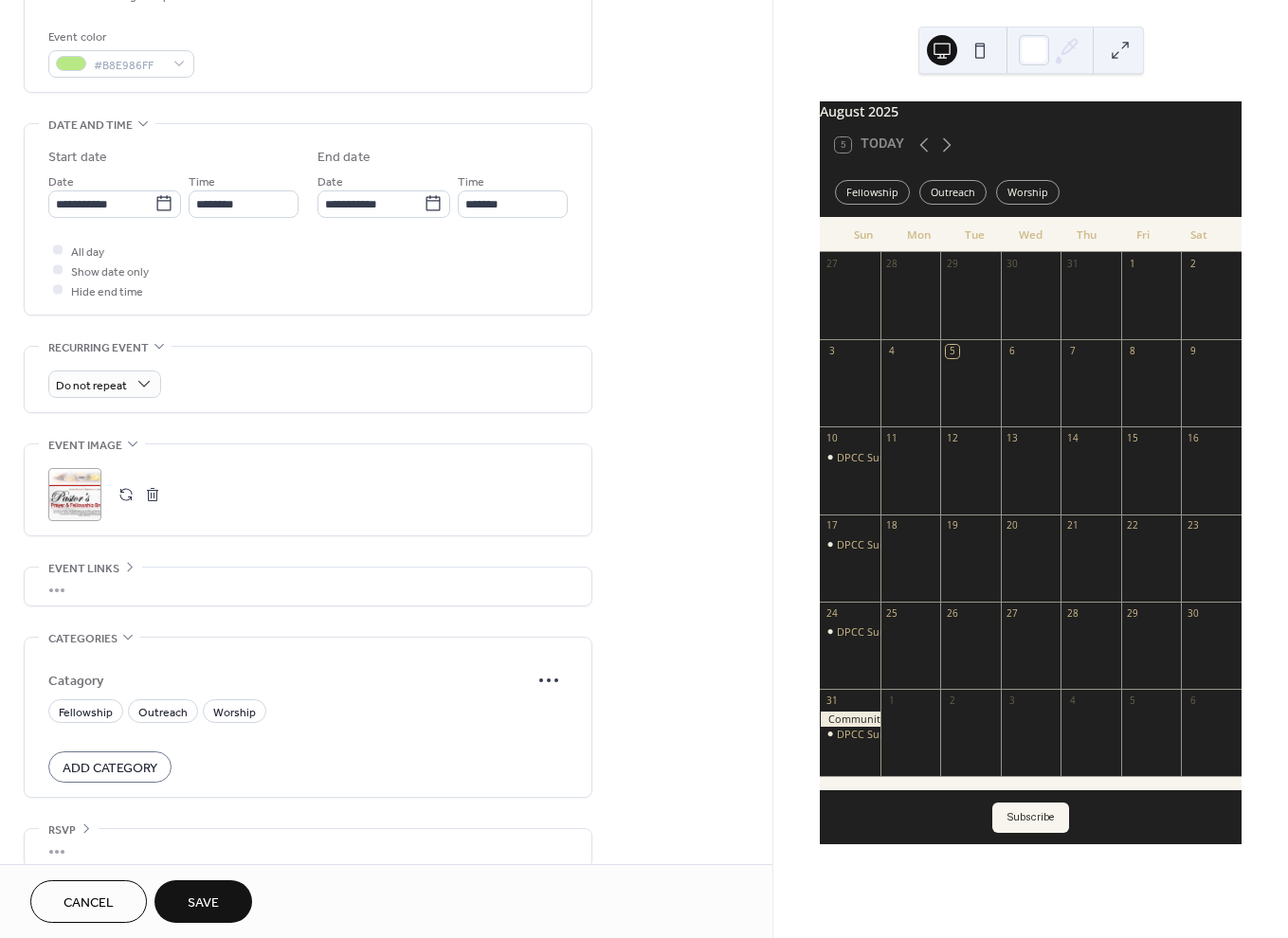 scroll, scrollTop: 513, scrollLeft: 0, axis: vertical 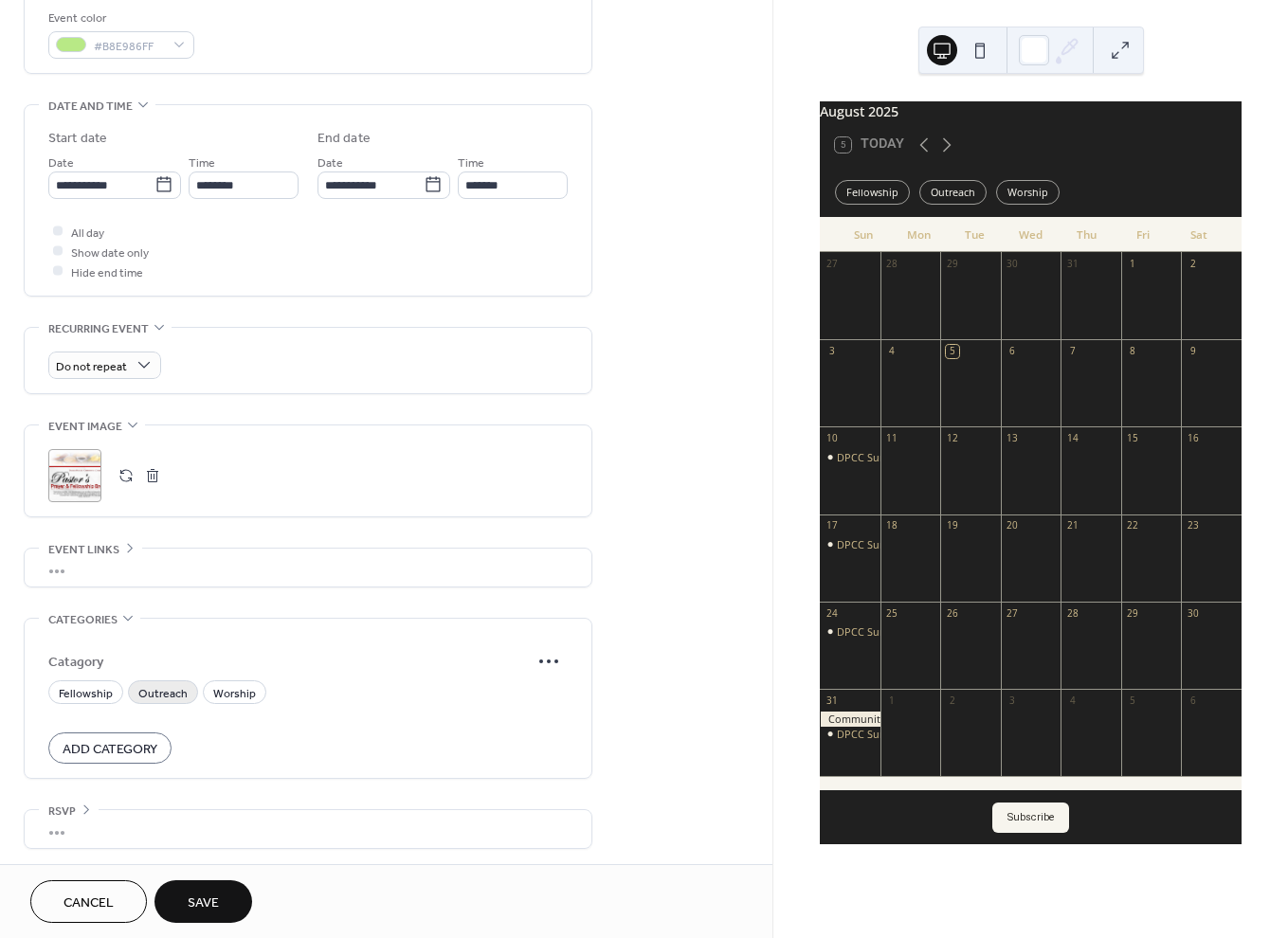 drag, startPoint x: 90, startPoint y: 689, endPoint x: 156, endPoint y: 687, distance: 66.030296 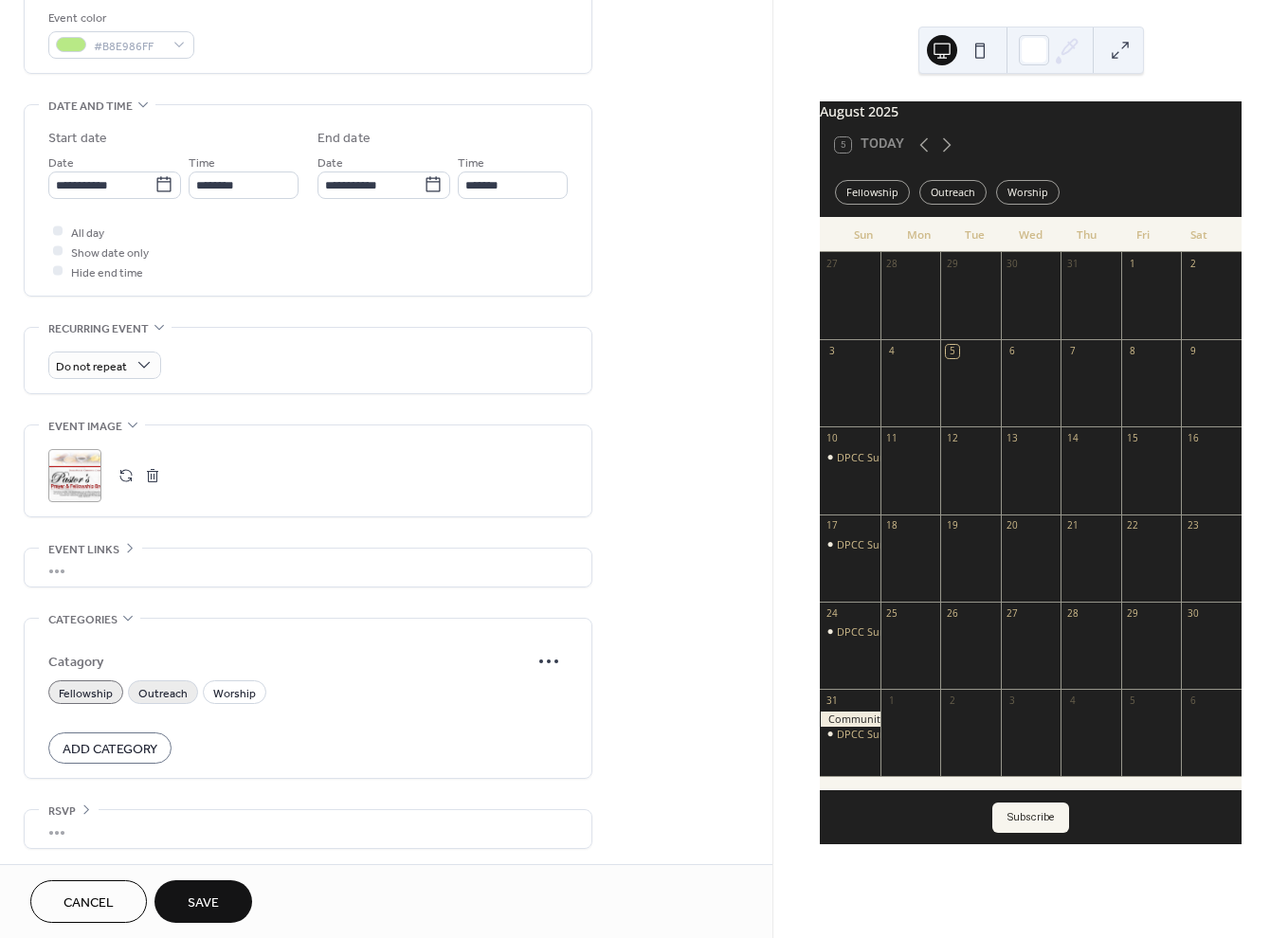 click on "Outreach" at bounding box center (163, 693) 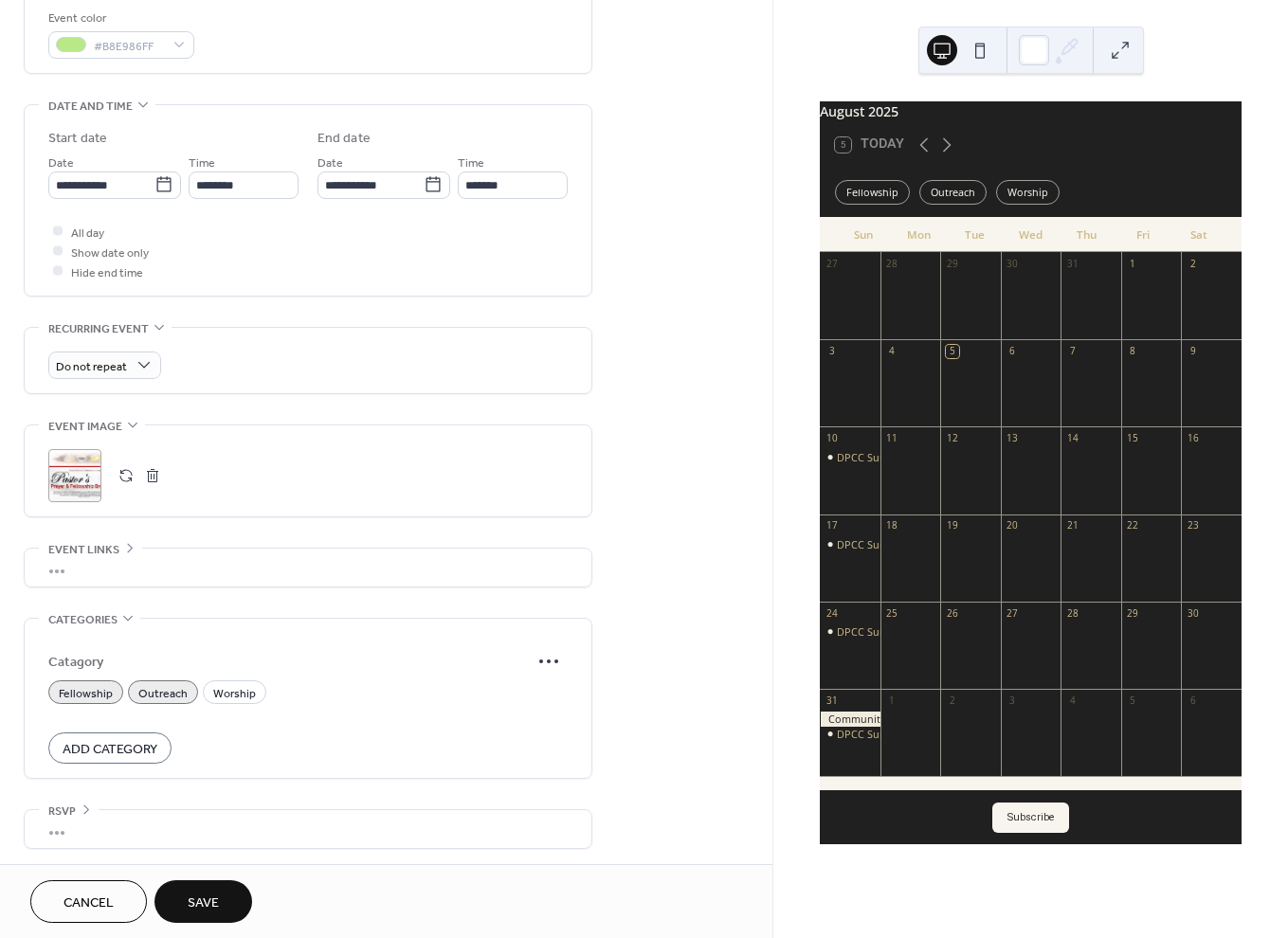 click on "•••" at bounding box center (308, 829) 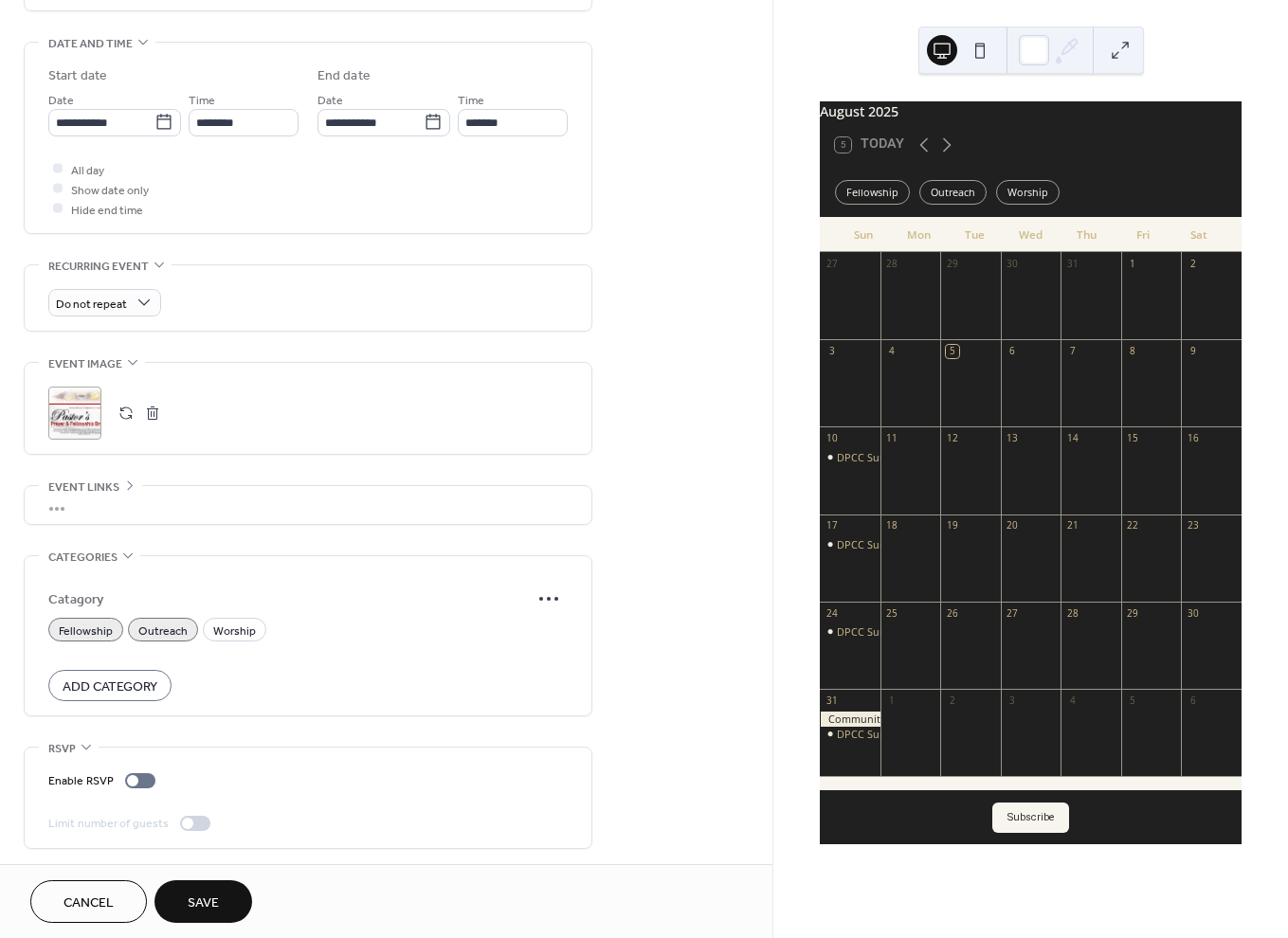 scroll, scrollTop: 575, scrollLeft: 0, axis: vertical 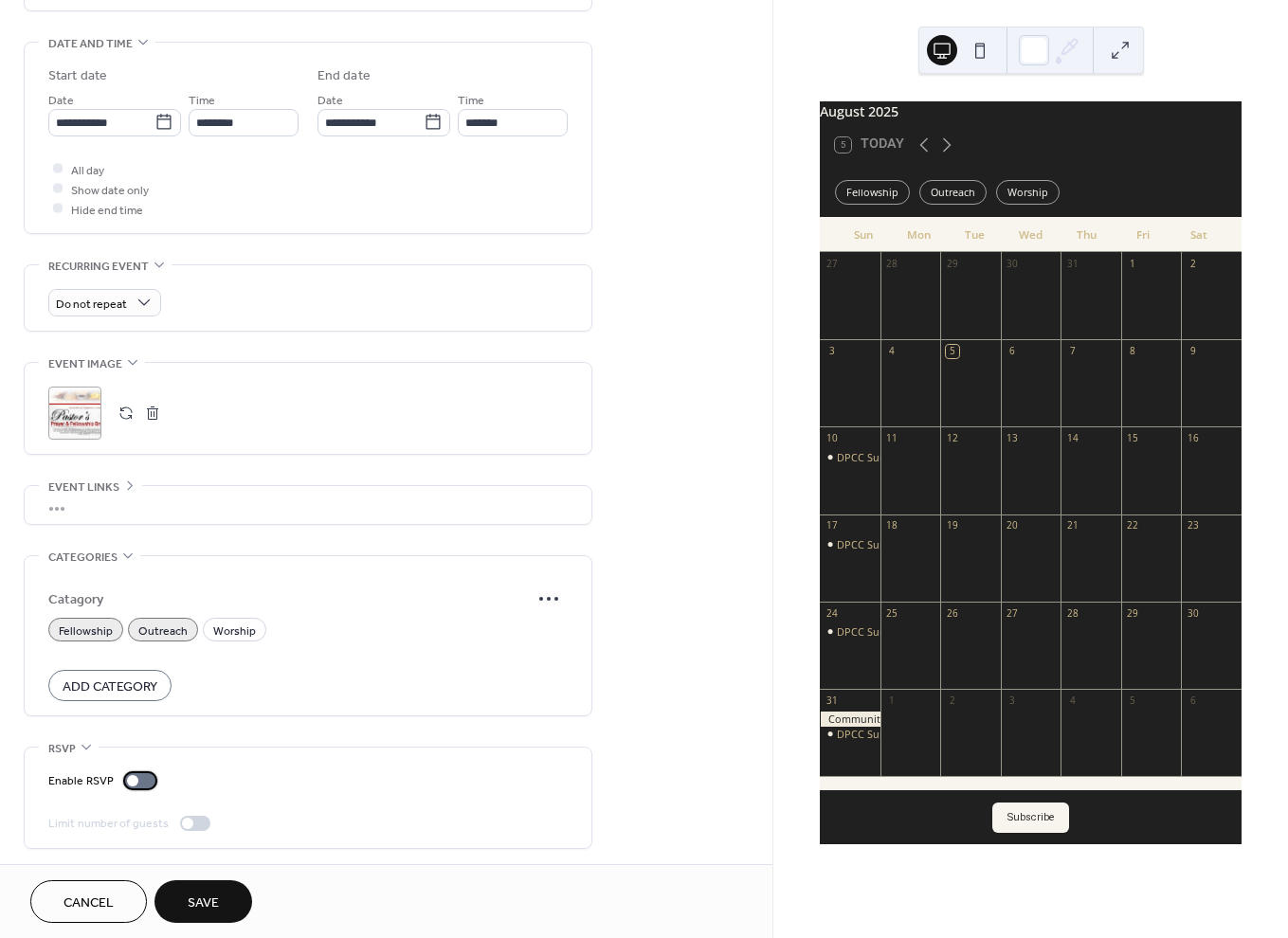 click at bounding box center [140, 781] 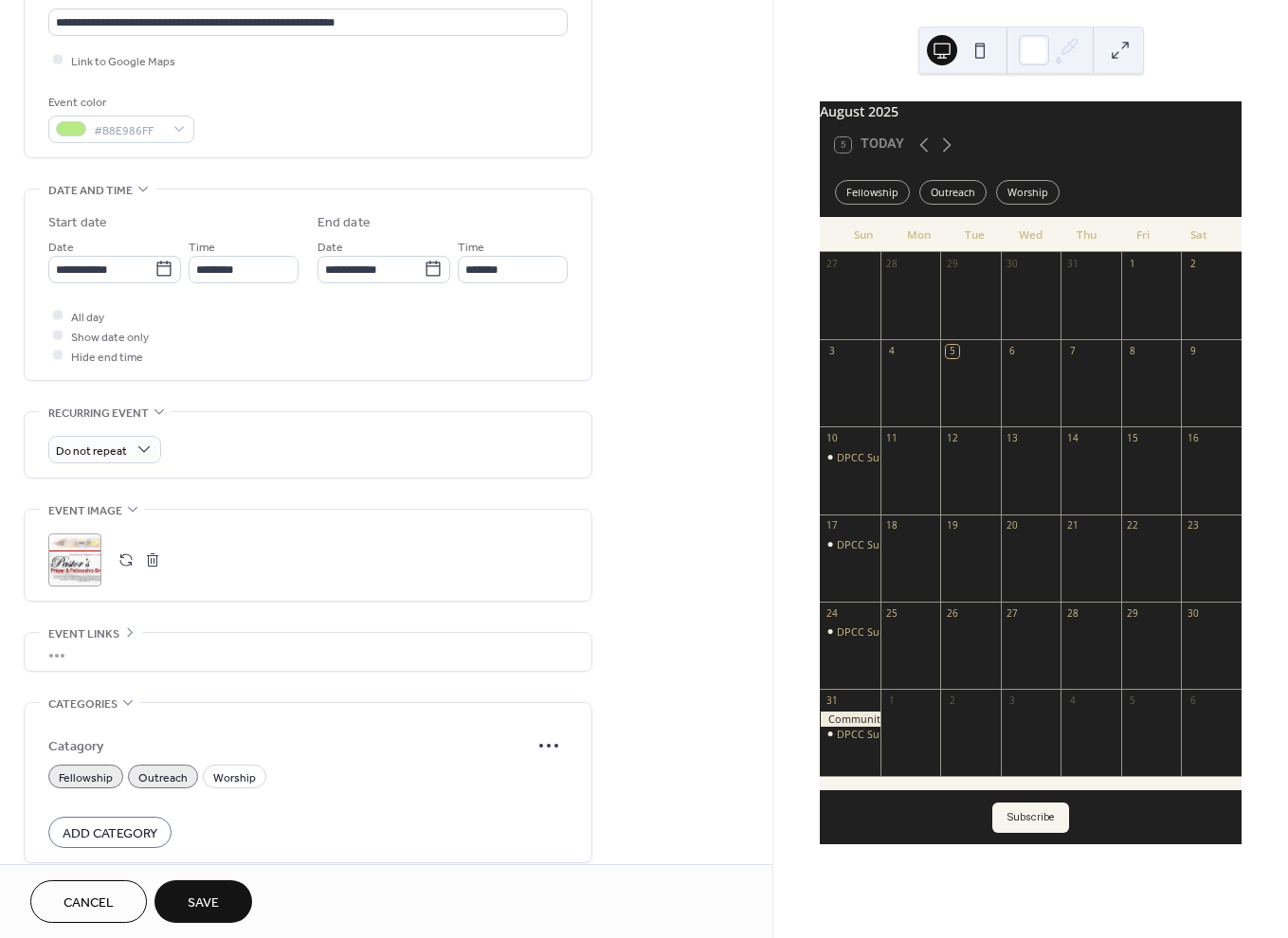 scroll, scrollTop: 408, scrollLeft: 0, axis: vertical 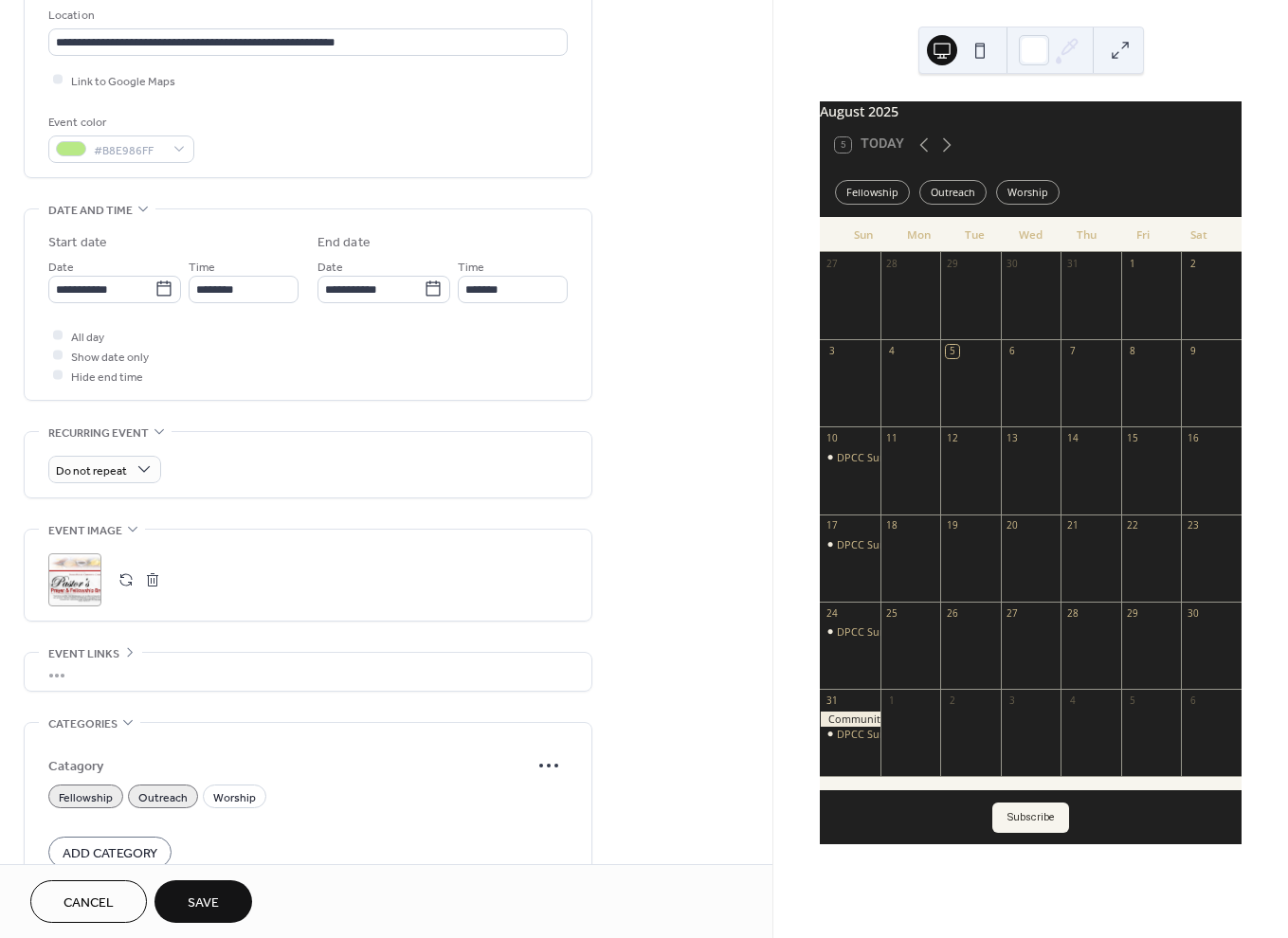click on "Save" at bounding box center (203, 903) 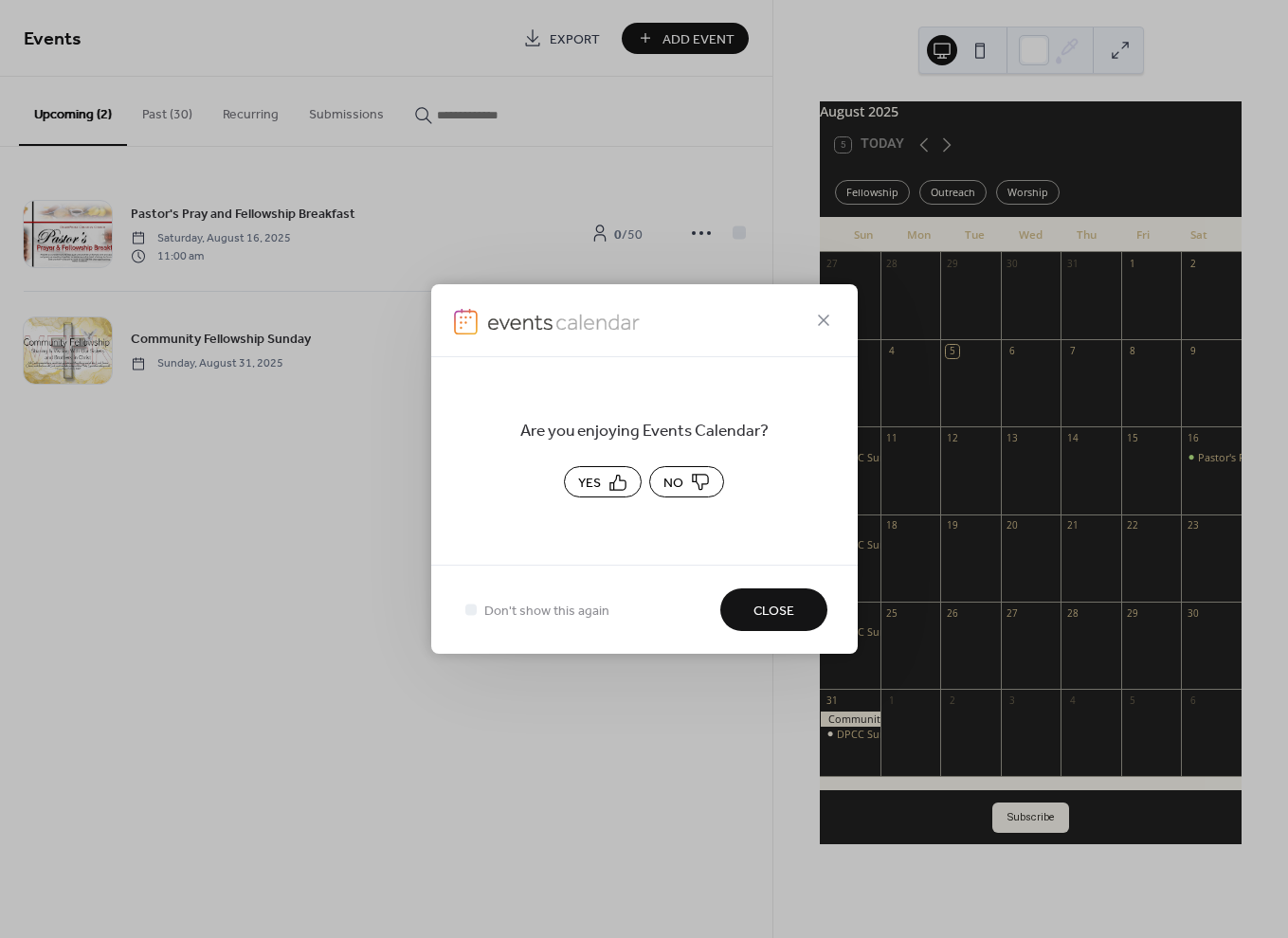 click on "Yes" at bounding box center [603, 481] 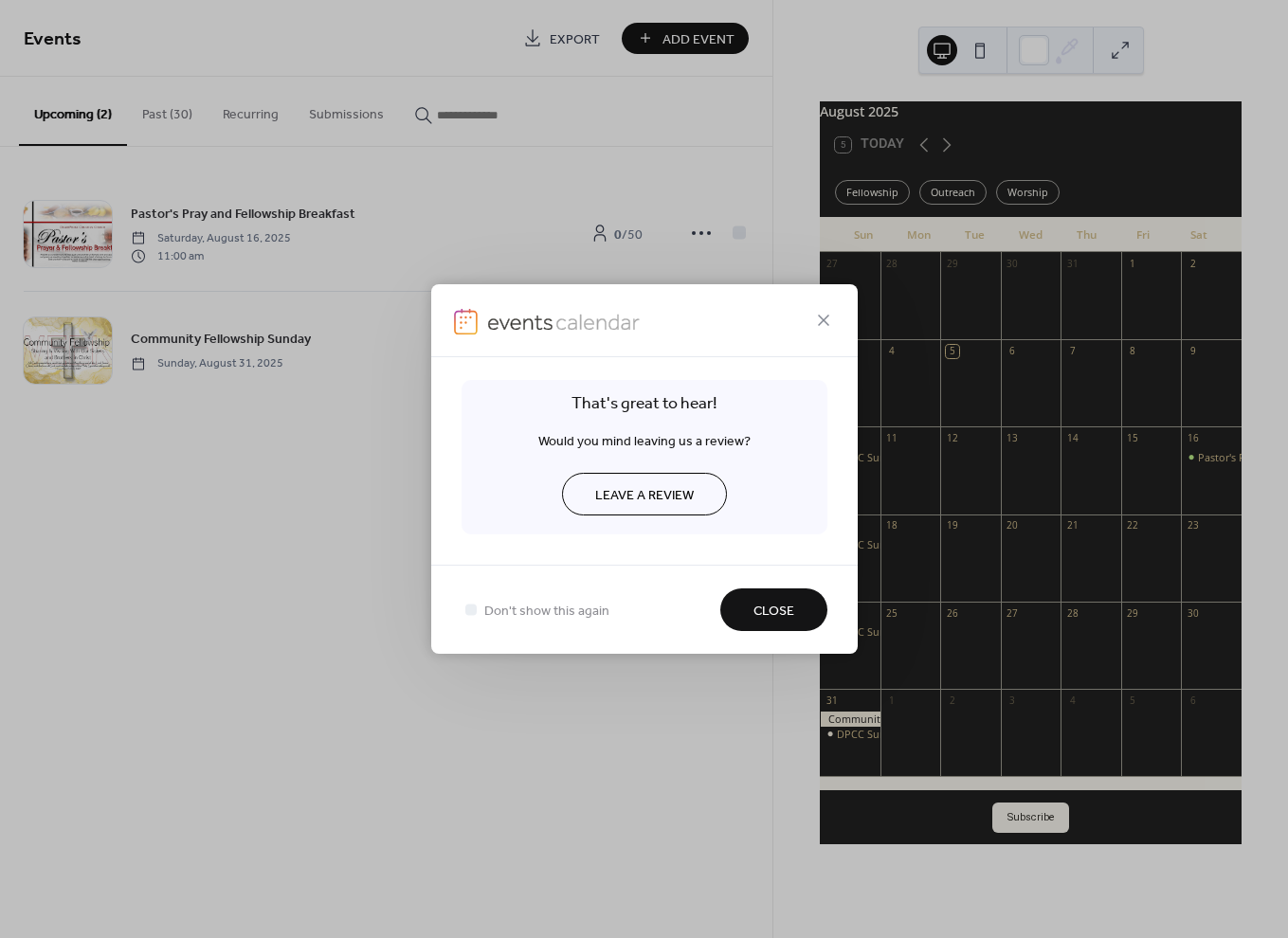 click on "Close" at bounding box center [773, 611] 